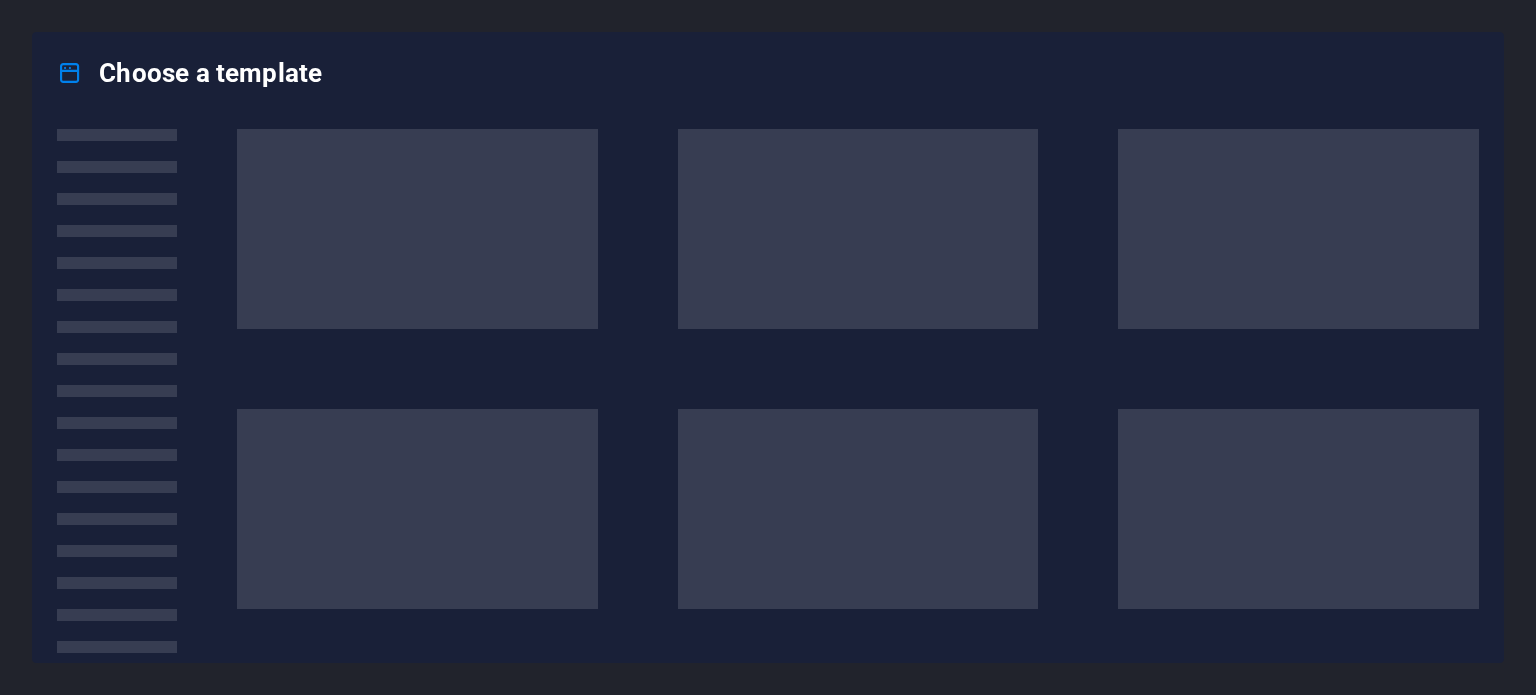 scroll, scrollTop: 0, scrollLeft: 0, axis: both 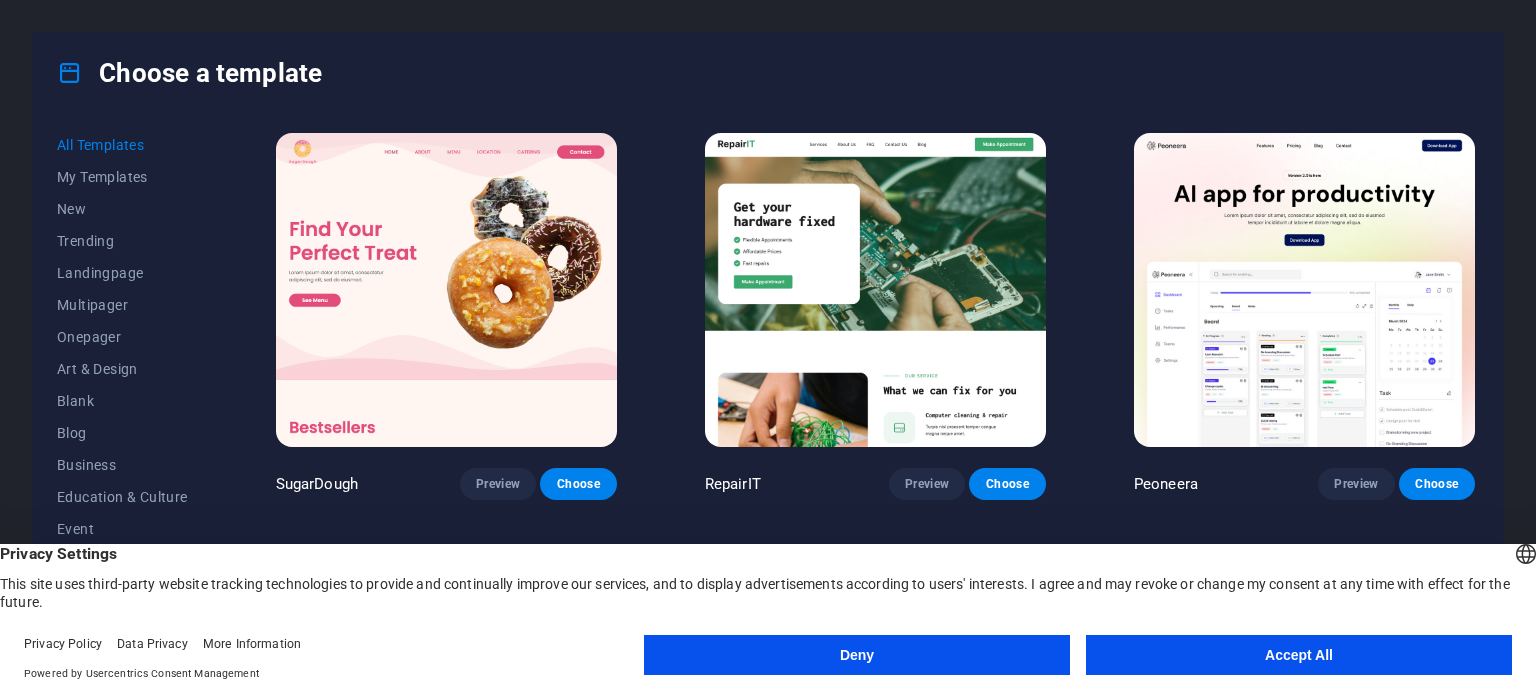 click on "Accept All" at bounding box center [1299, 655] 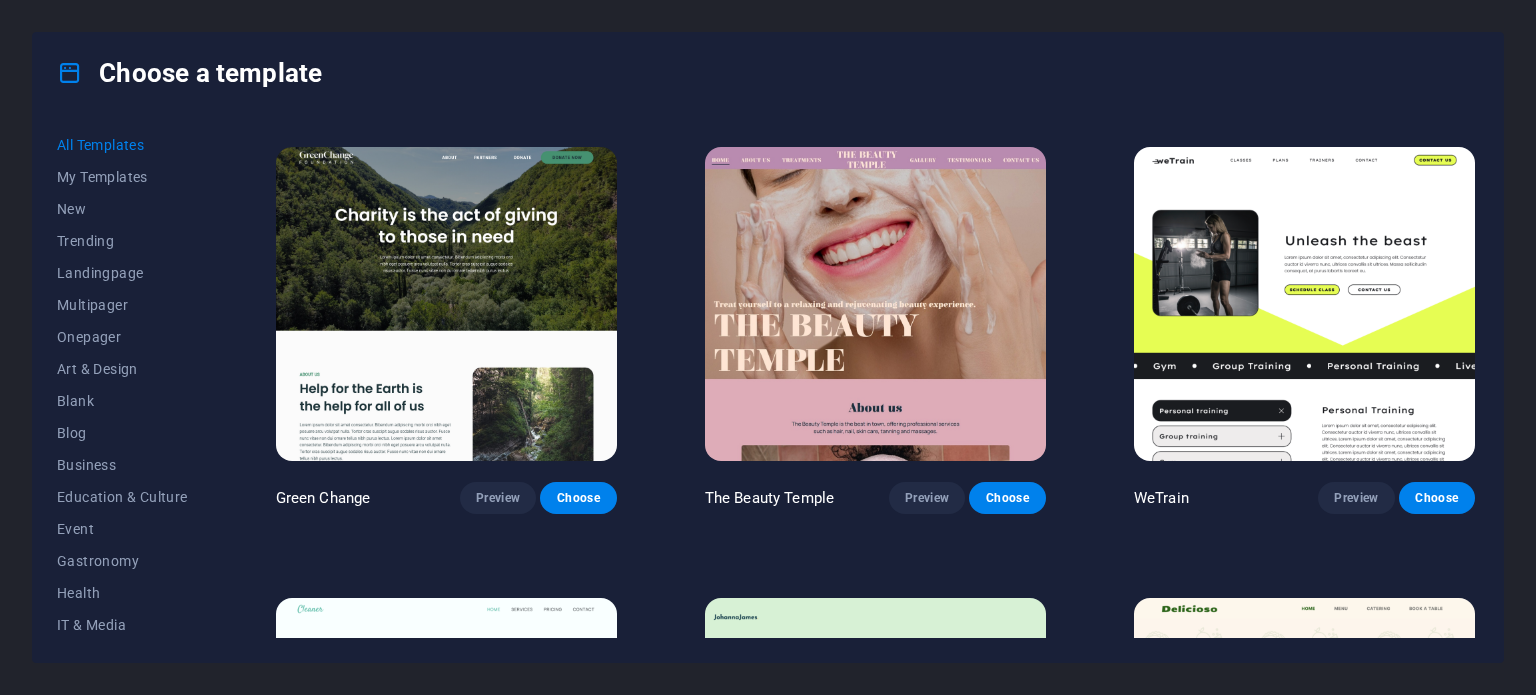 scroll, scrollTop: 3188, scrollLeft: 0, axis: vertical 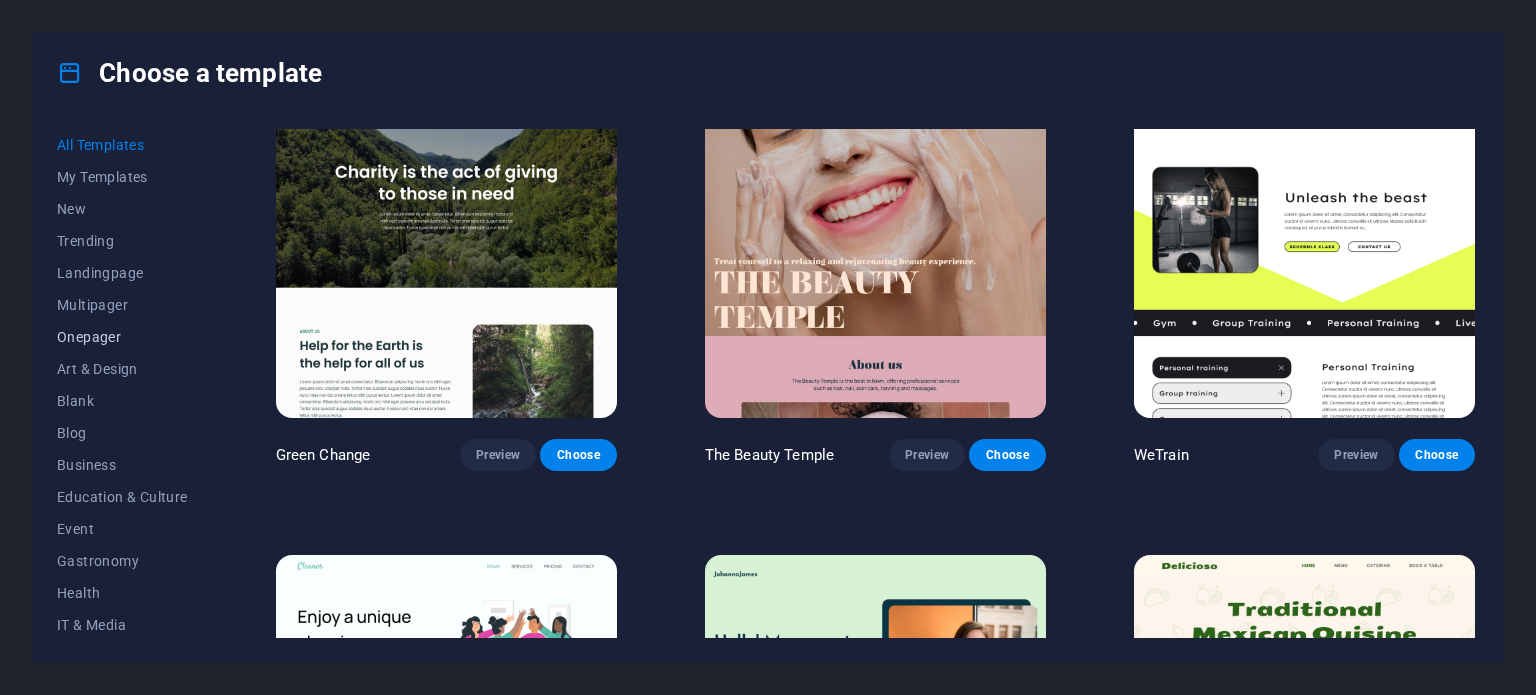 click on "Onepager" at bounding box center (122, 337) 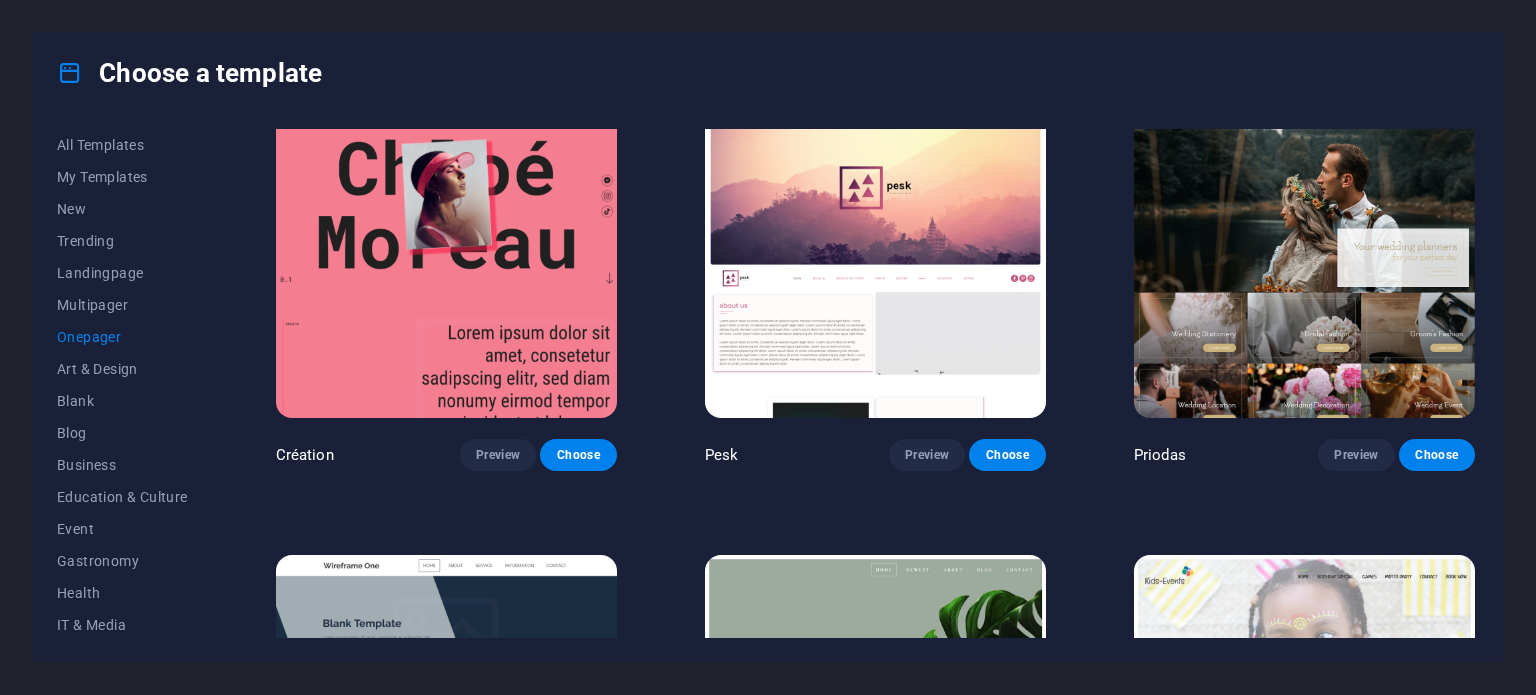 scroll, scrollTop: 1390, scrollLeft: 0, axis: vertical 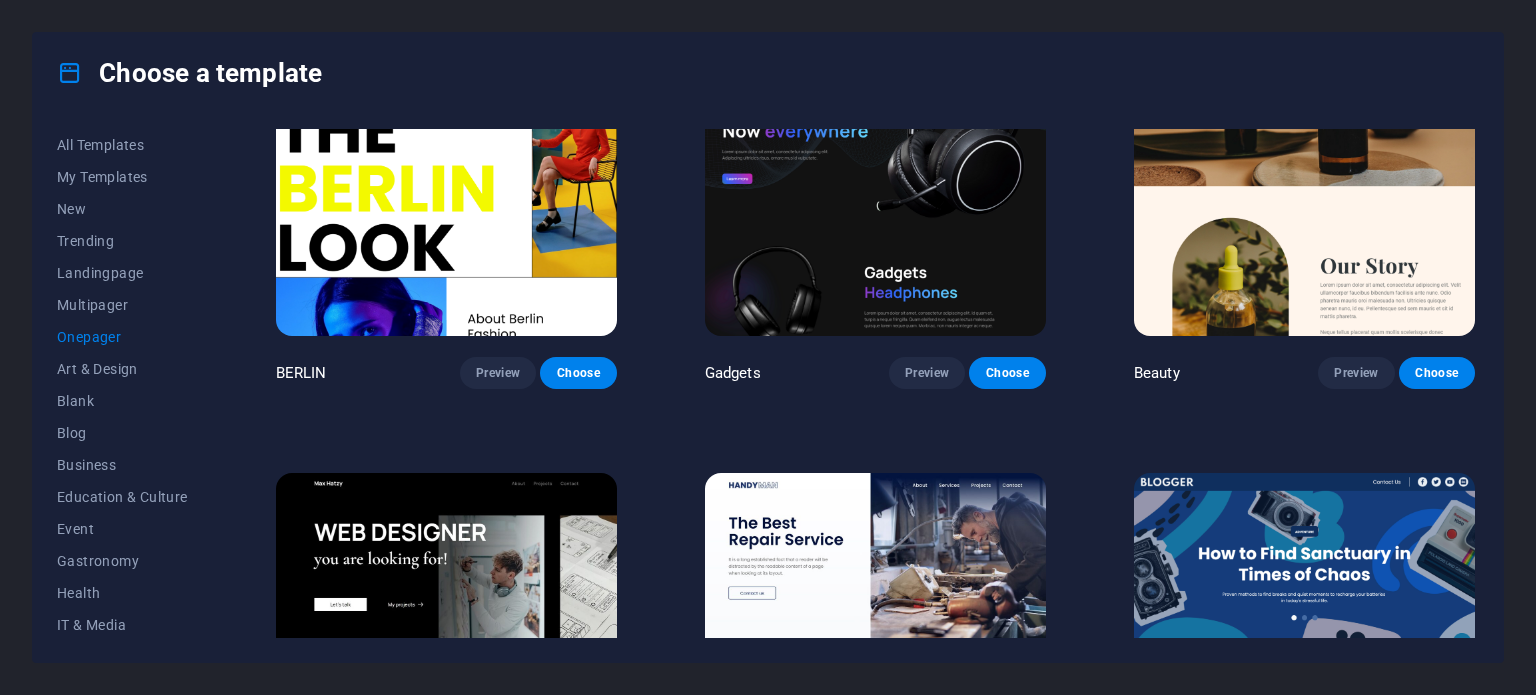 click at bounding box center [446, 178] 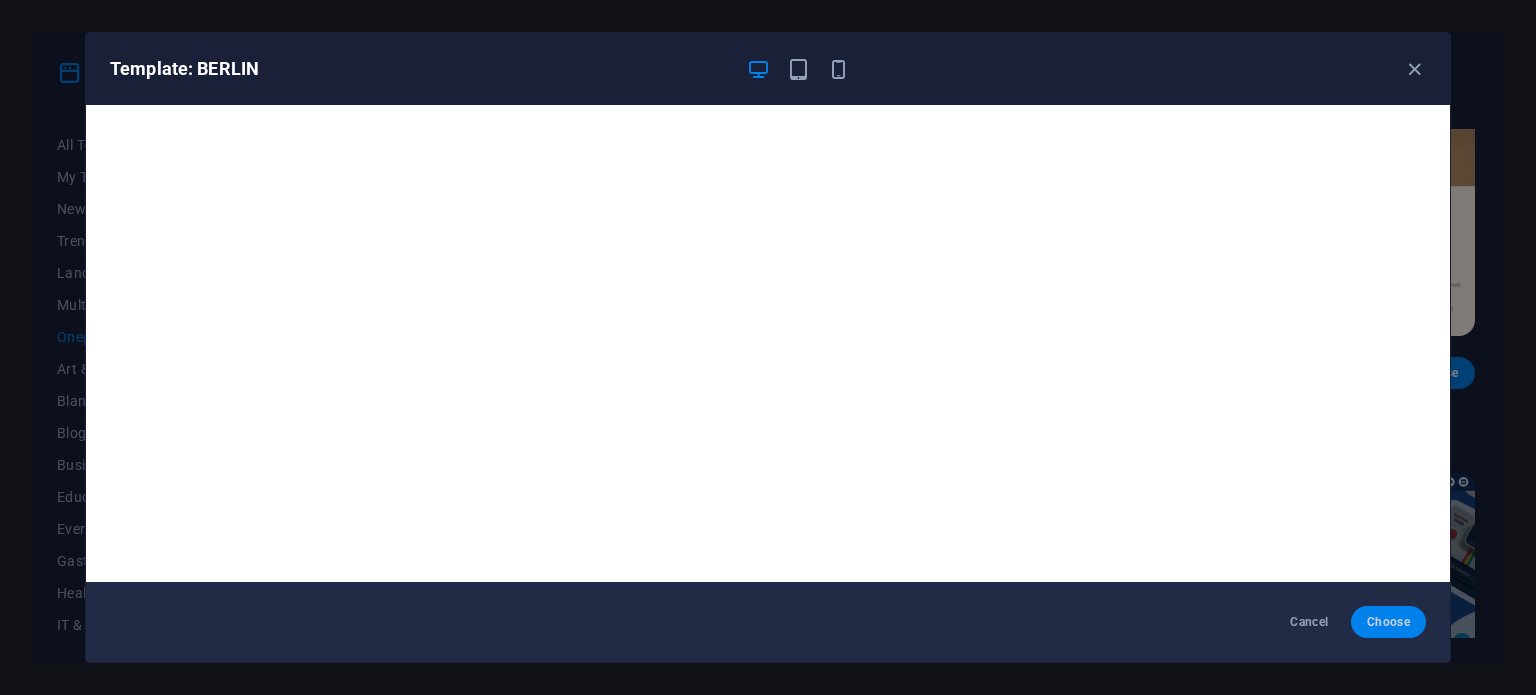 click on "Choose" at bounding box center (1388, 622) 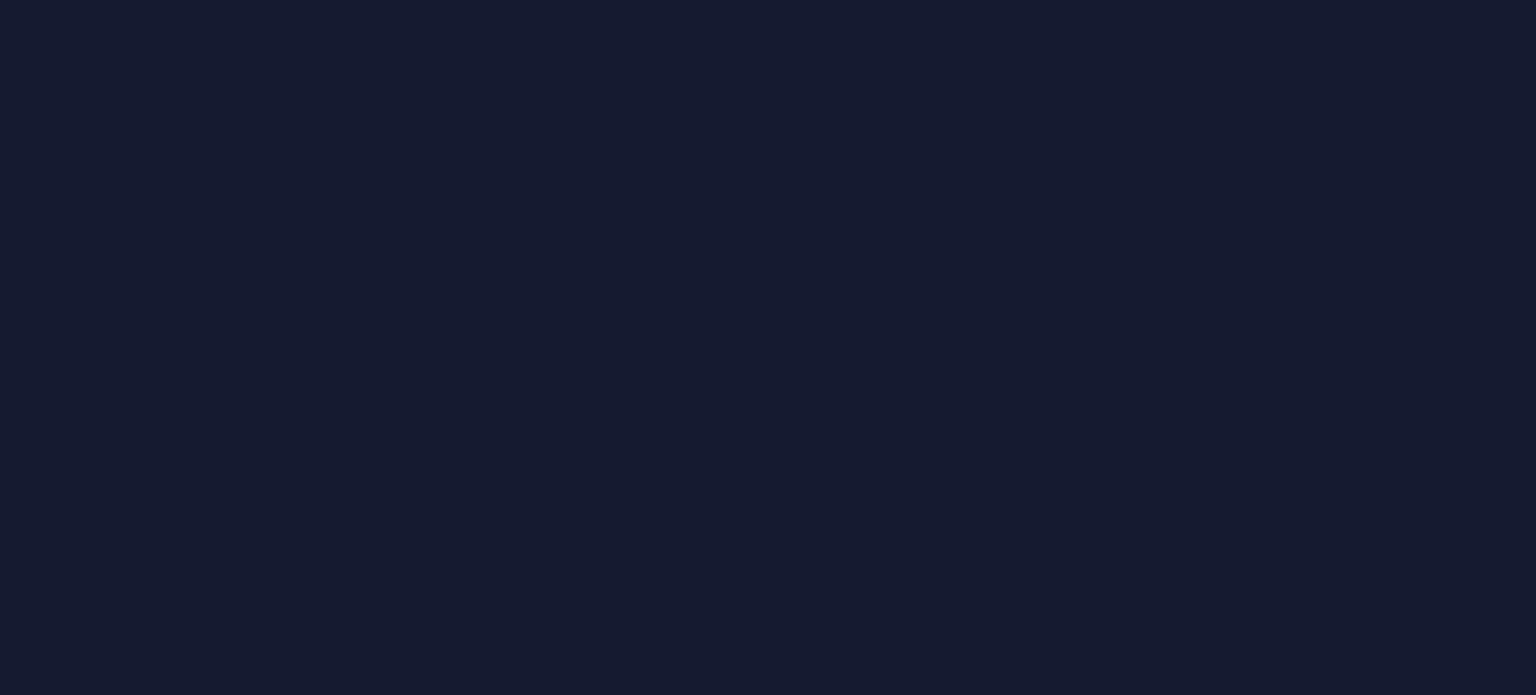 scroll, scrollTop: 0, scrollLeft: 0, axis: both 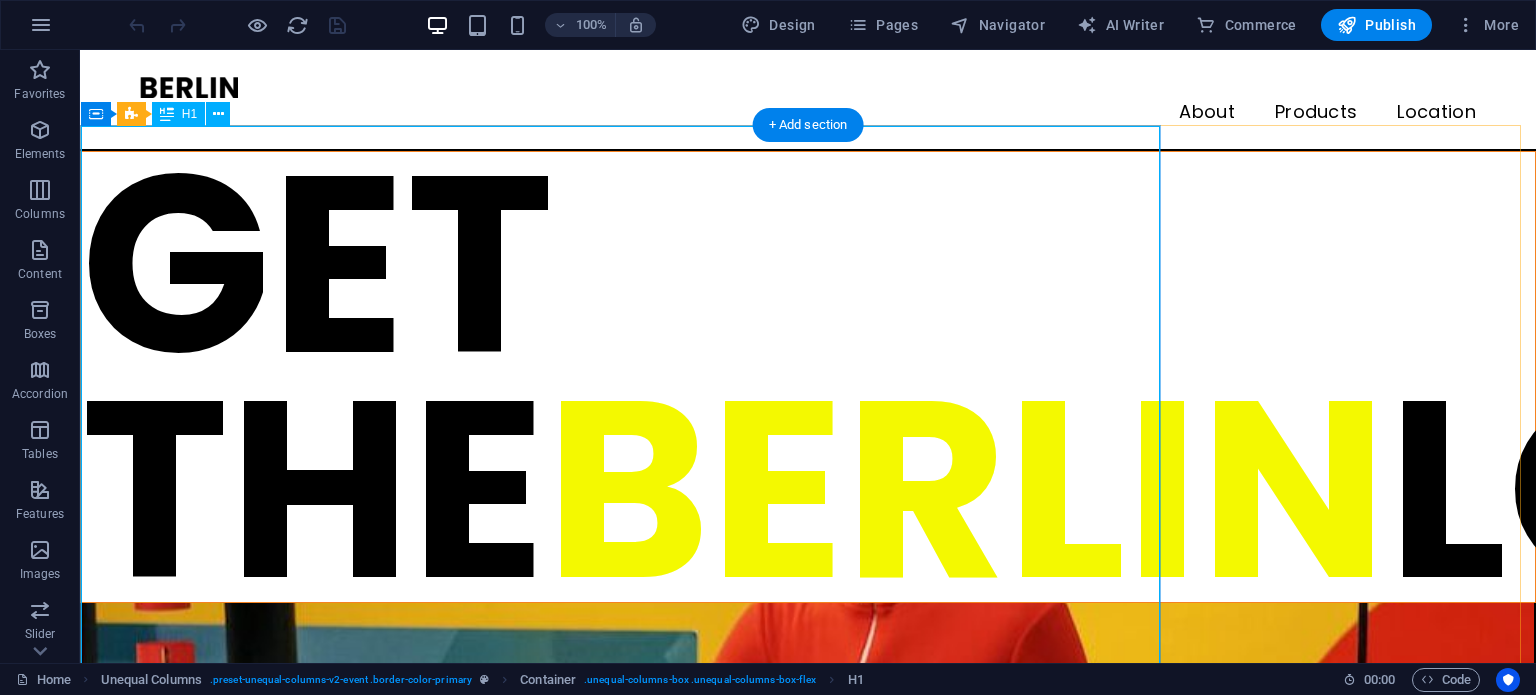 click on "GET THE  BERLIN  LOOK" at bounding box center (808, 377) 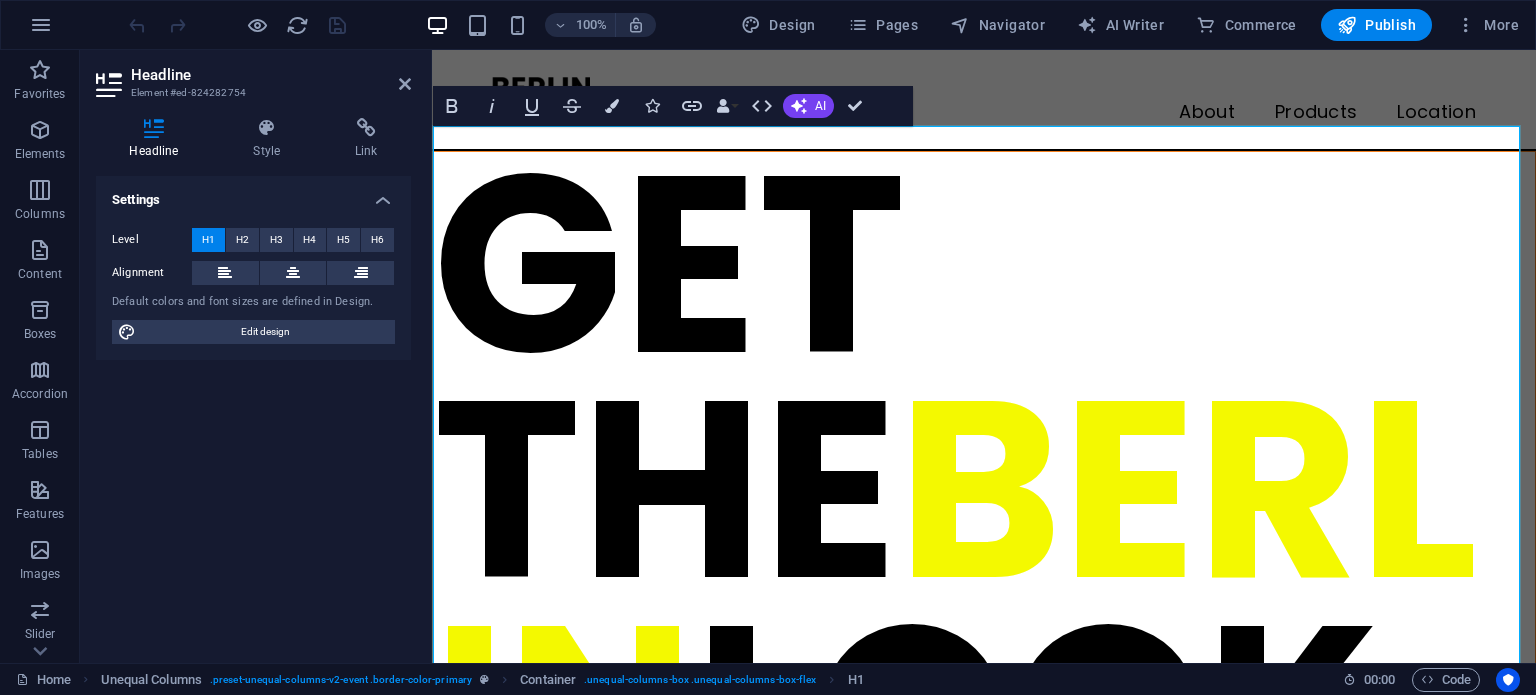 click on "GET THE  BERLIN  LOOK" at bounding box center (984, 489) 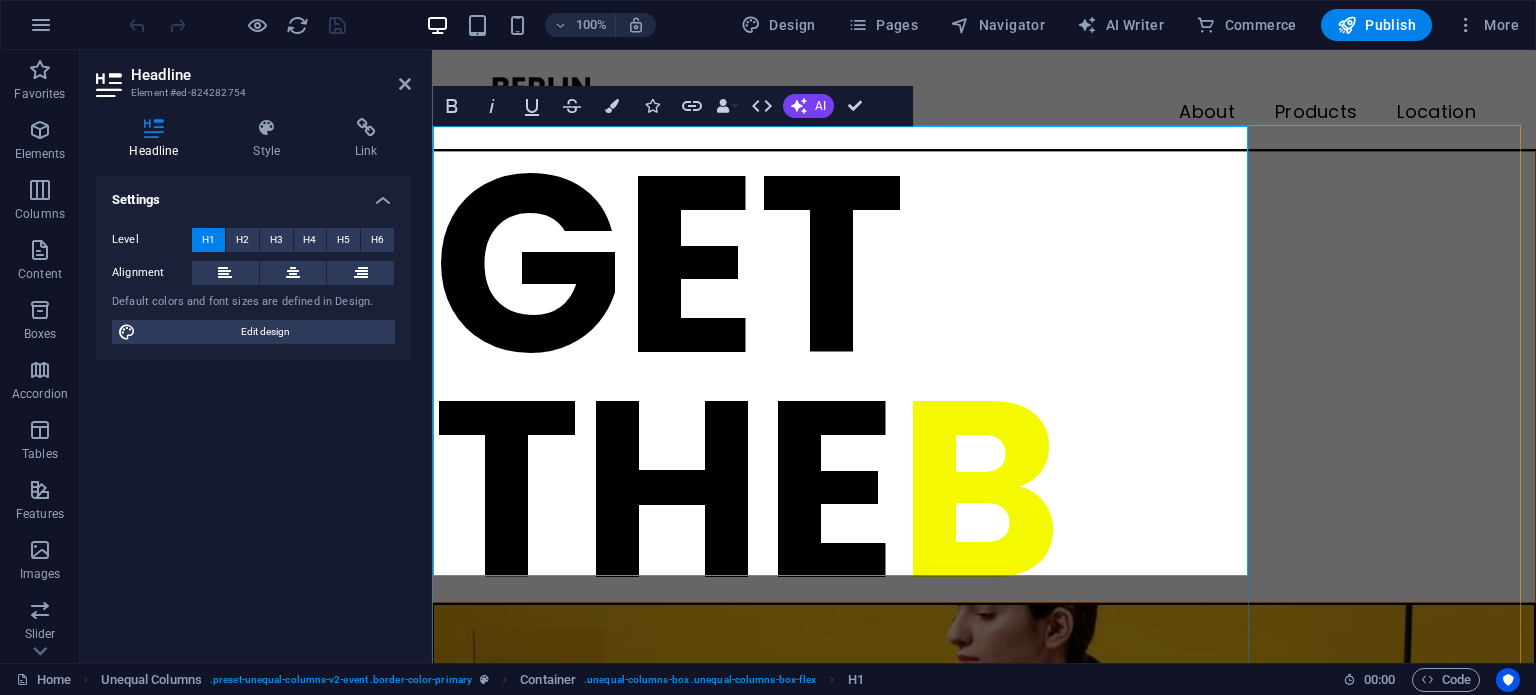 type 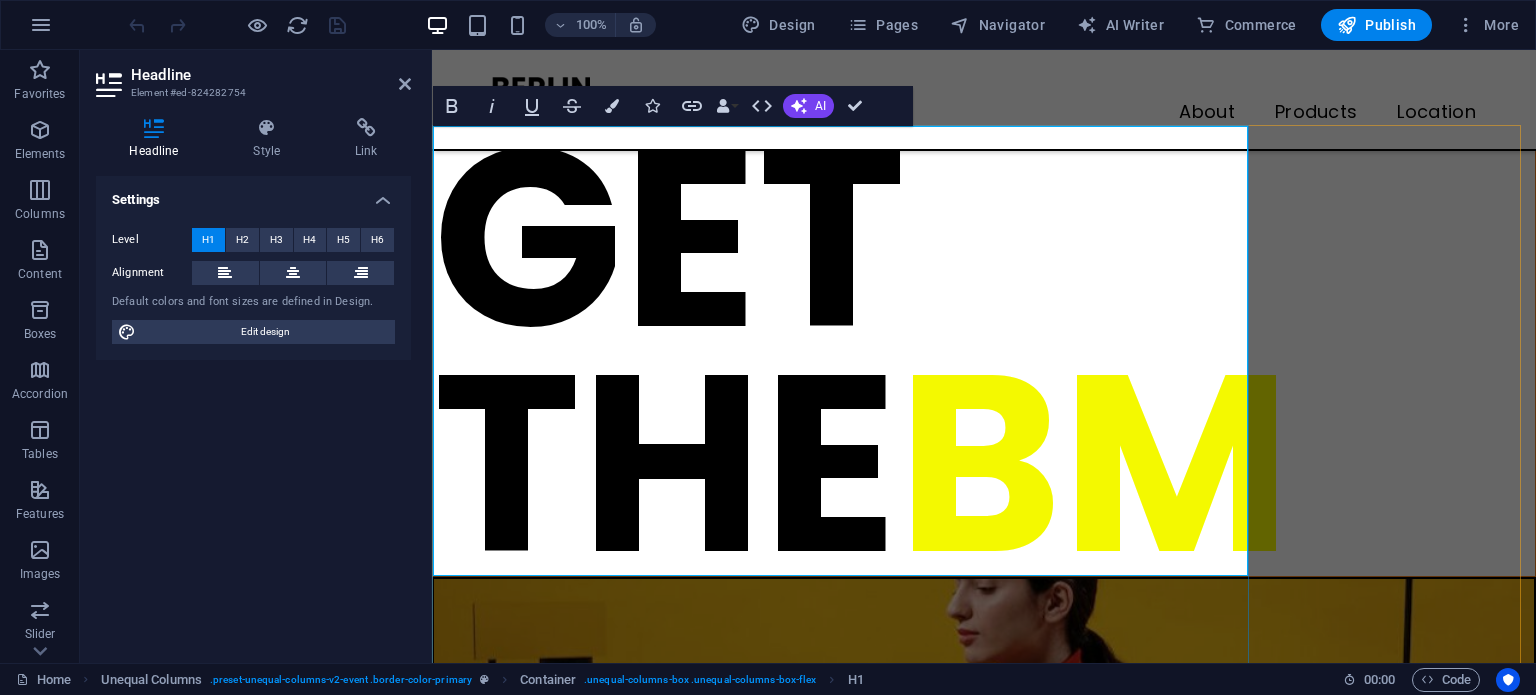 scroll, scrollTop: 200, scrollLeft: 0, axis: vertical 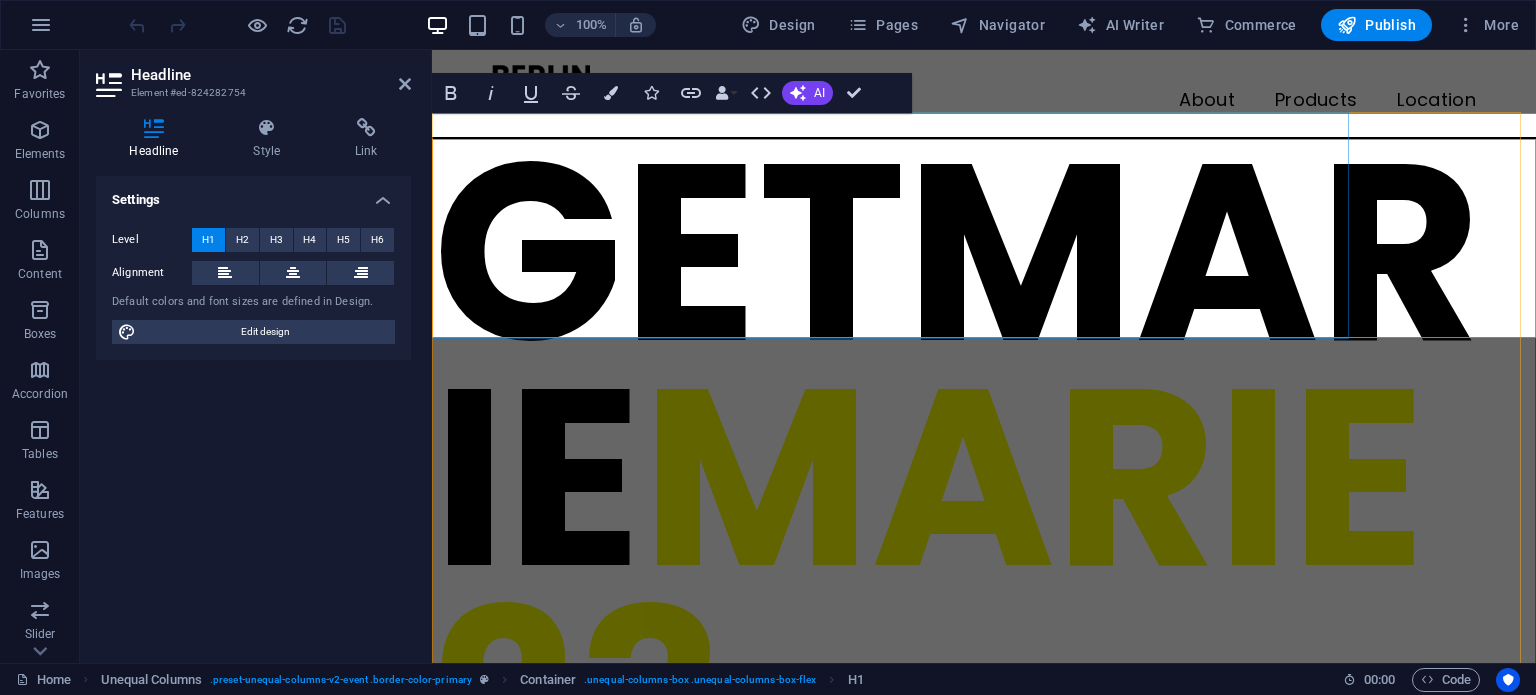 click on "GETMARIE MARIE23" at bounding box center (984, 477) 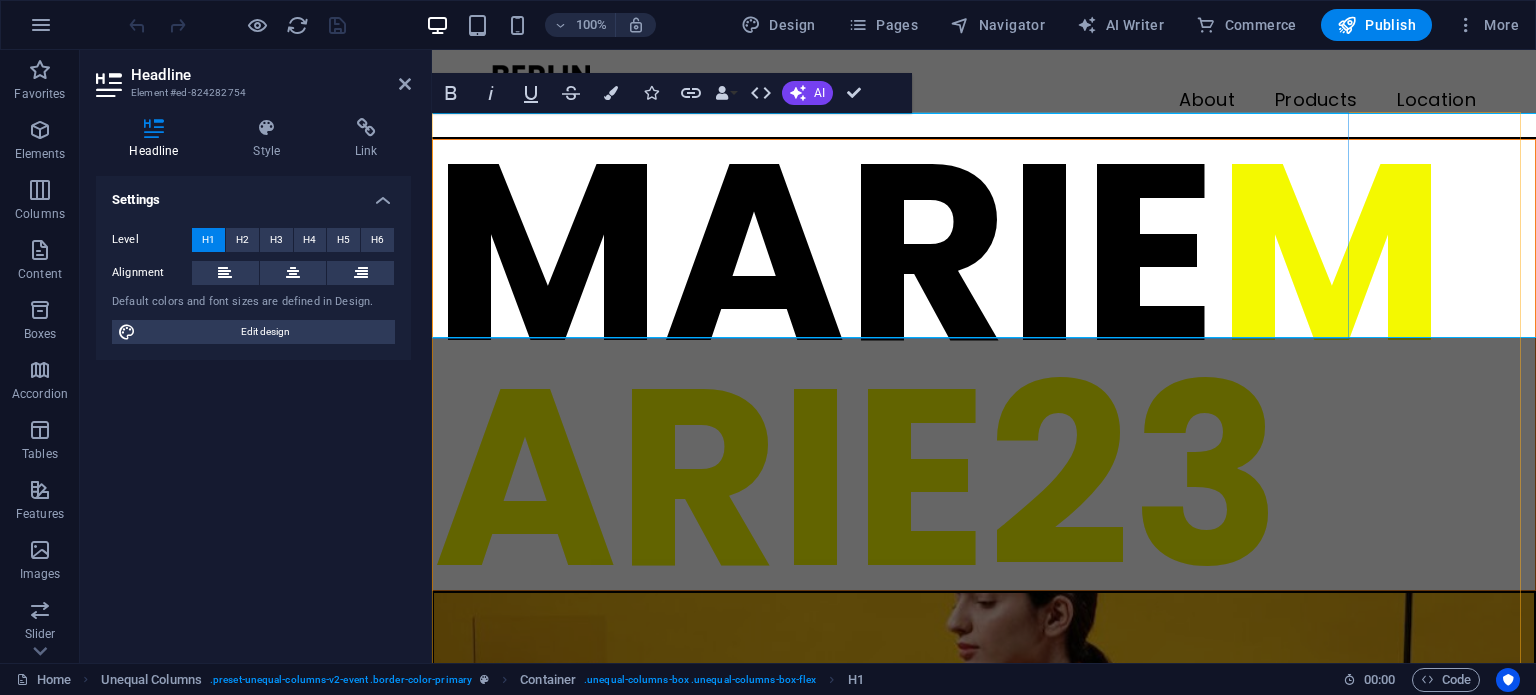 click on "MARIE23" at bounding box center [939, 365] 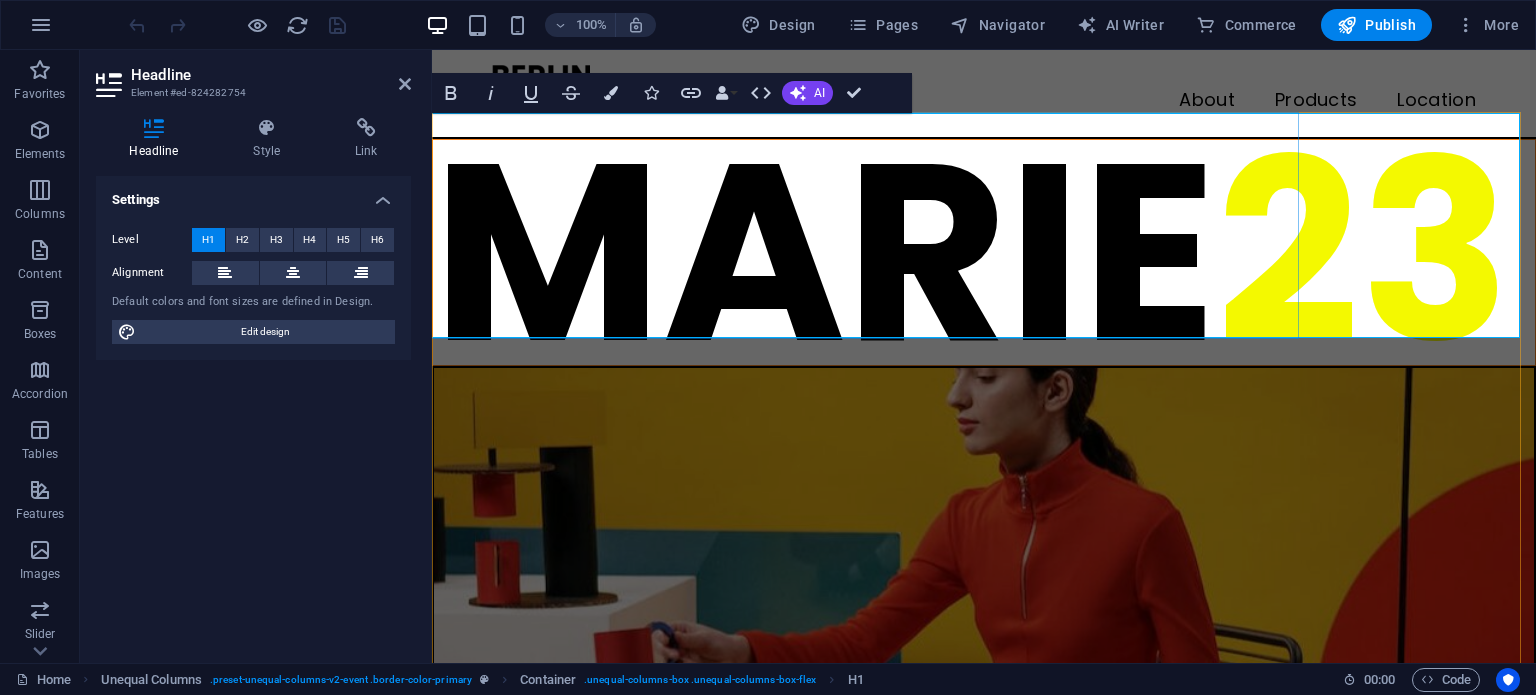scroll, scrollTop: 0, scrollLeft: 0, axis: both 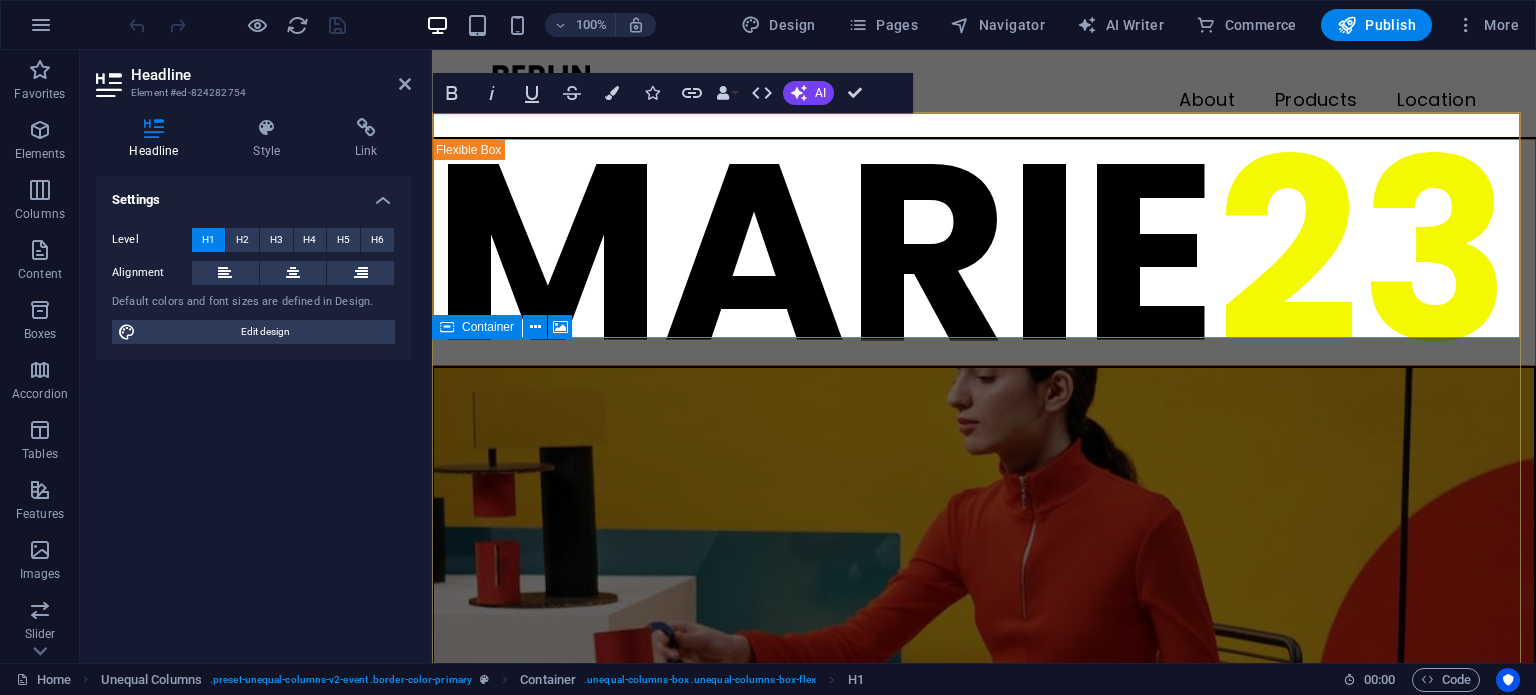 click on "Drop content here or  Add elements  Paste clipboard" at bounding box center (984, 1239) 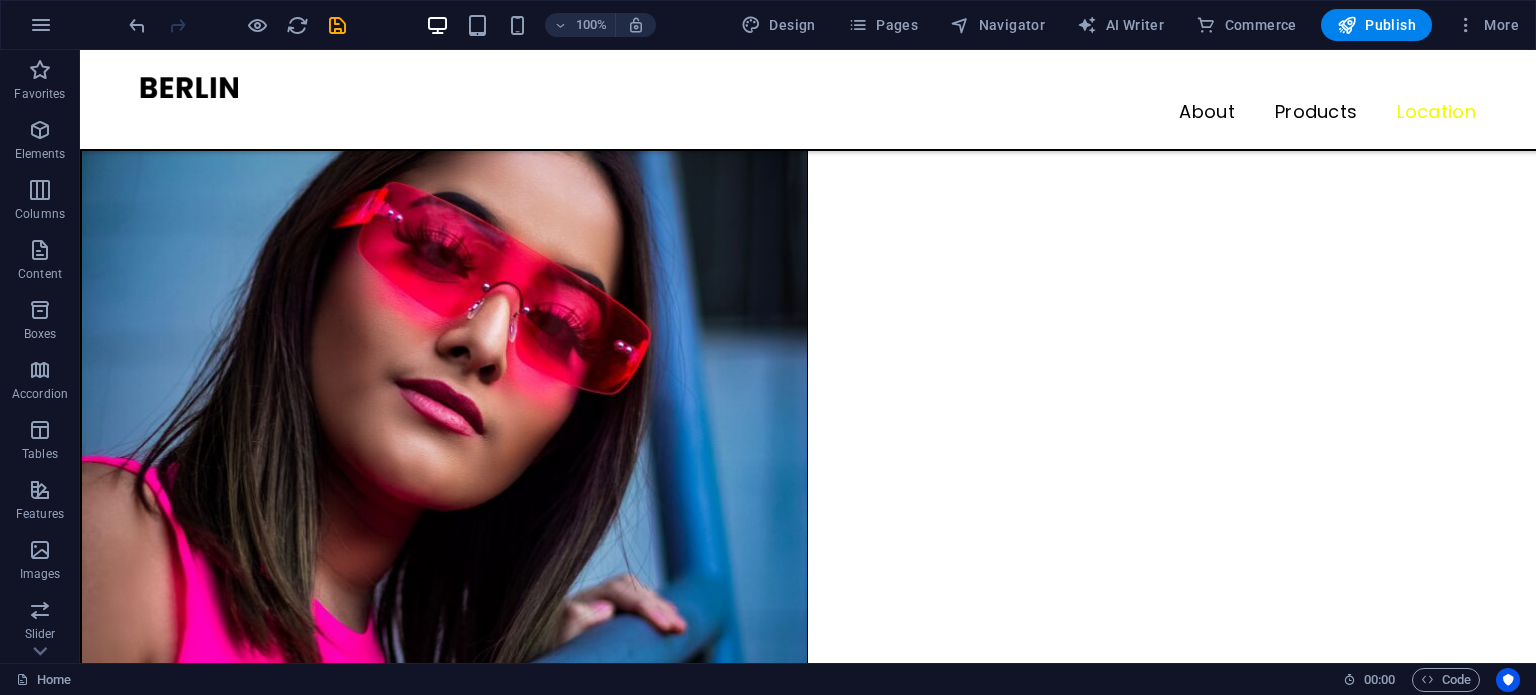 scroll, scrollTop: 4607, scrollLeft: 0, axis: vertical 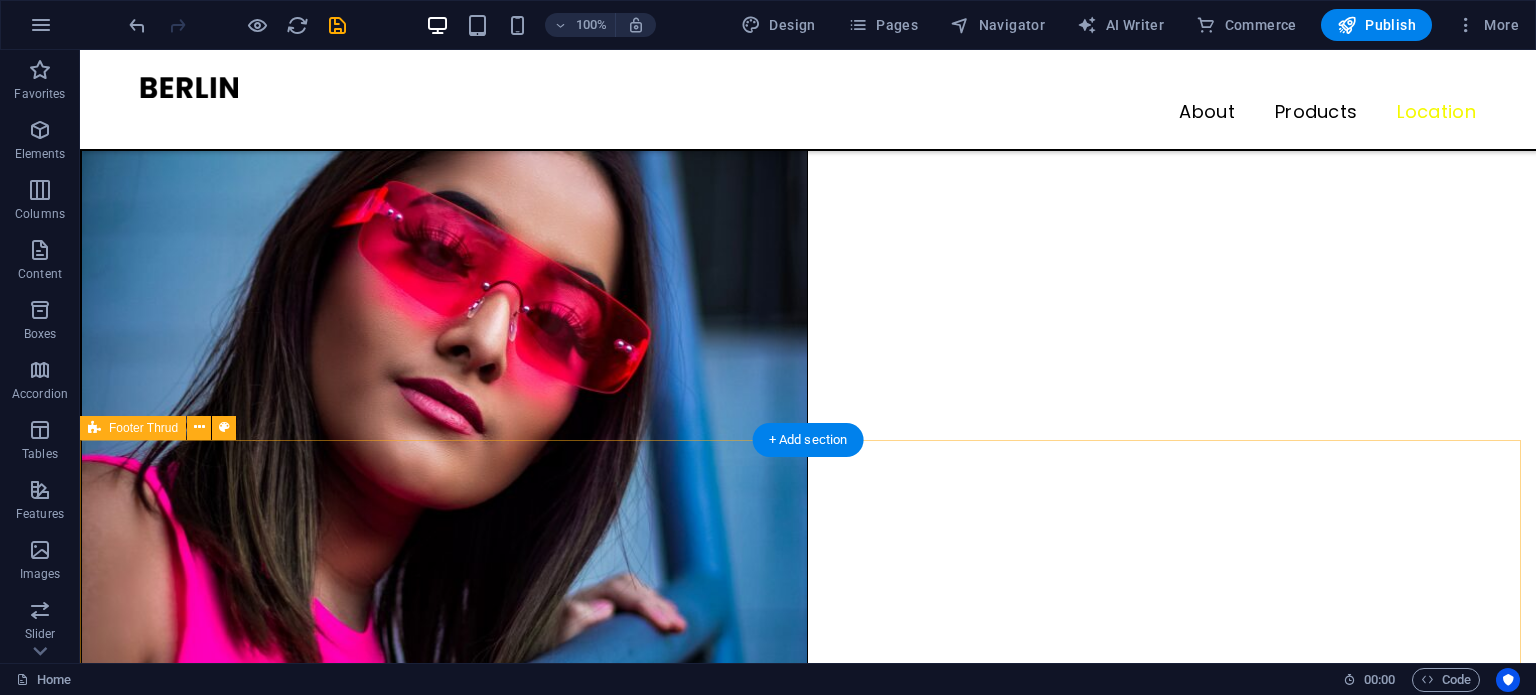 click on "Lorem ipsum dolor sit amet, consectetur adipiscing elit. Elit nunc nulla nunc, quis morbi.  About Products Location
Privacy Policy Legal Notice  2023  marie23.com . All rights reserved" at bounding box center [808, 7329] 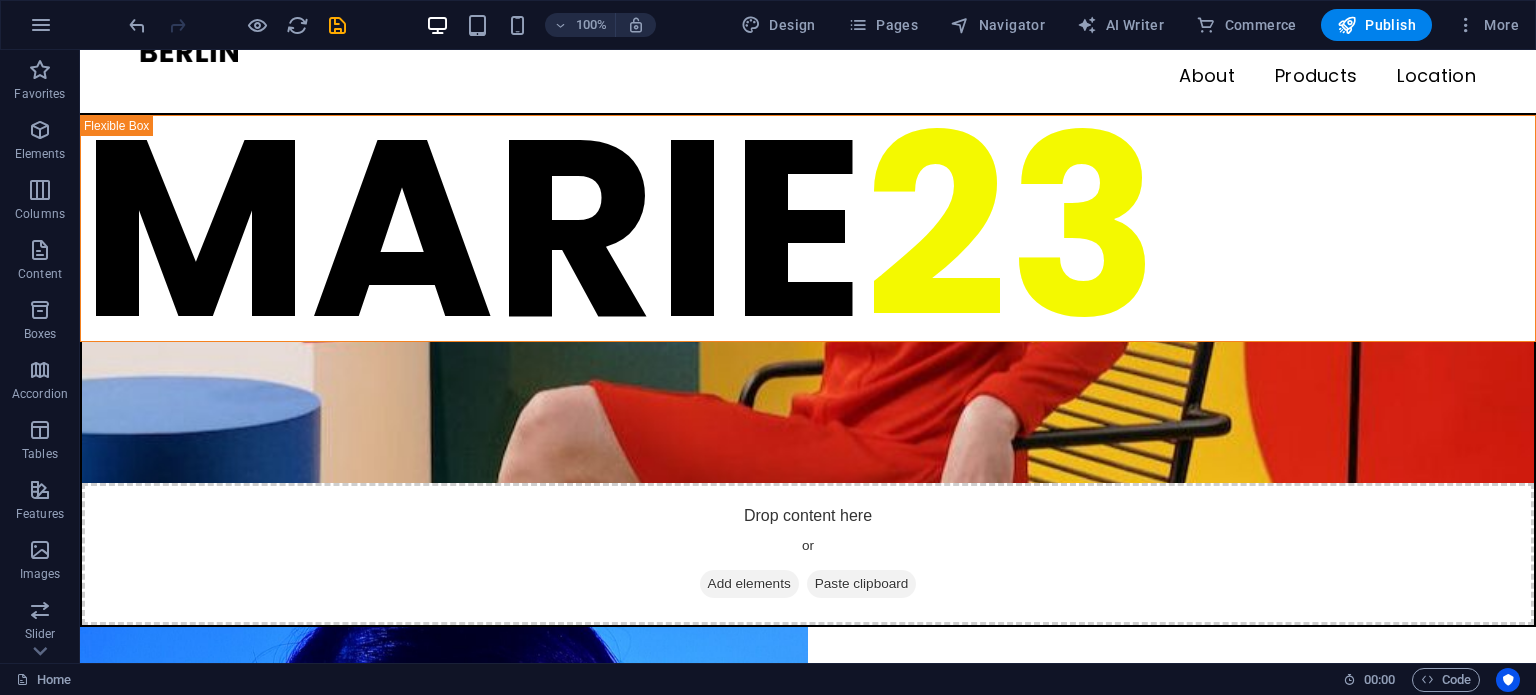 scroll, scrollTop: 0, scrollLeft: 0, axis: both 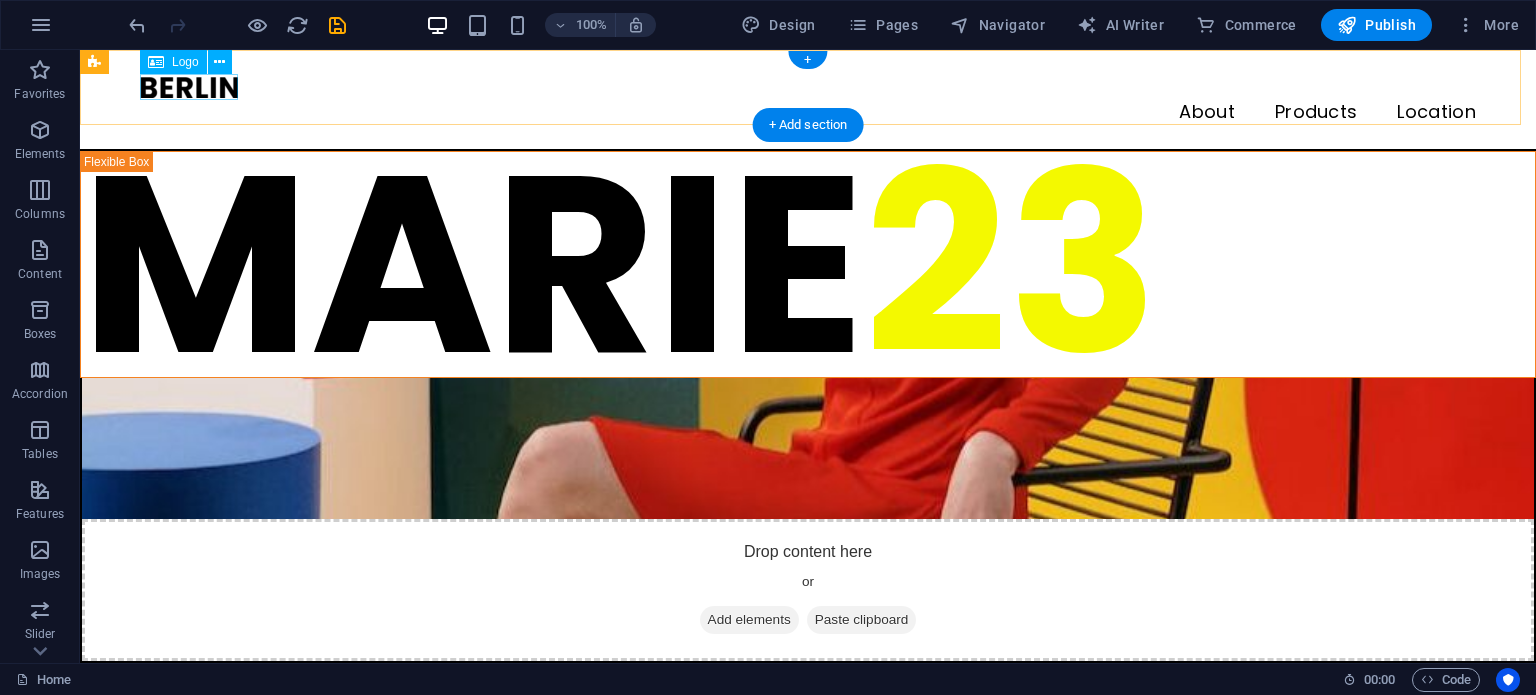 click at bounding box center (808, 87) 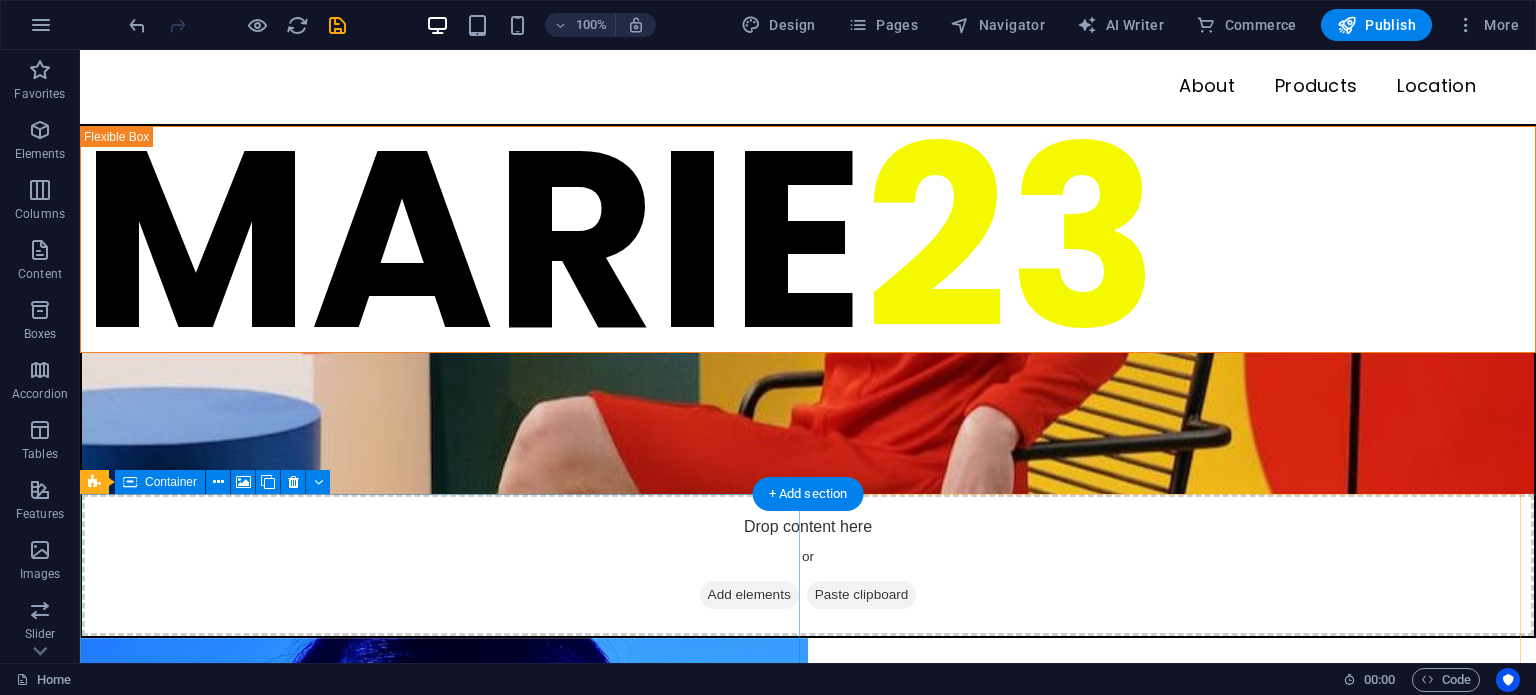 click on "Drop content here or  Add elements  Paste clipboard" at bounding box center (444, 1189) 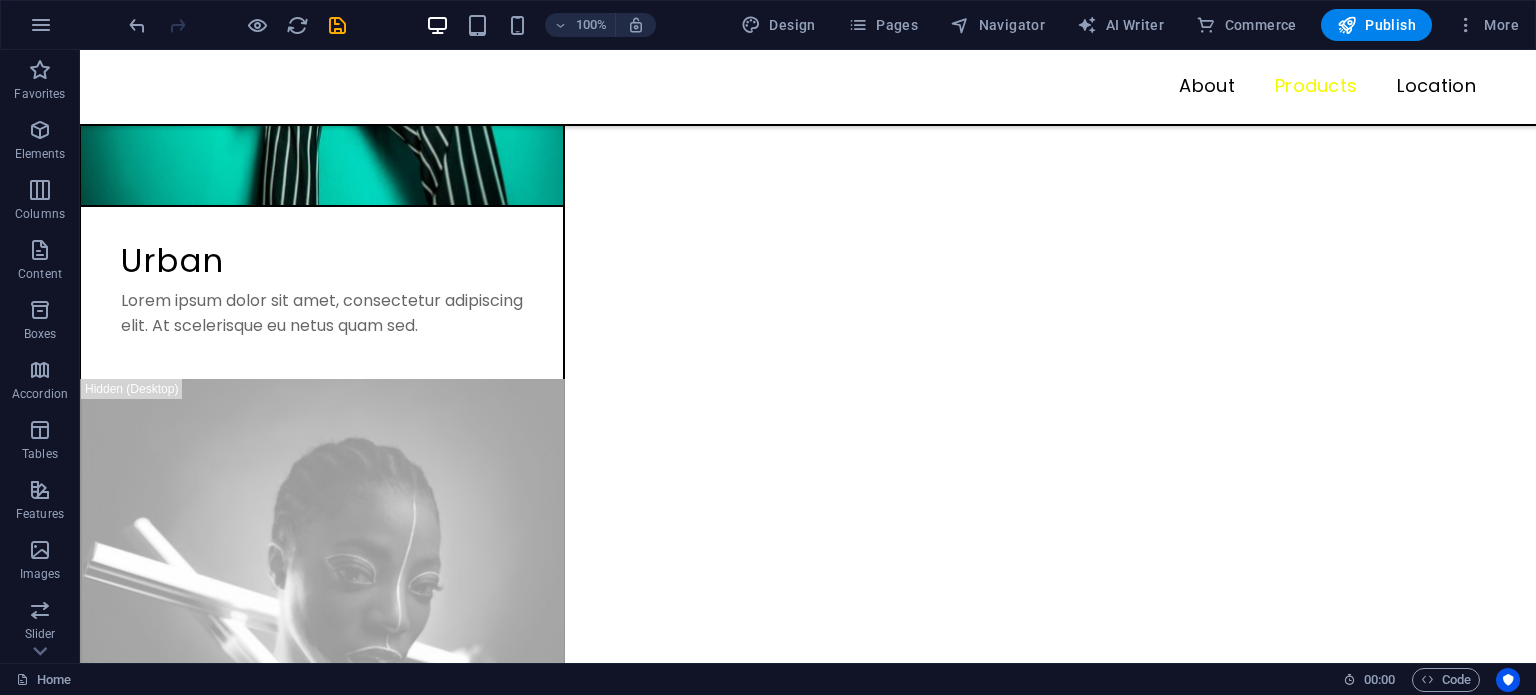 scroll, scrollTop: 2715, scrollLeft: 0, axis: vertical 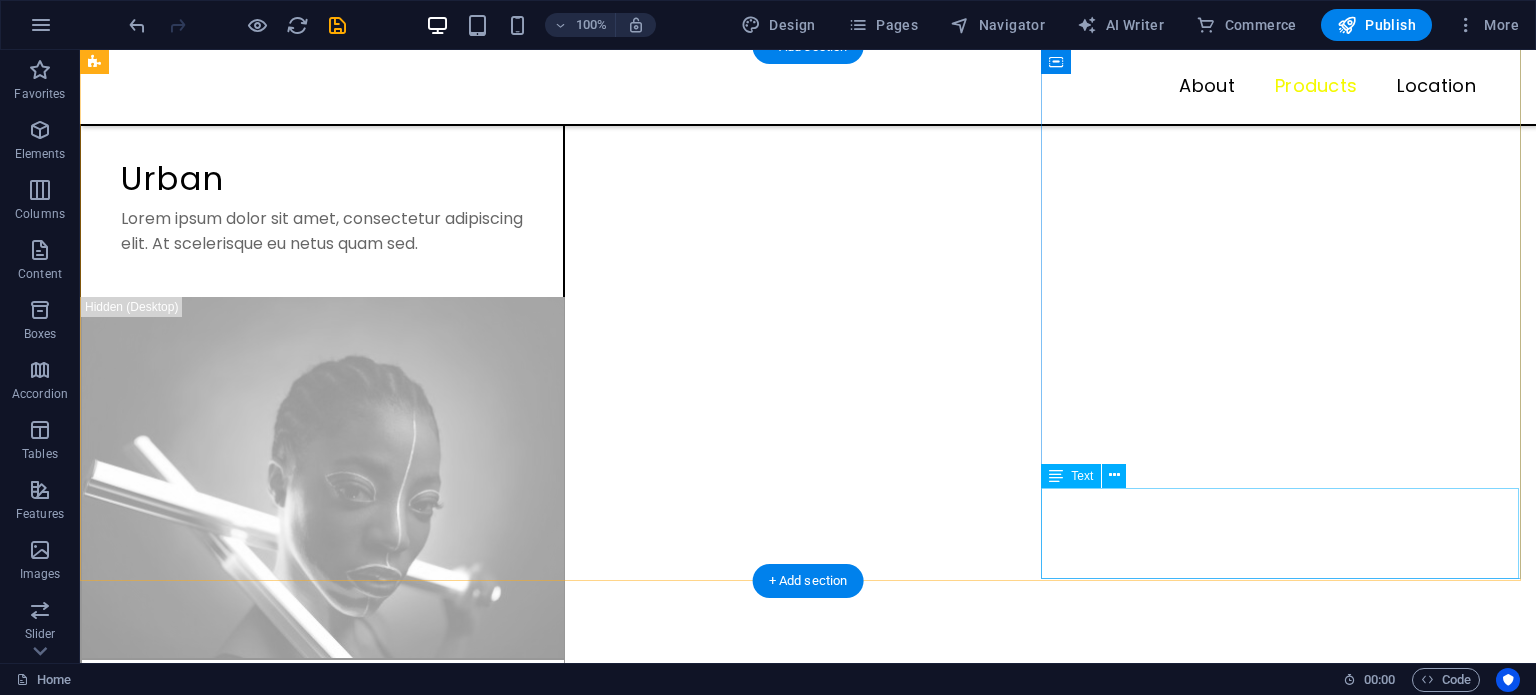 click on "Lorem ipsum dolor sit amet, consectetur adipiscing elit. At scelerisque eu netus quam sed." at bounding box center [322, 4920] 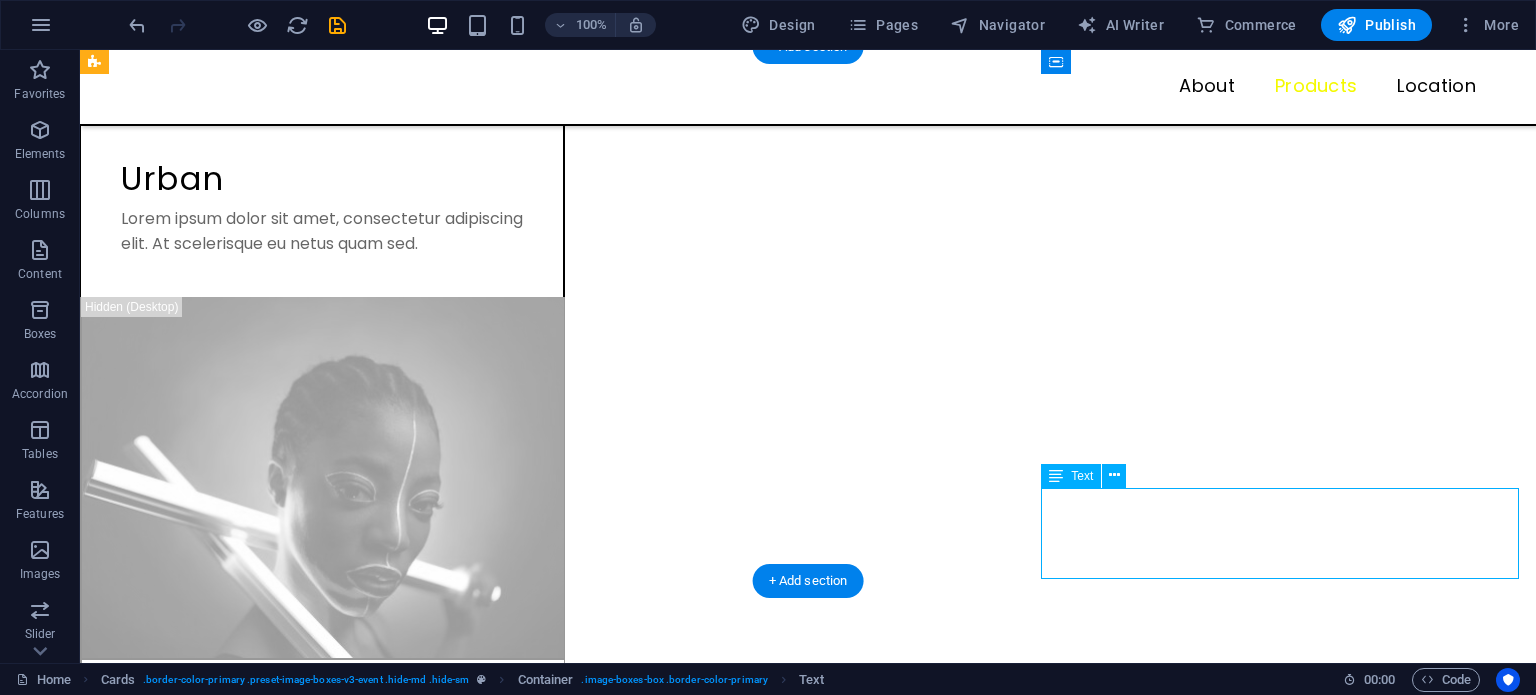 click on "Lorem ipsum dolor sit amet, consectetur adipiscing elit. At scelerisque eu netus quam sed." at bounding box center (322, 4920) 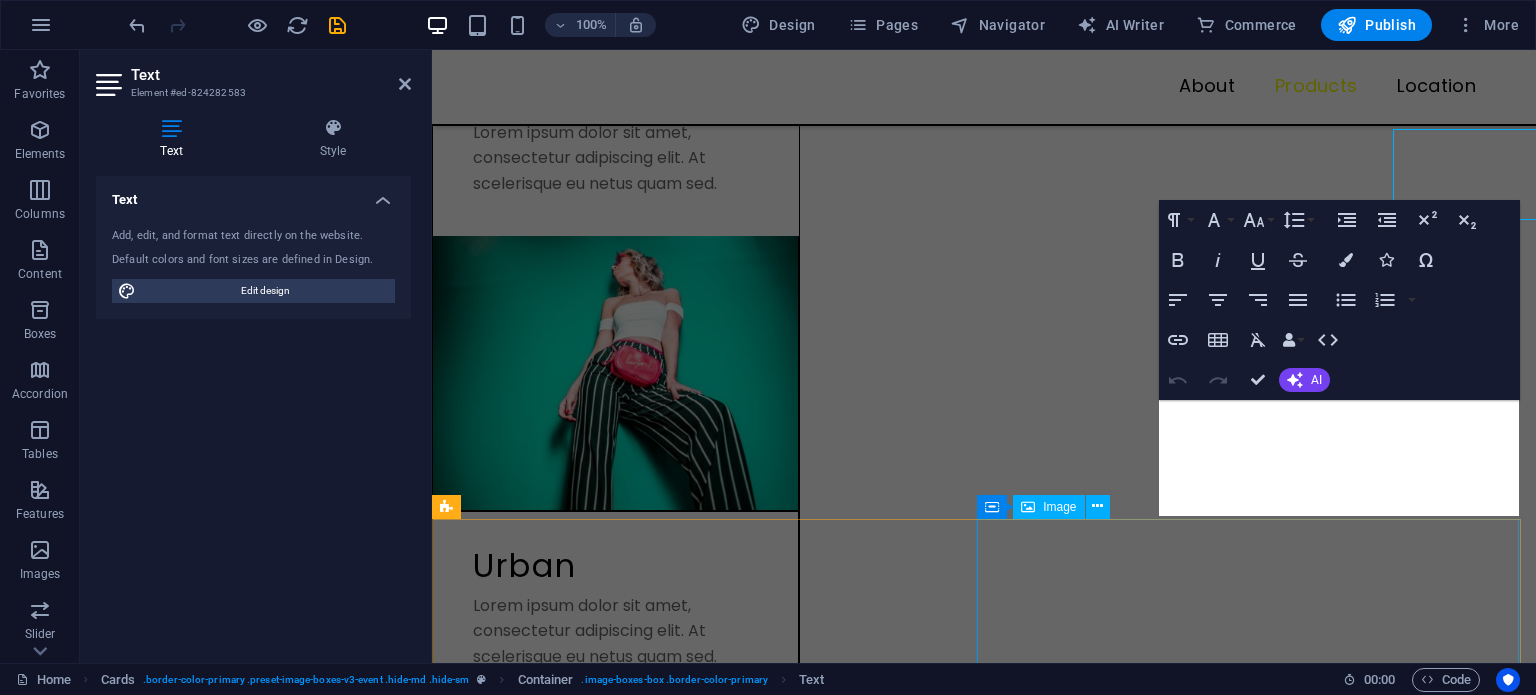 scroll, scrollTop: 3073, scrollLeft: 0, axis: vertical 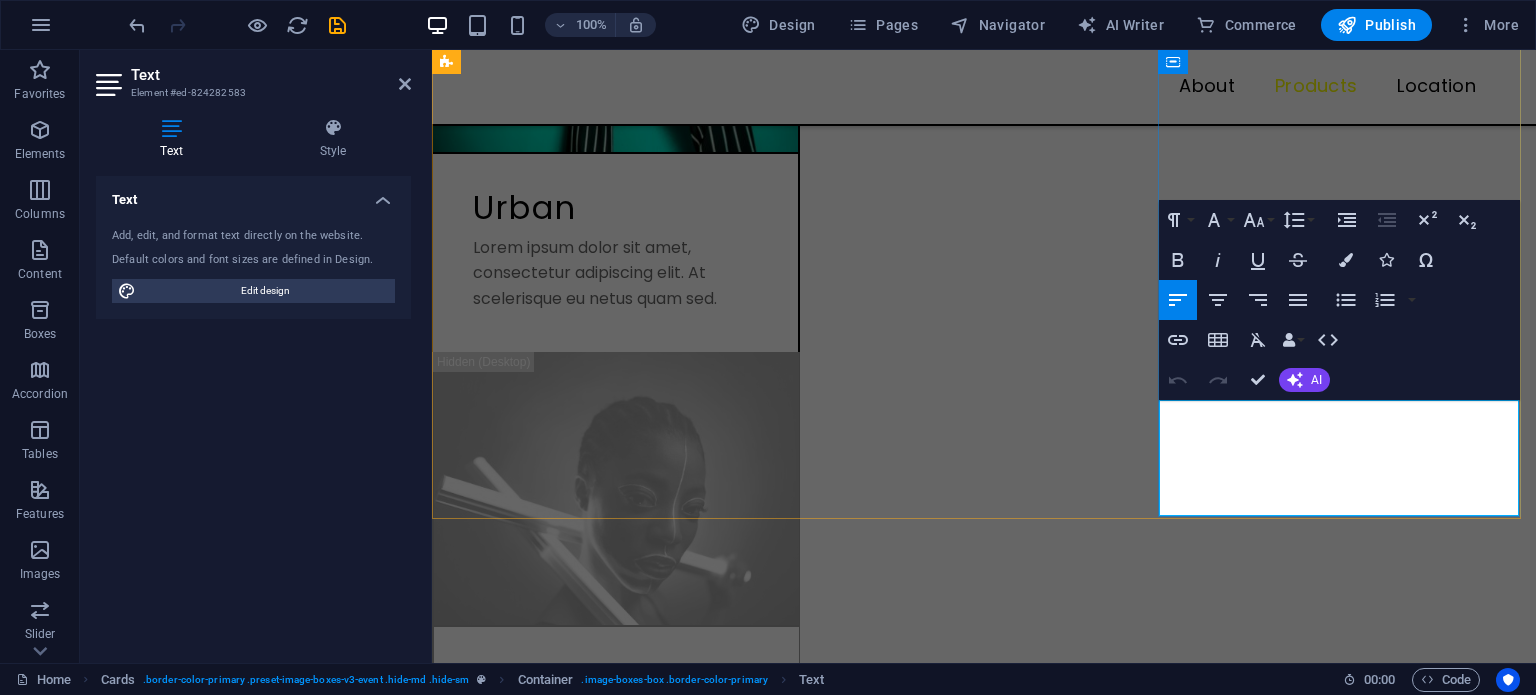 drag, startPoint x: 1458, startPoint y: 459, endPoint x: 1192, endPoint y: 415, distance: 269.61453 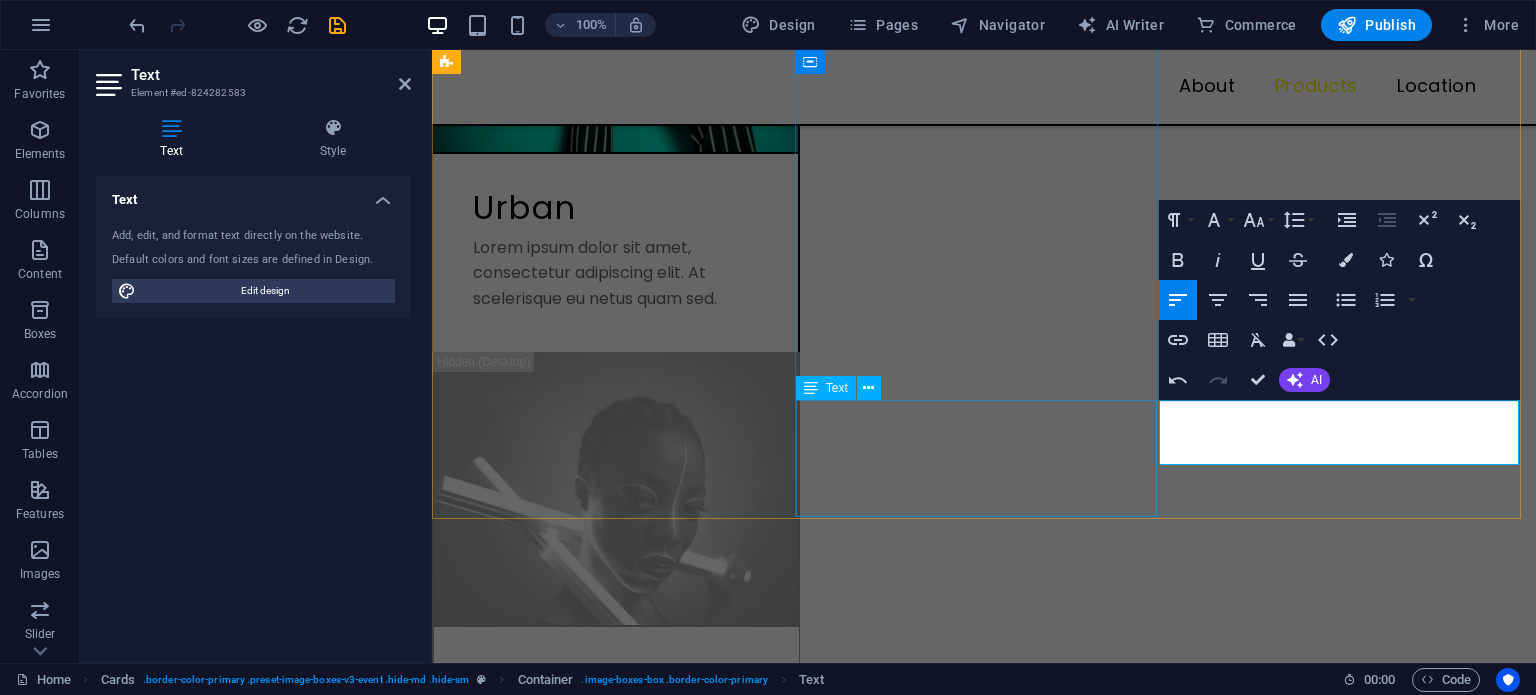 click on "Lorem ipsum dolor sit amet, consectetur adipiscing elit. At scelerisque eu netus quam sed." at bounding box center [616, 3763] 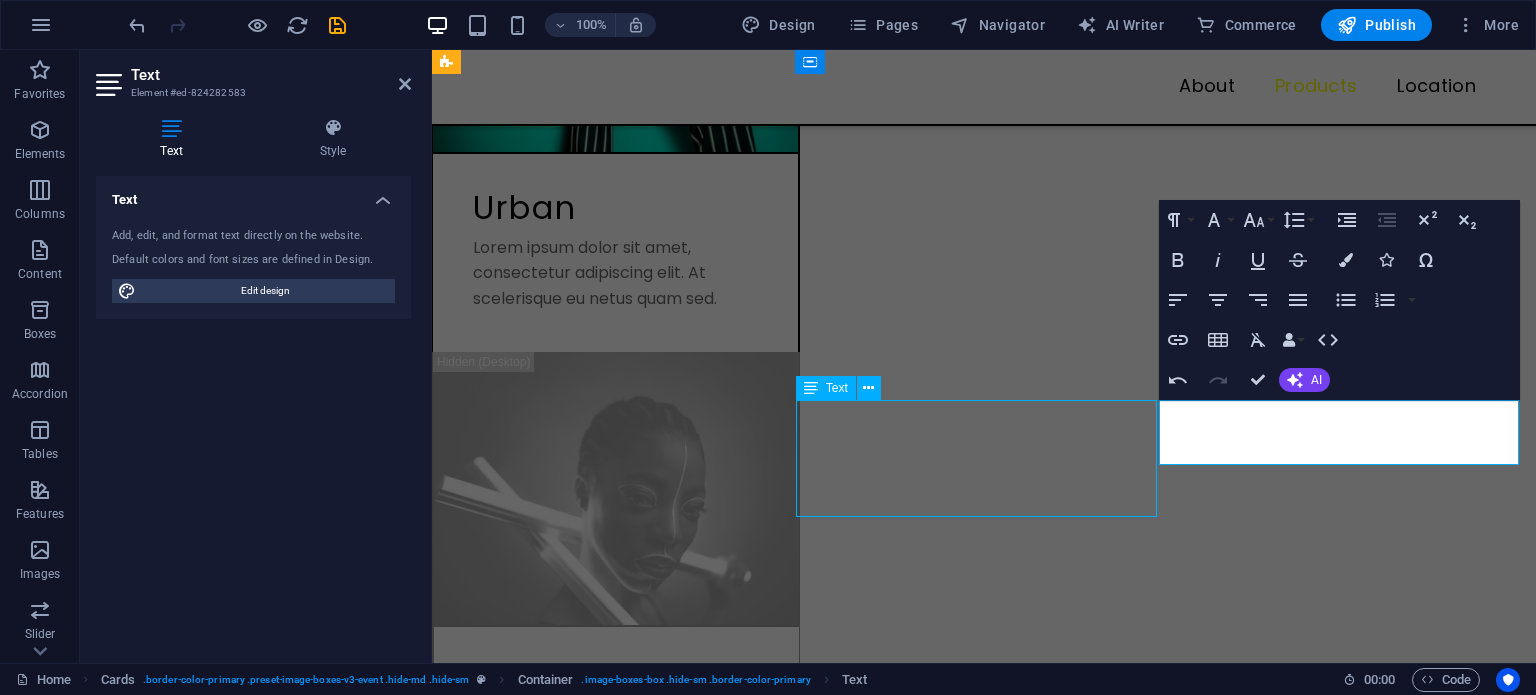 scroll, scrollTop: 2715, scrollLeft: 0, axis: vertical 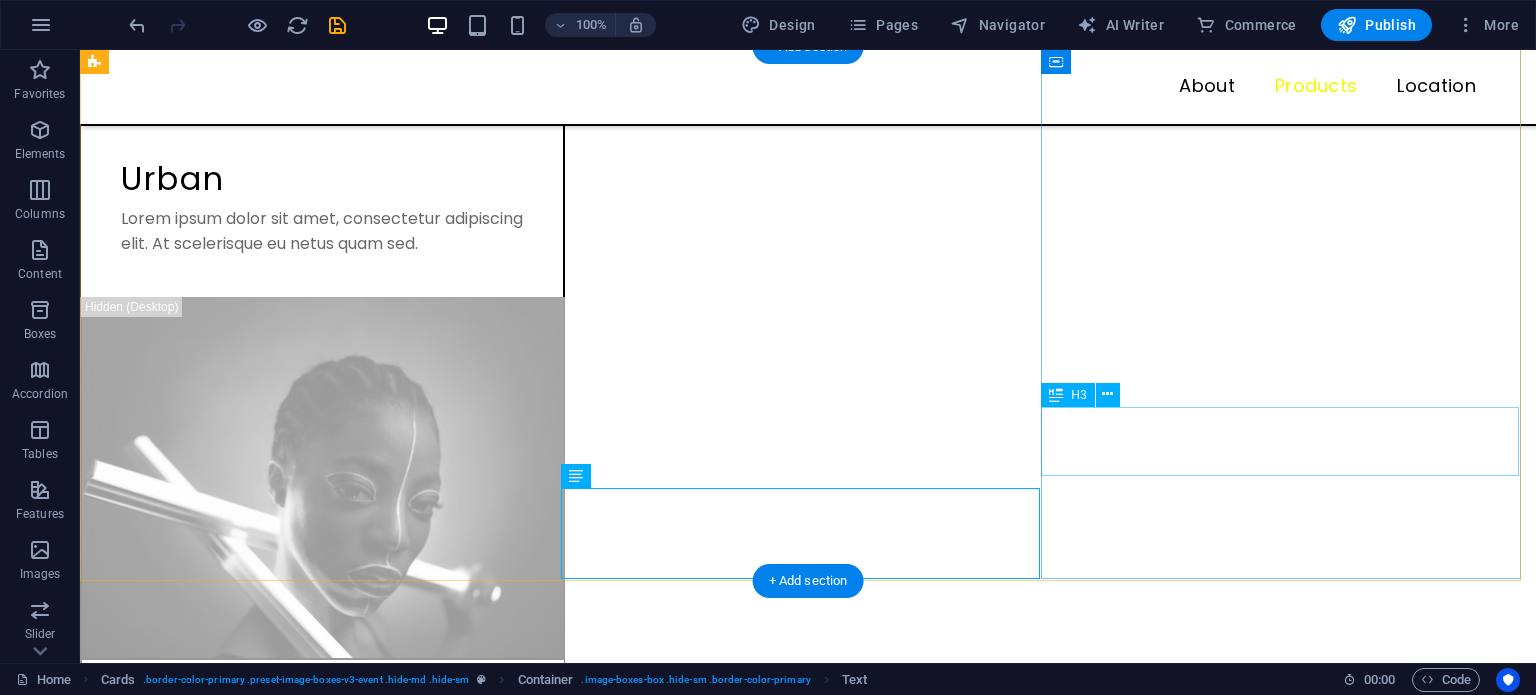click on "Summer" at bounding box center [322, 4829] 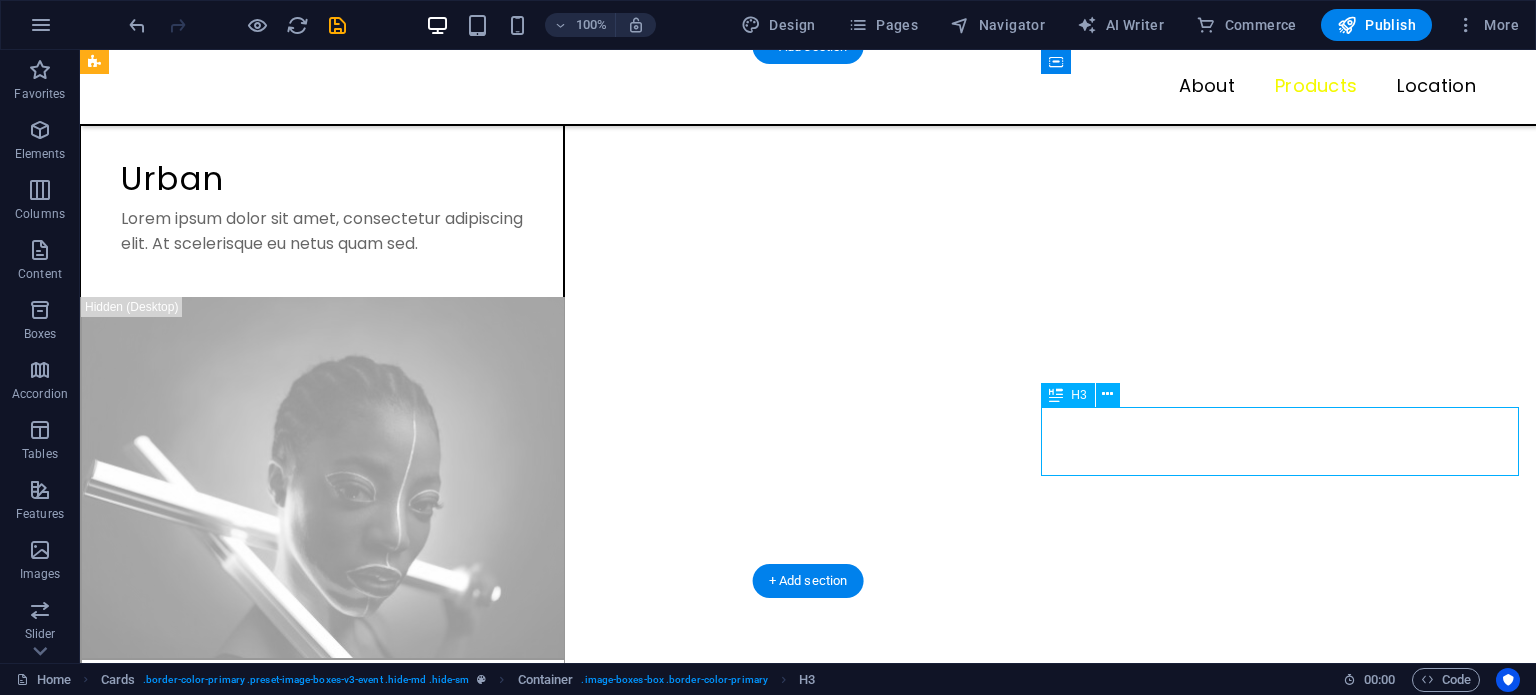 click on "Summer" at bounding box center (322, 4829) 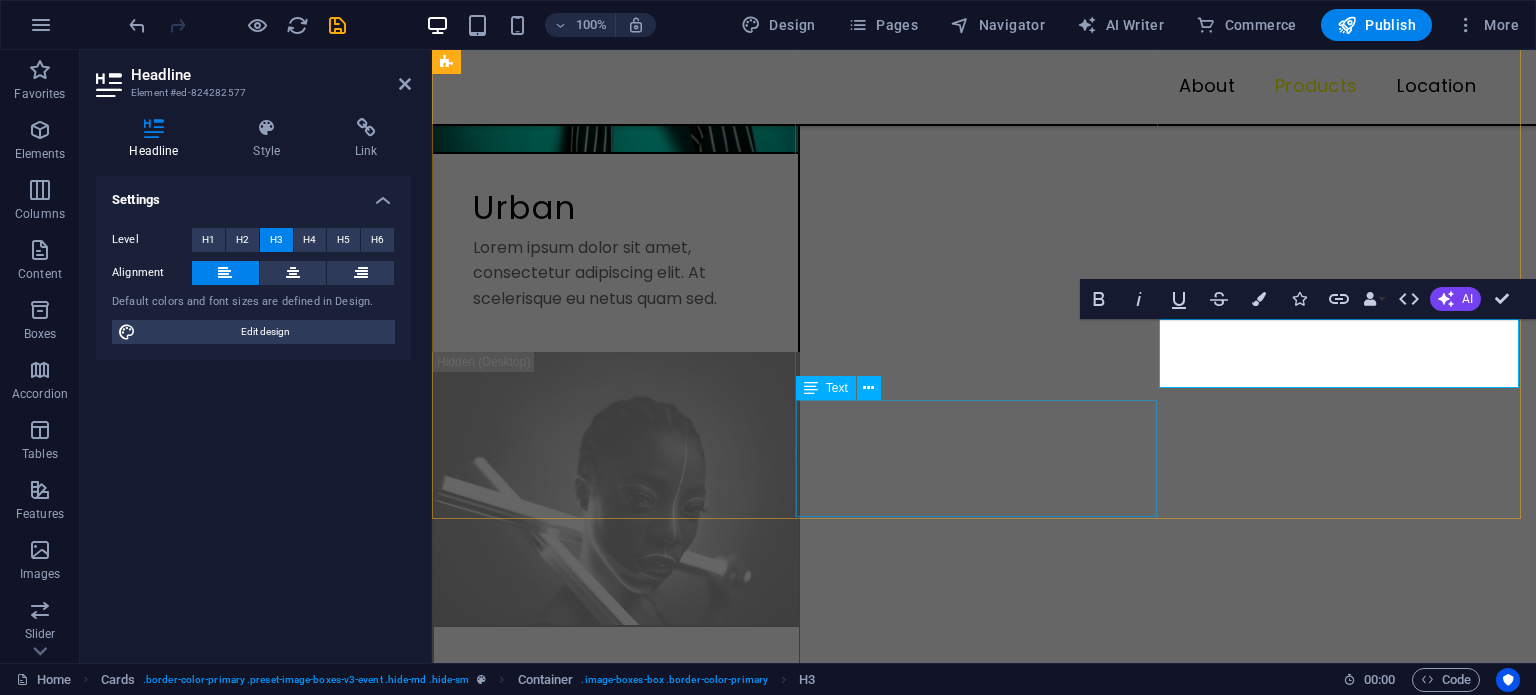 click on "Lorem ipsum dolor sit amet, consectetur adipiscing elit. At scelerisque eu netus quam sed." at bounding box center [616, 3763] 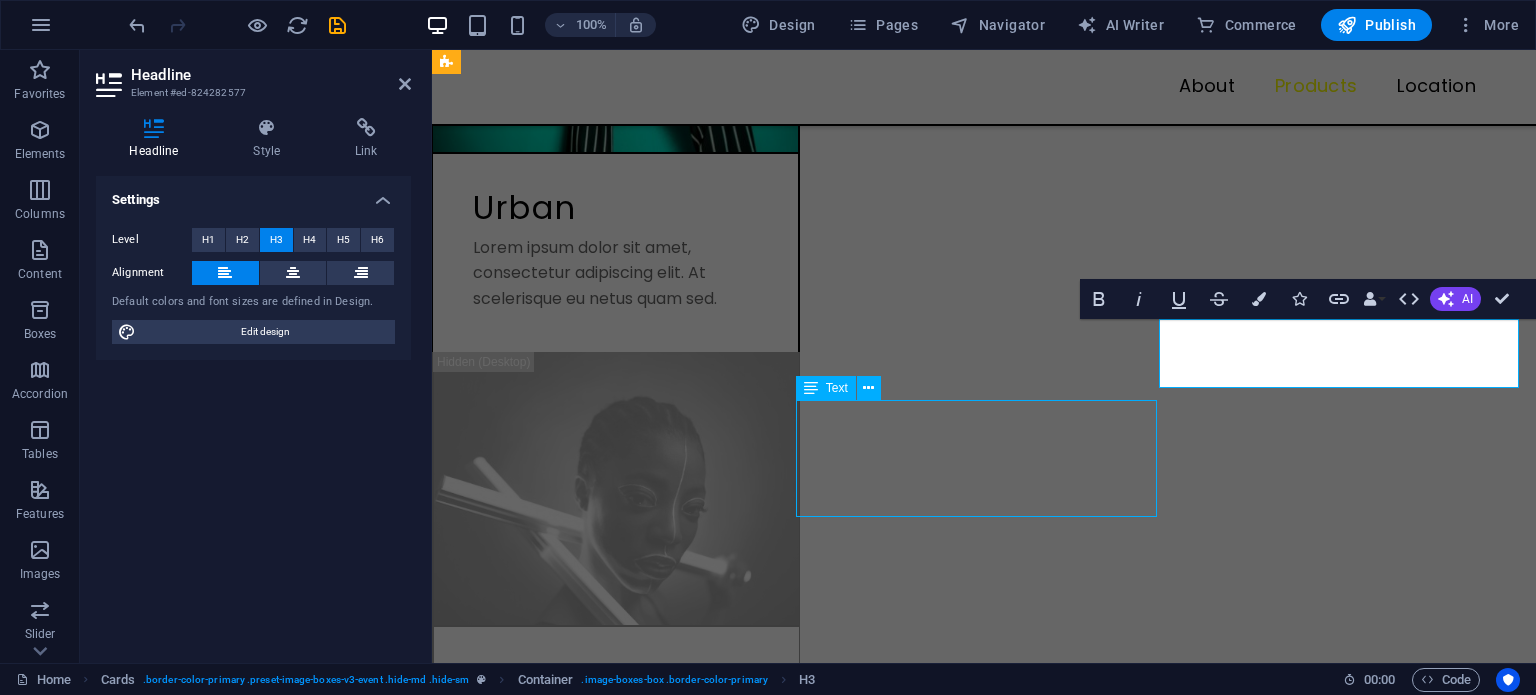 click on "Lorem ipsum dolor sit amet, consectetur adipiscing elit. At scelerisque eu netus quam sed." at bounding box center [616, 3763] 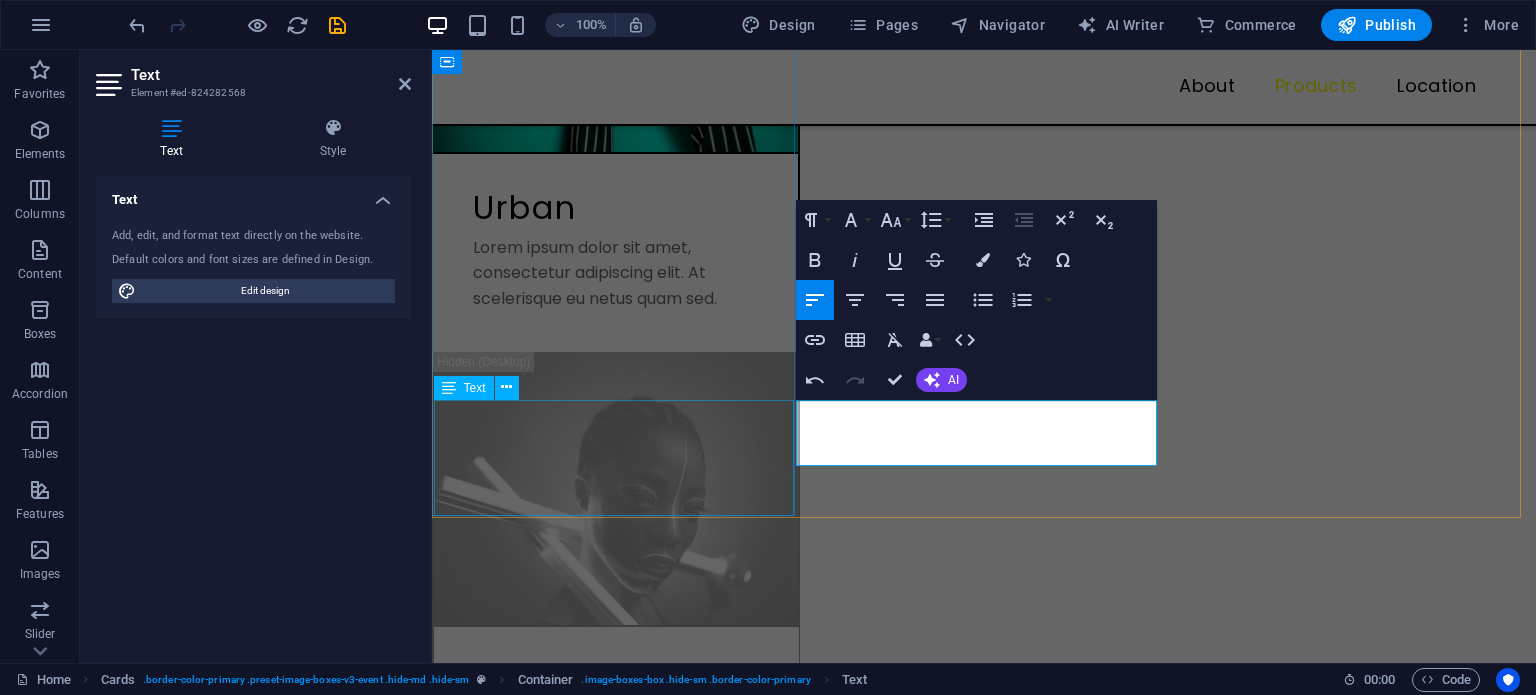 click on "Lorem ipsum dolor sit amet, consectetur adipiscing elit. At scelerisque eu netus quam sed." at bounding box center (616, 3289) 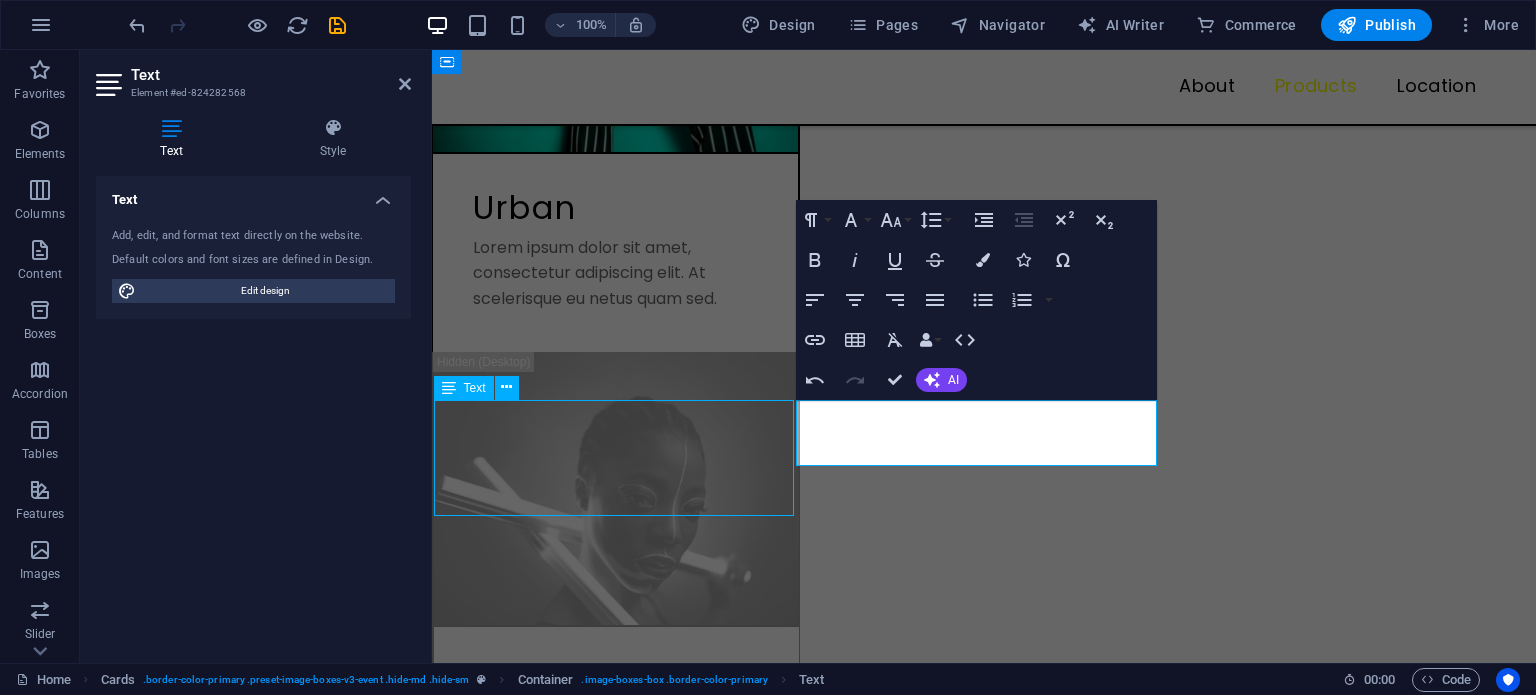 click on "Lorem ipsum dolor sit amet, consectetur adipiscing elit. At scelerisque eu netus quam sed." at bounding box center [616, 3289] 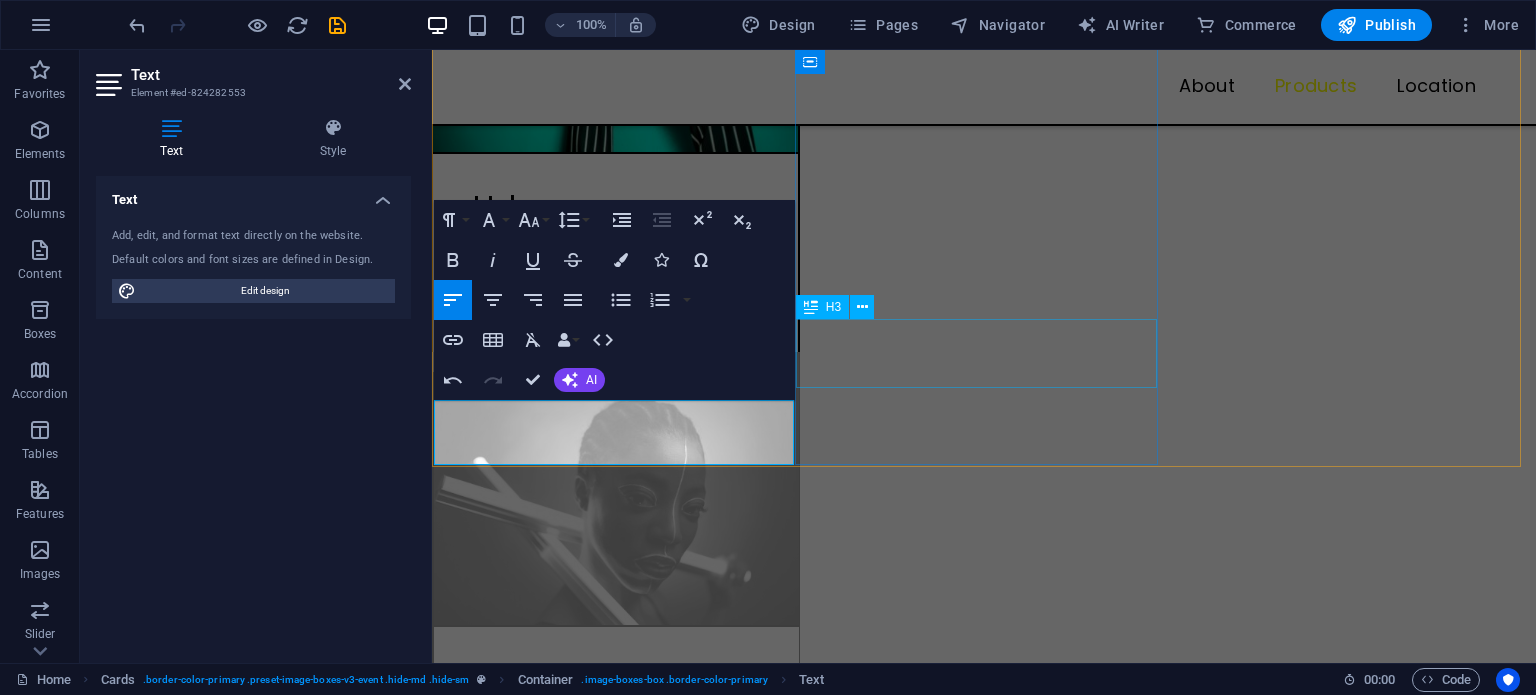 click on "Street" at bounding box center (616, 3607) 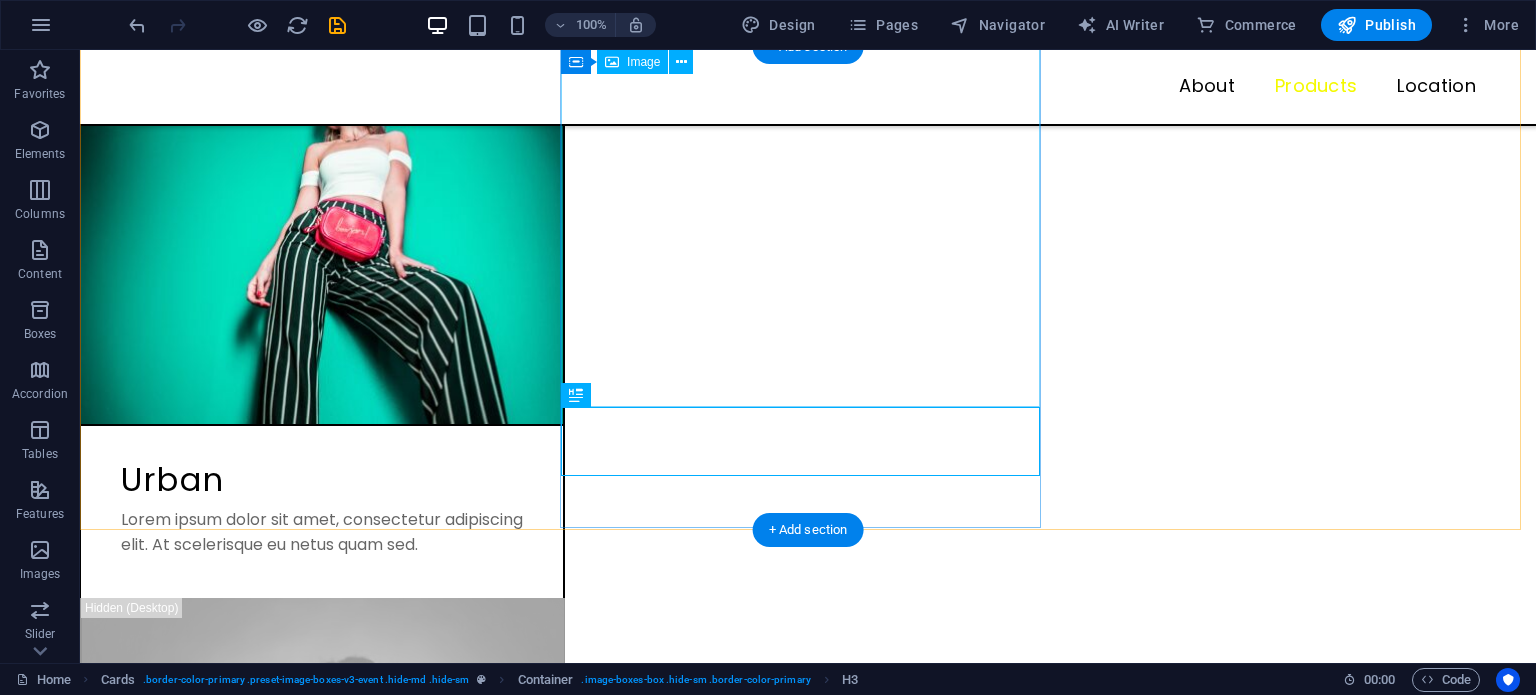 scroll, scrollTop: 2715, scrollLeft: 0, axis: vertical 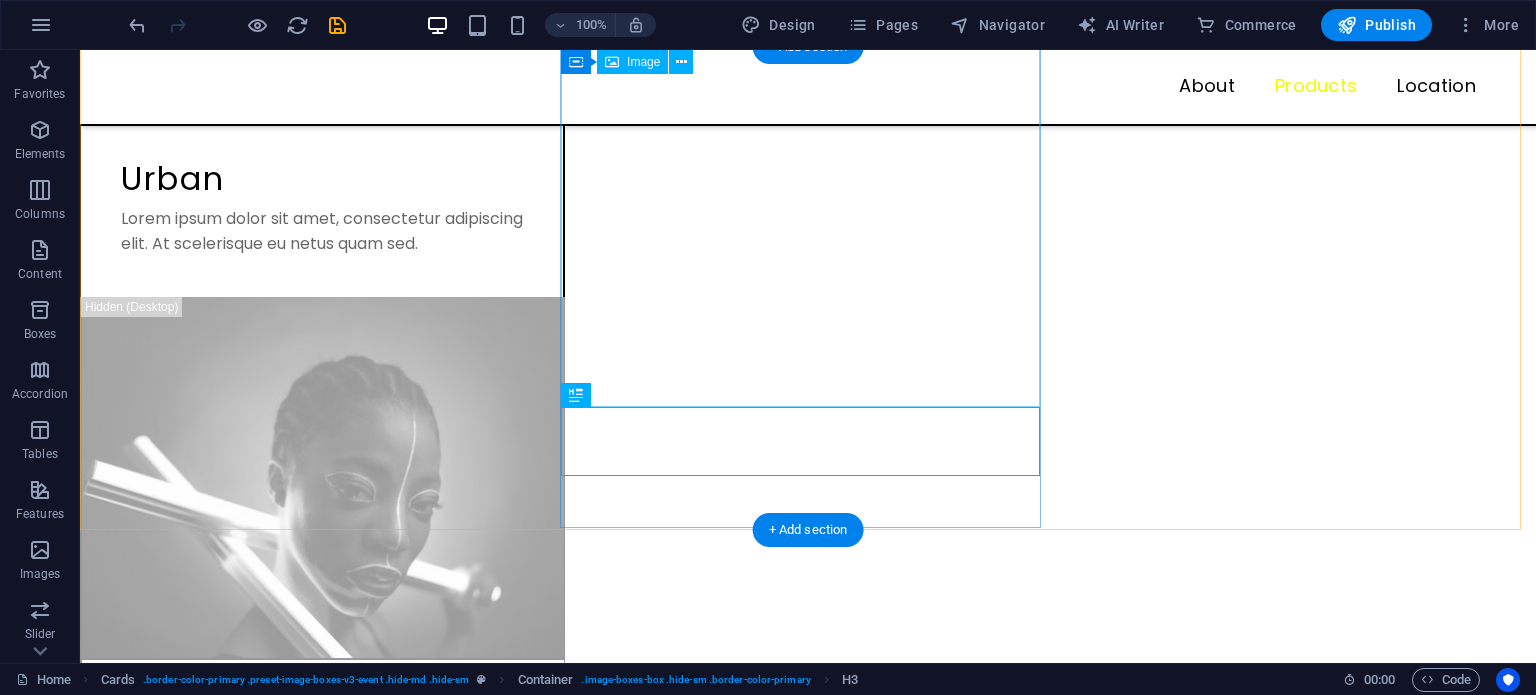 click at bounding box center [322, 4025] 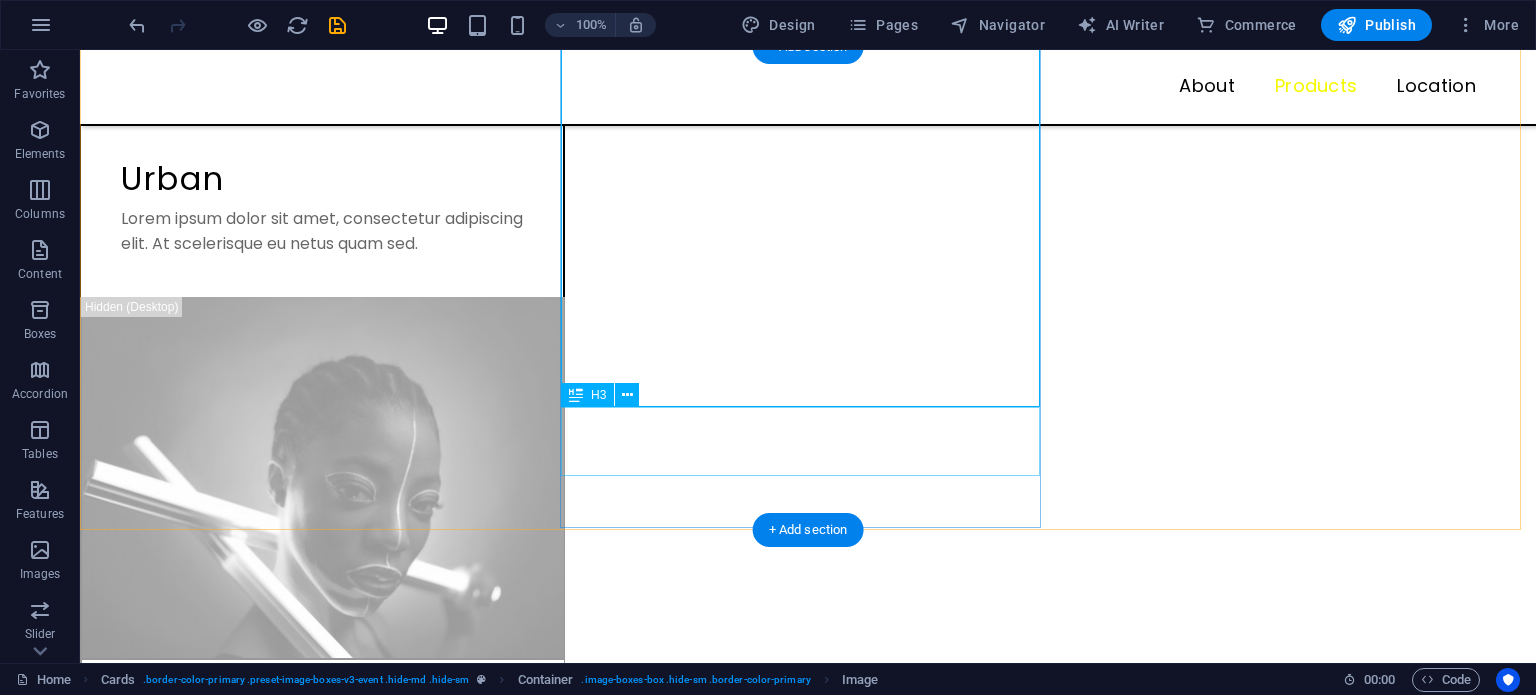 click on "Street" at bounding box center (322, 4242) 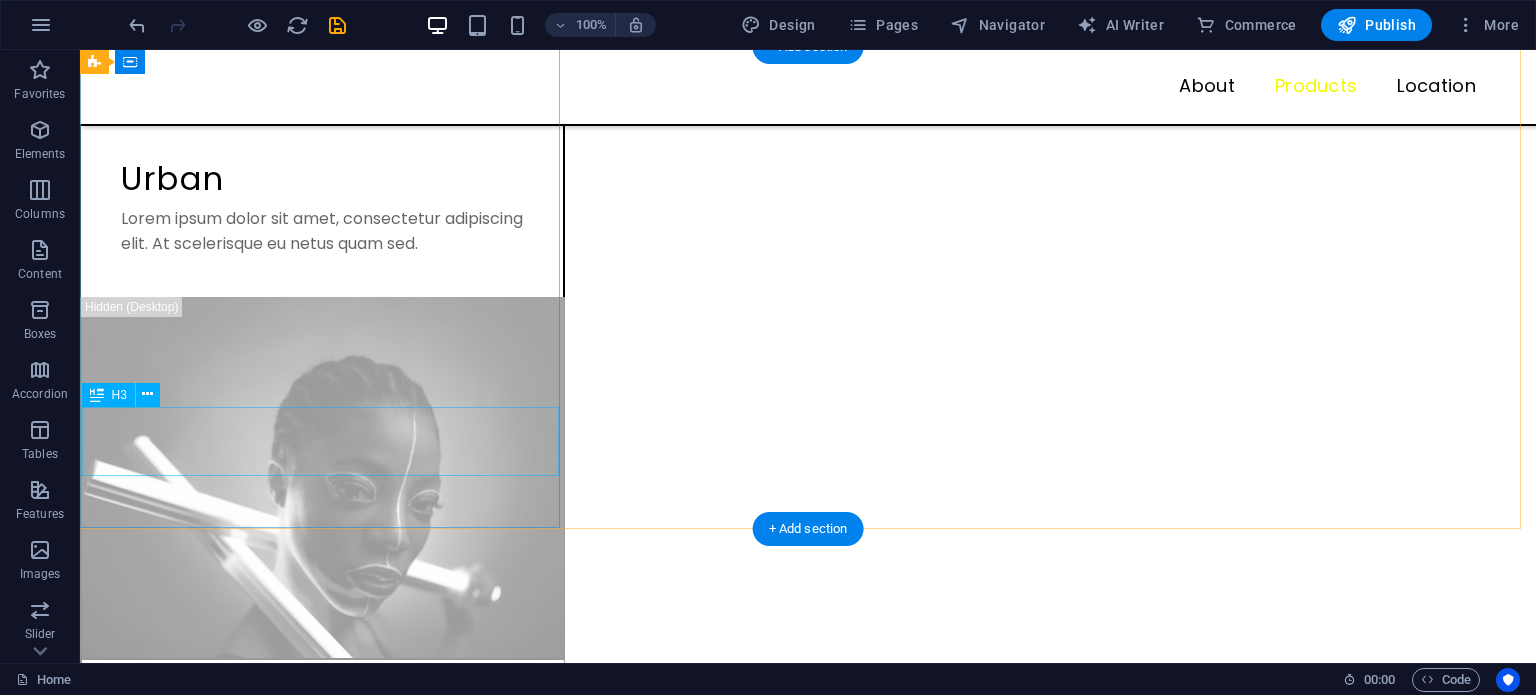click on "Neon" at bounding box center [323, 3756] 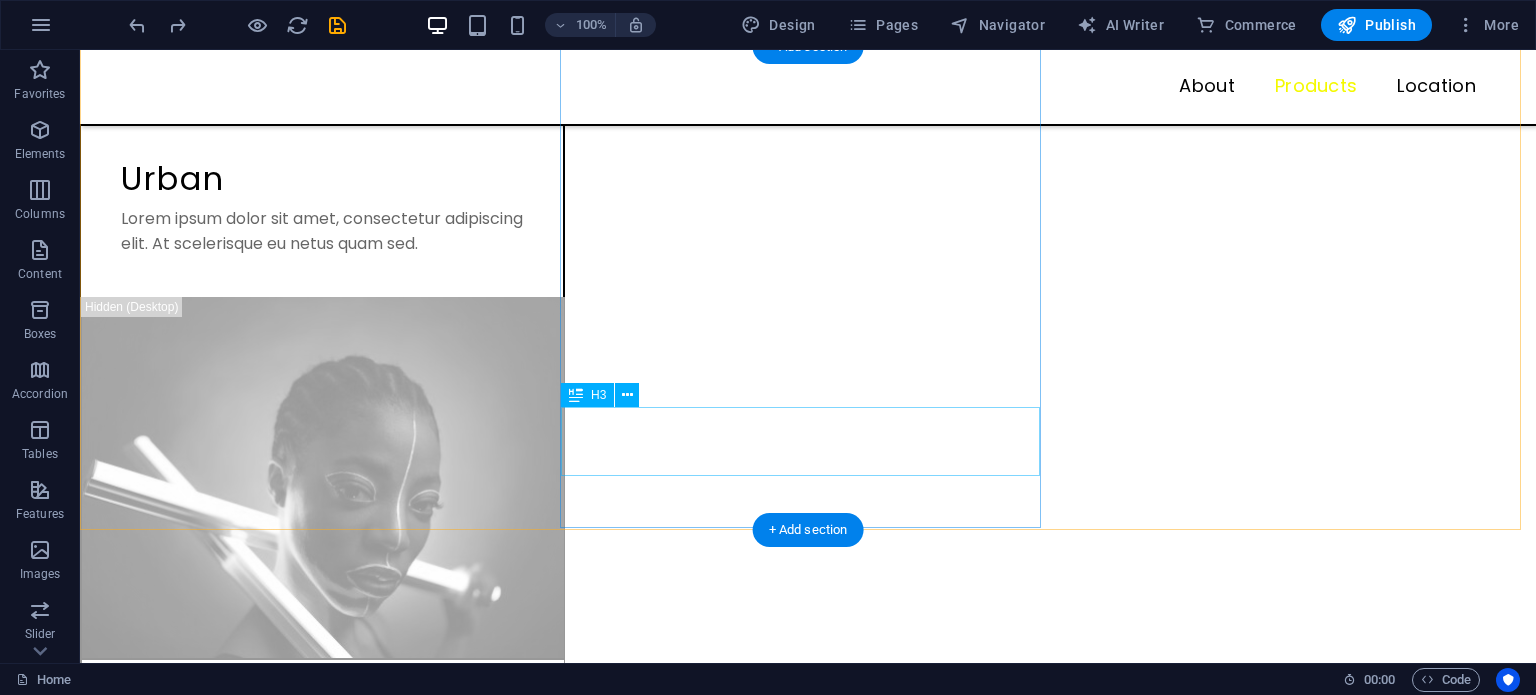 click on "Street" at bounding box center (322, 4242) 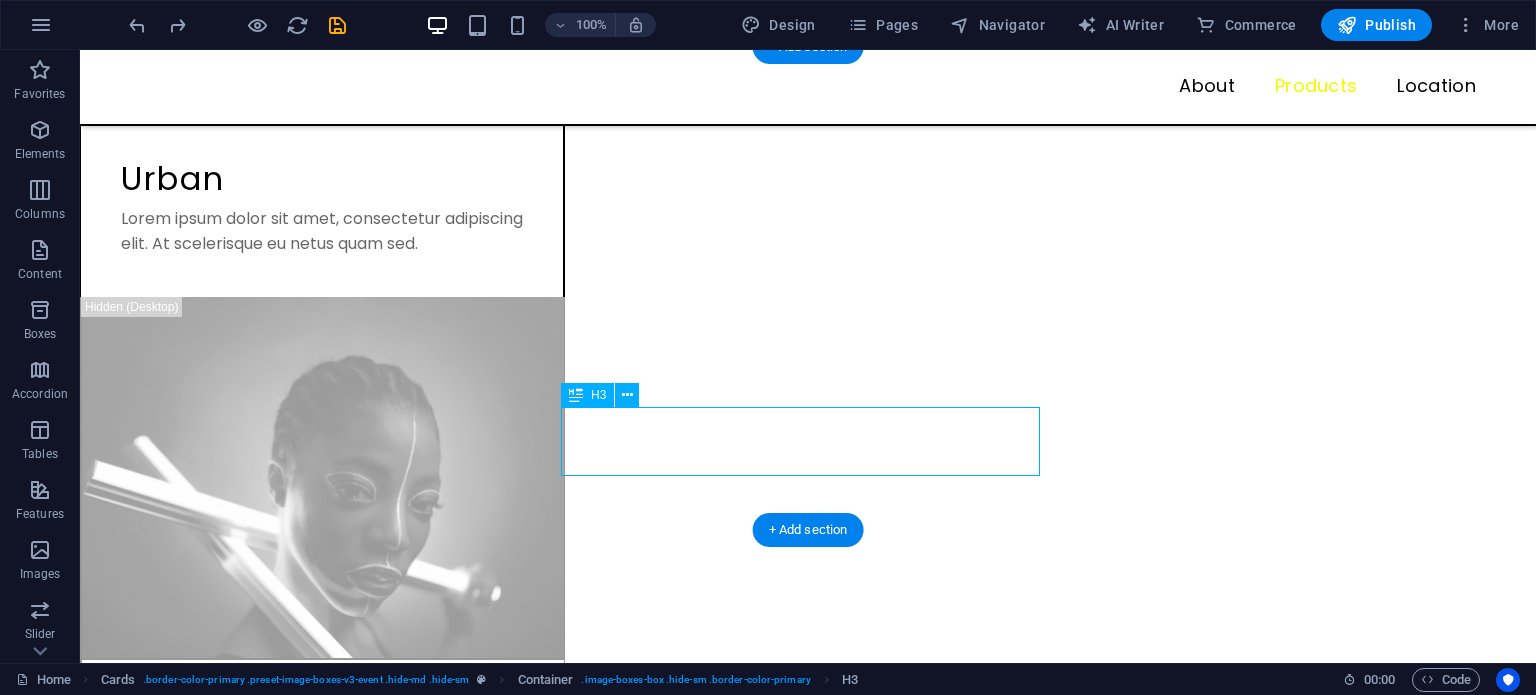 click on "Street" at bounding box center [322, 4242] 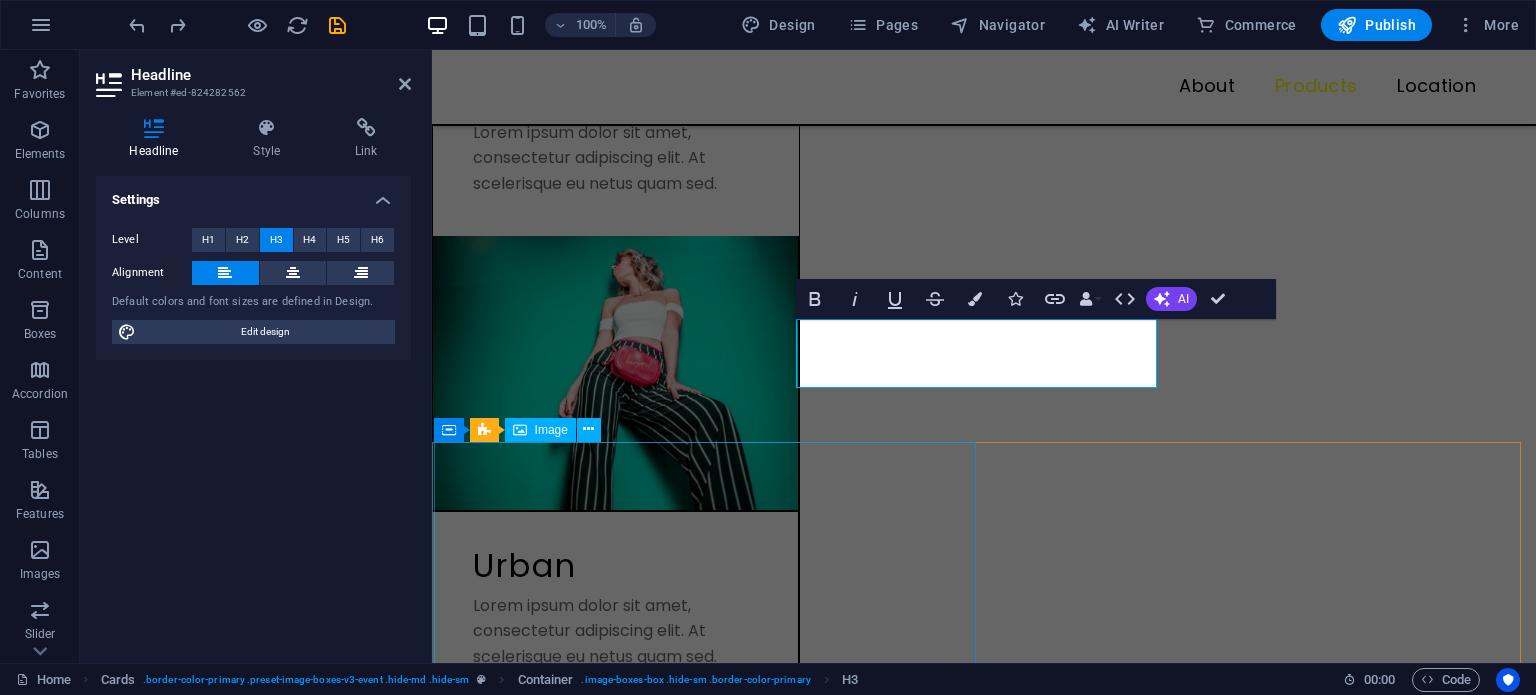 scroll, scrollTop: 3073, scrollLeft: 0, axis: vertical 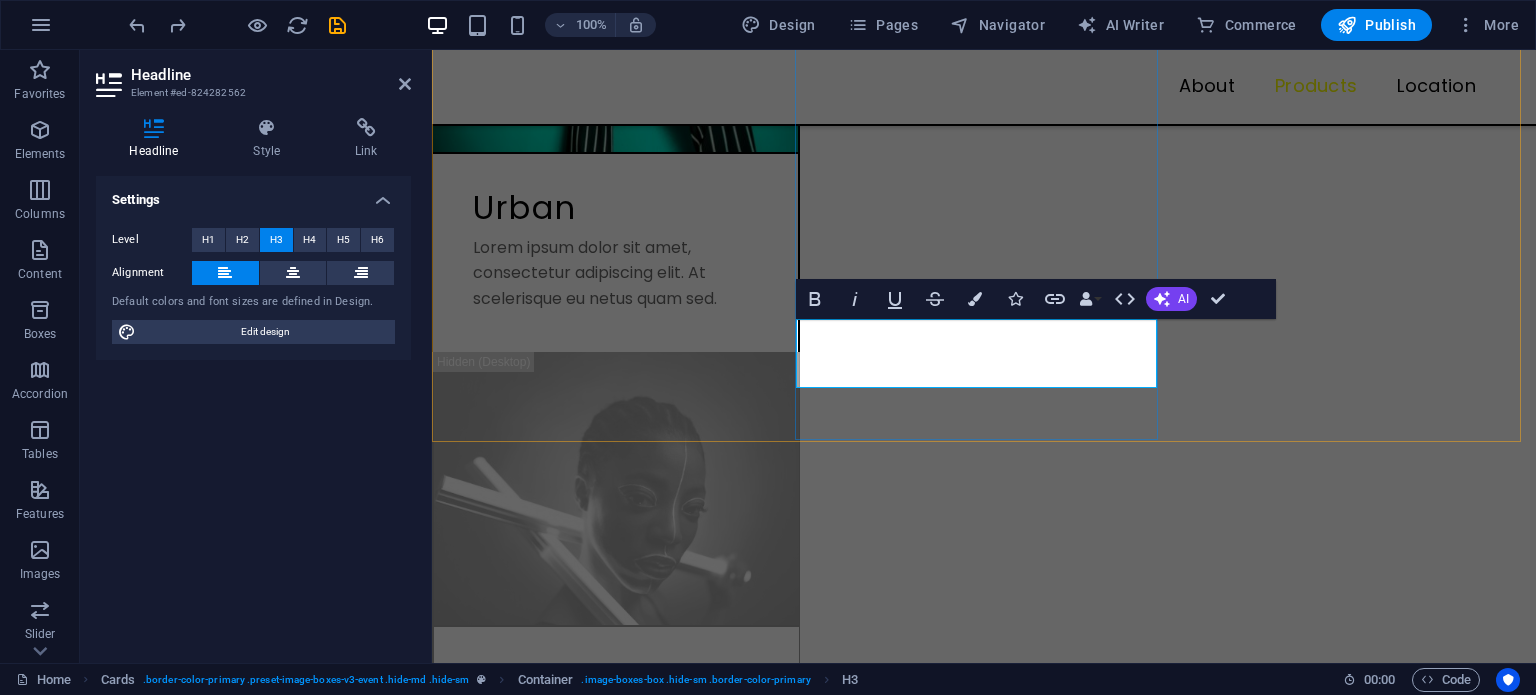 click on "Street" at bounding box center (616, 3601) 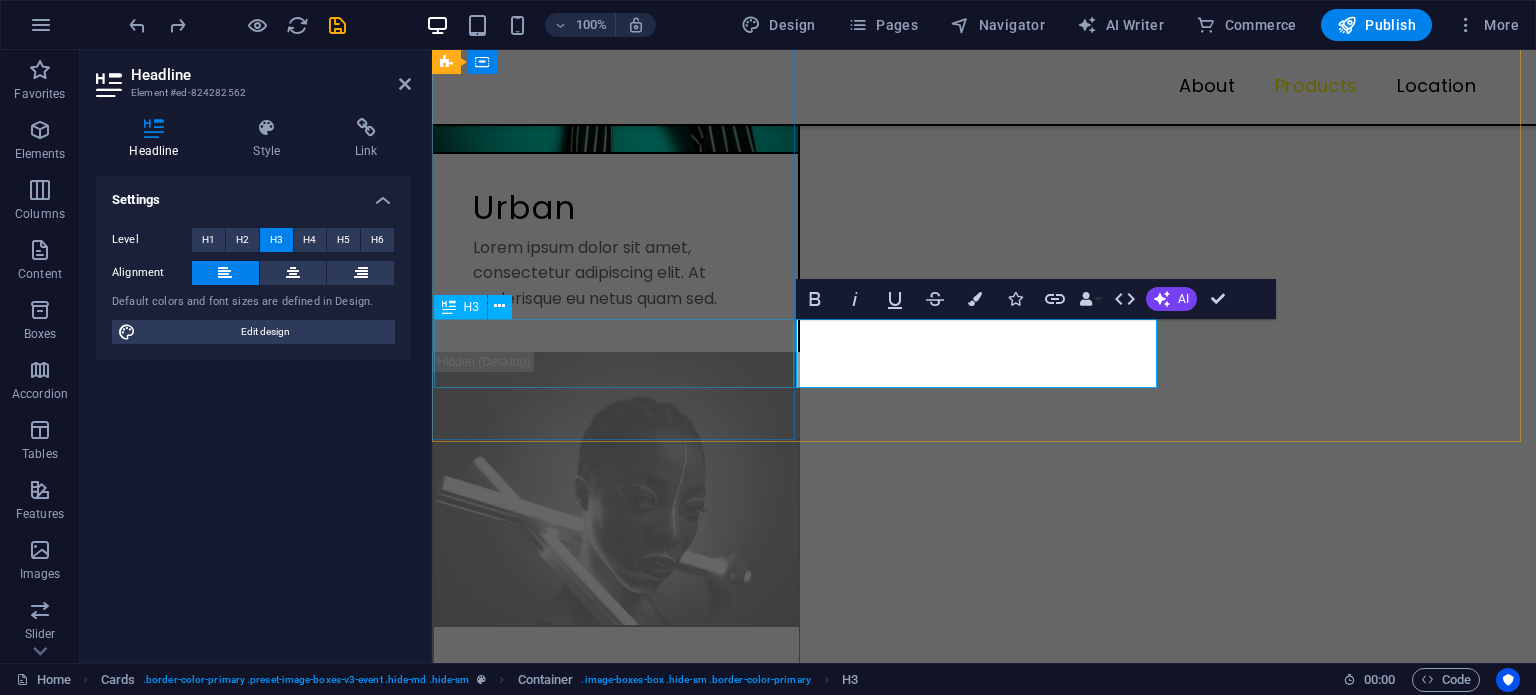 click on "Neon" at bounding box center (616, 3184) 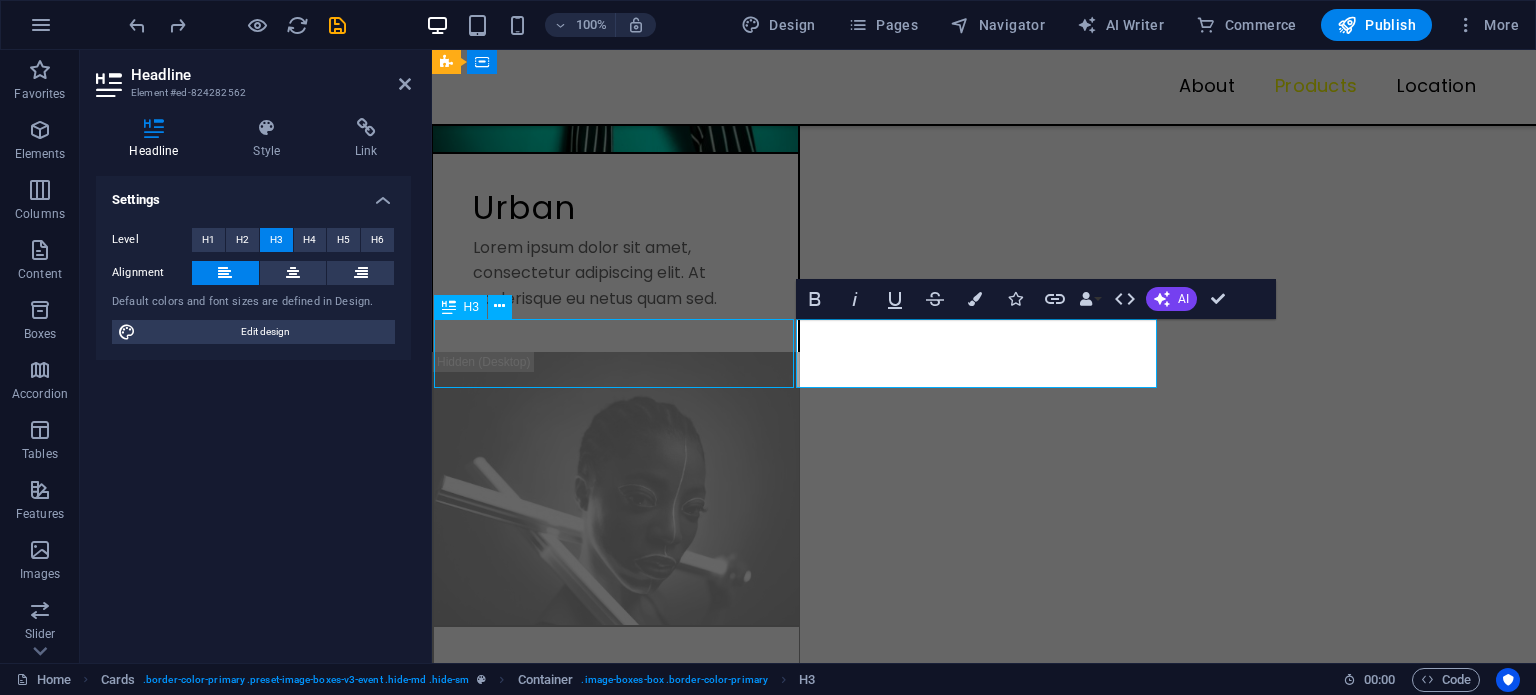 scroll, scrollTop: 2715, scrollLeft: 0, axis: vertical 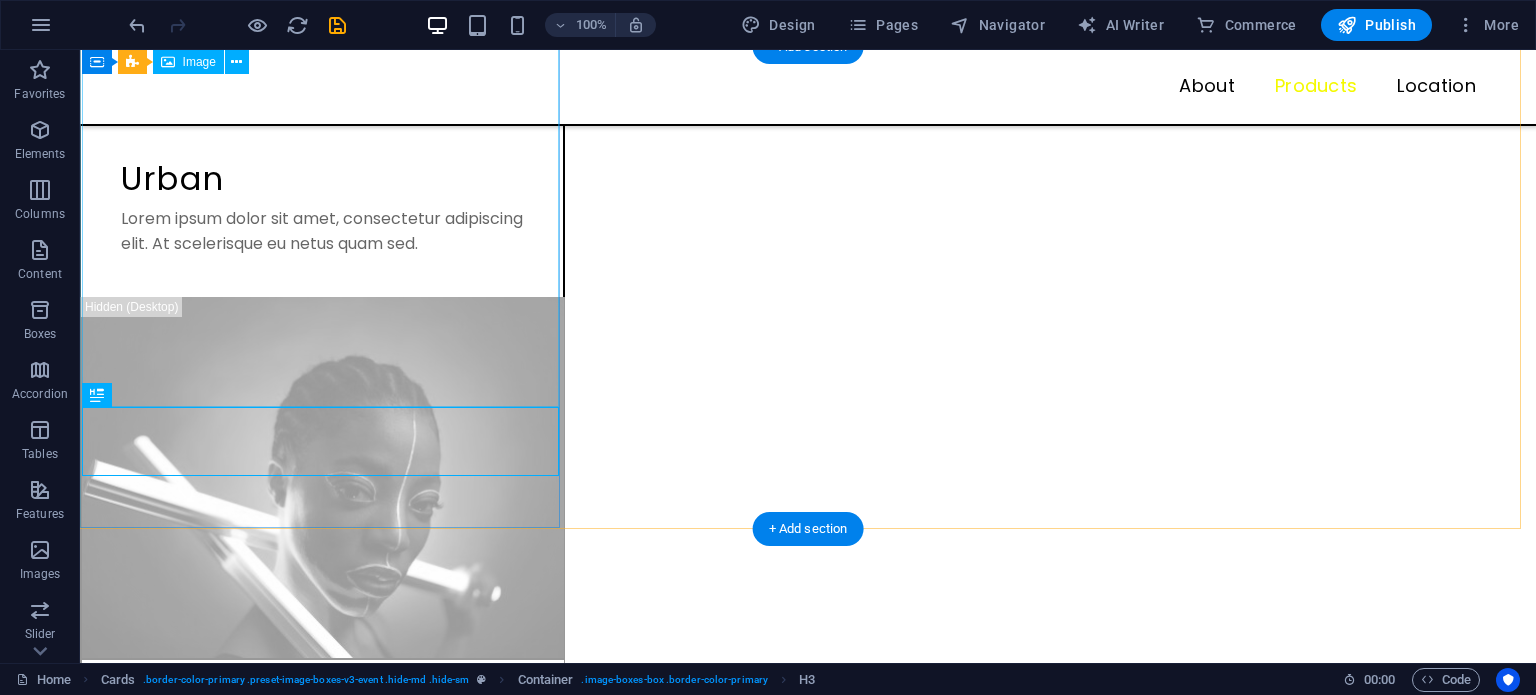 click at bounding box center [323, 3541] 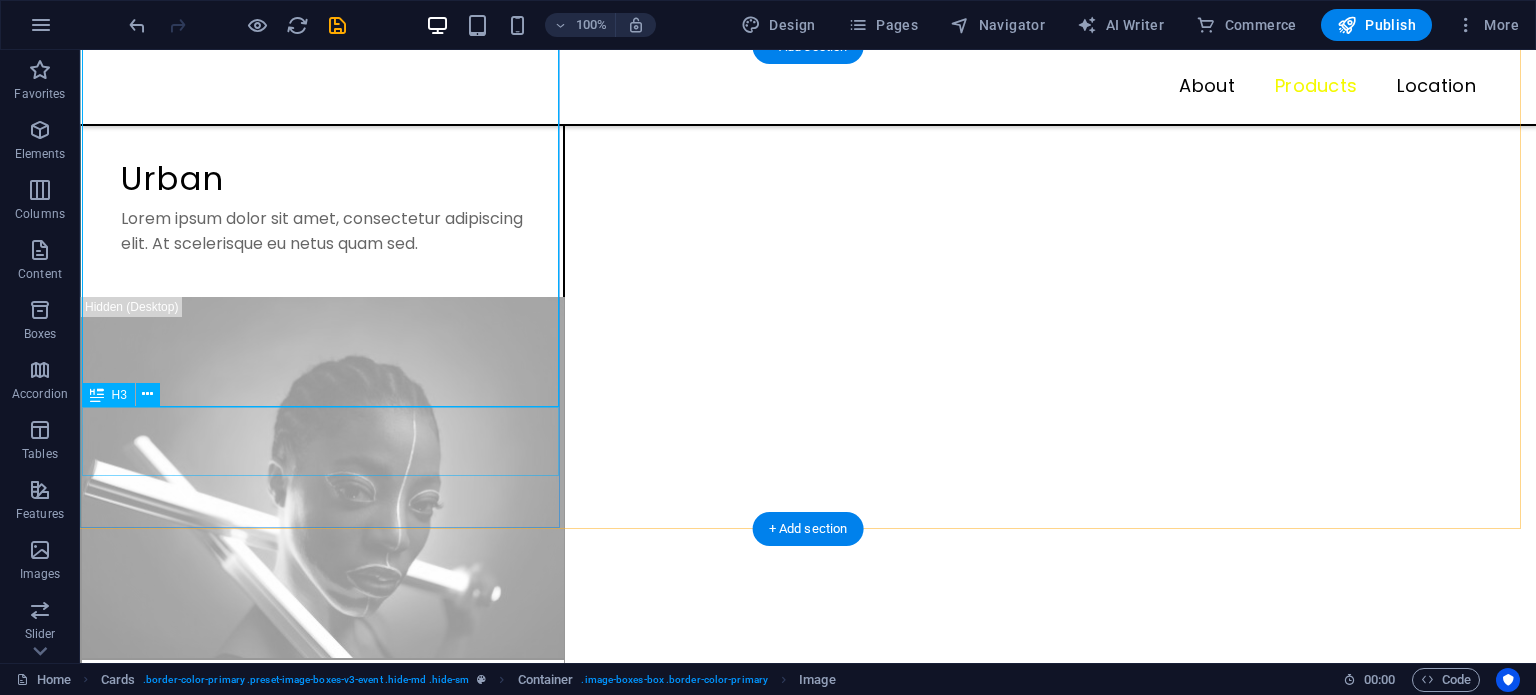 click on "Neon" at bounding box center [323, 3756] 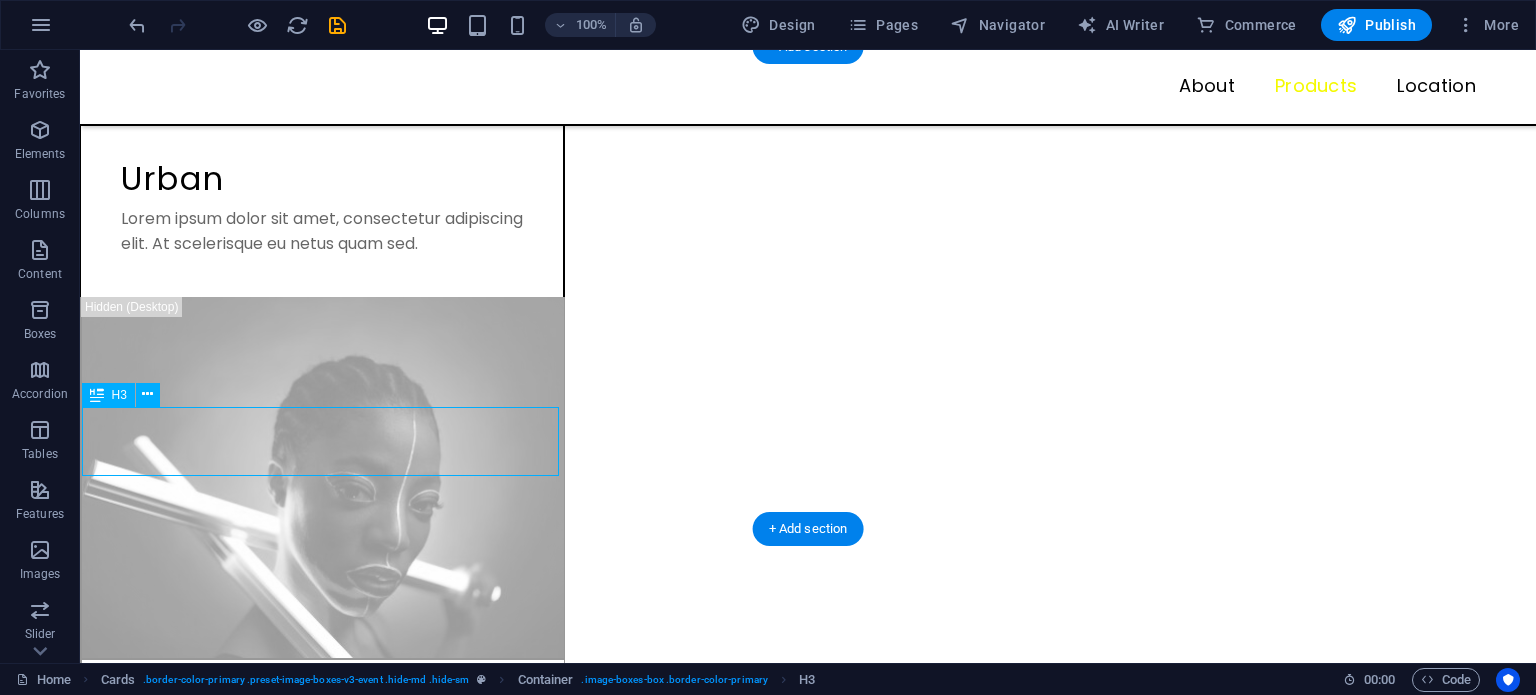 click on "Neon" at bounding box center [323, 3756] 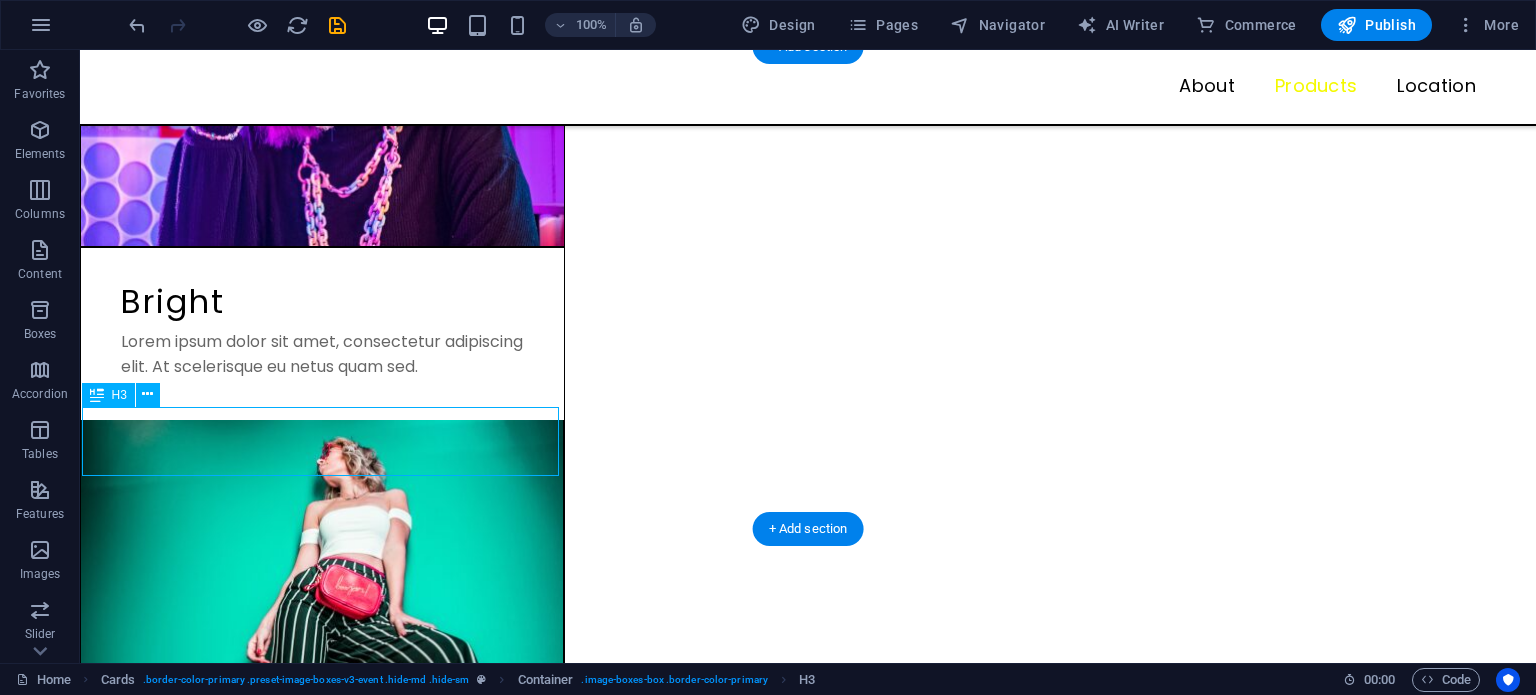 scroll, scrollTop: 3073, scrollLeft: 0, axis: vertical 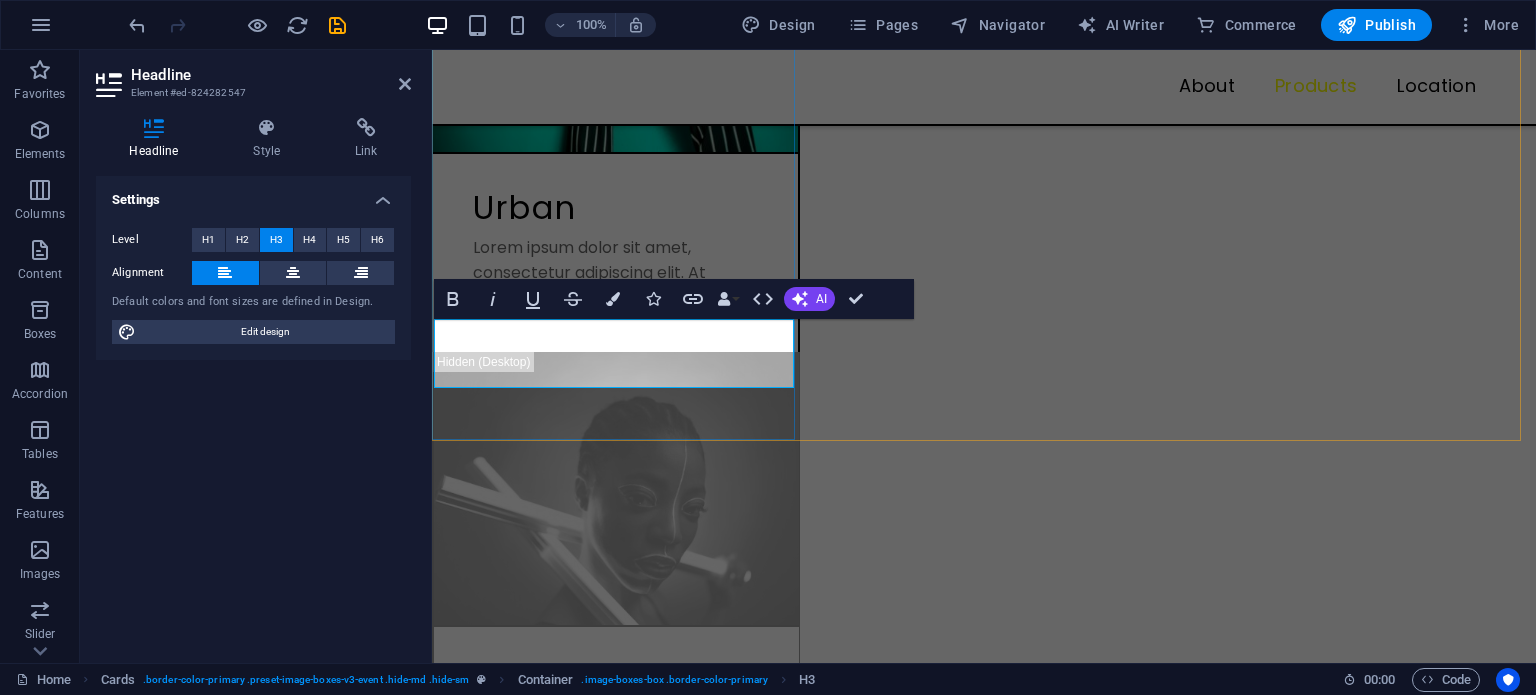 click on "Neon" at bounding box center [616, 3204] 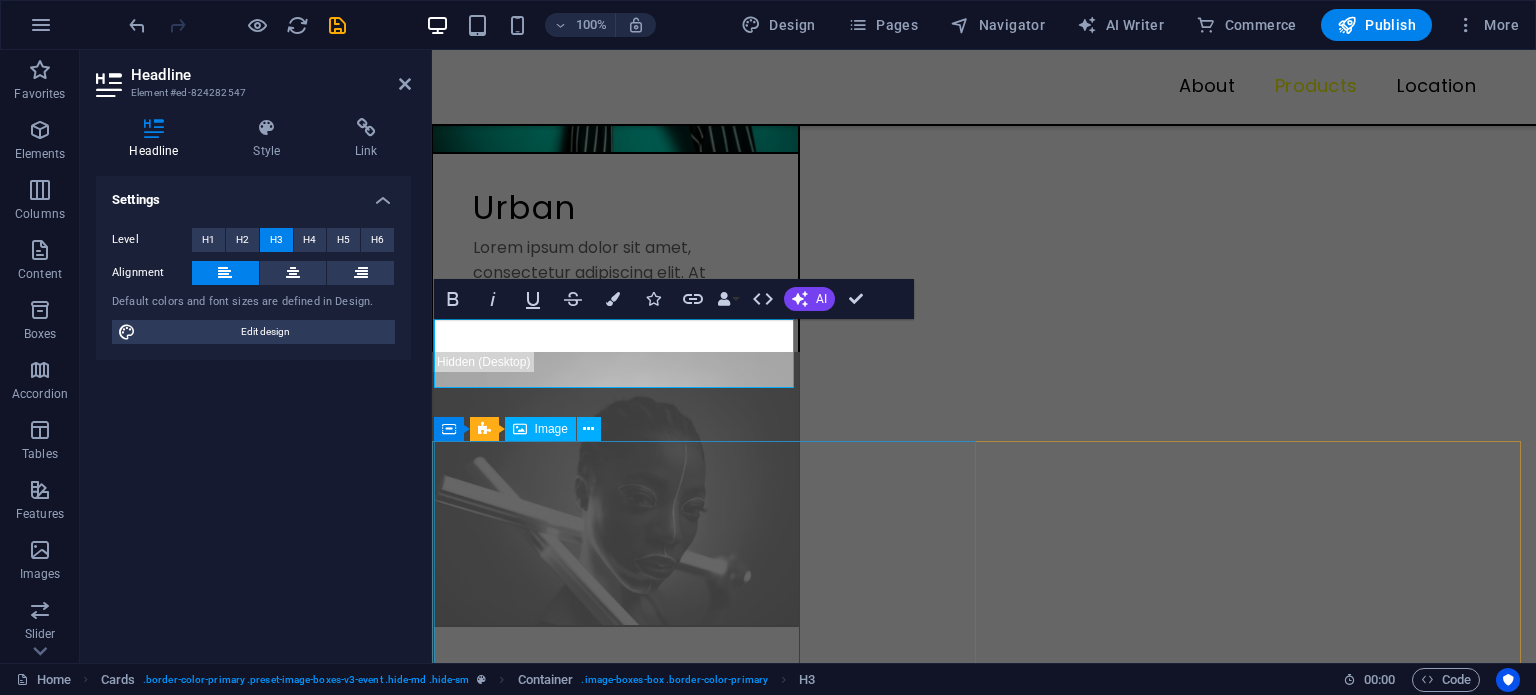 click at bounding box center (708, 4283) 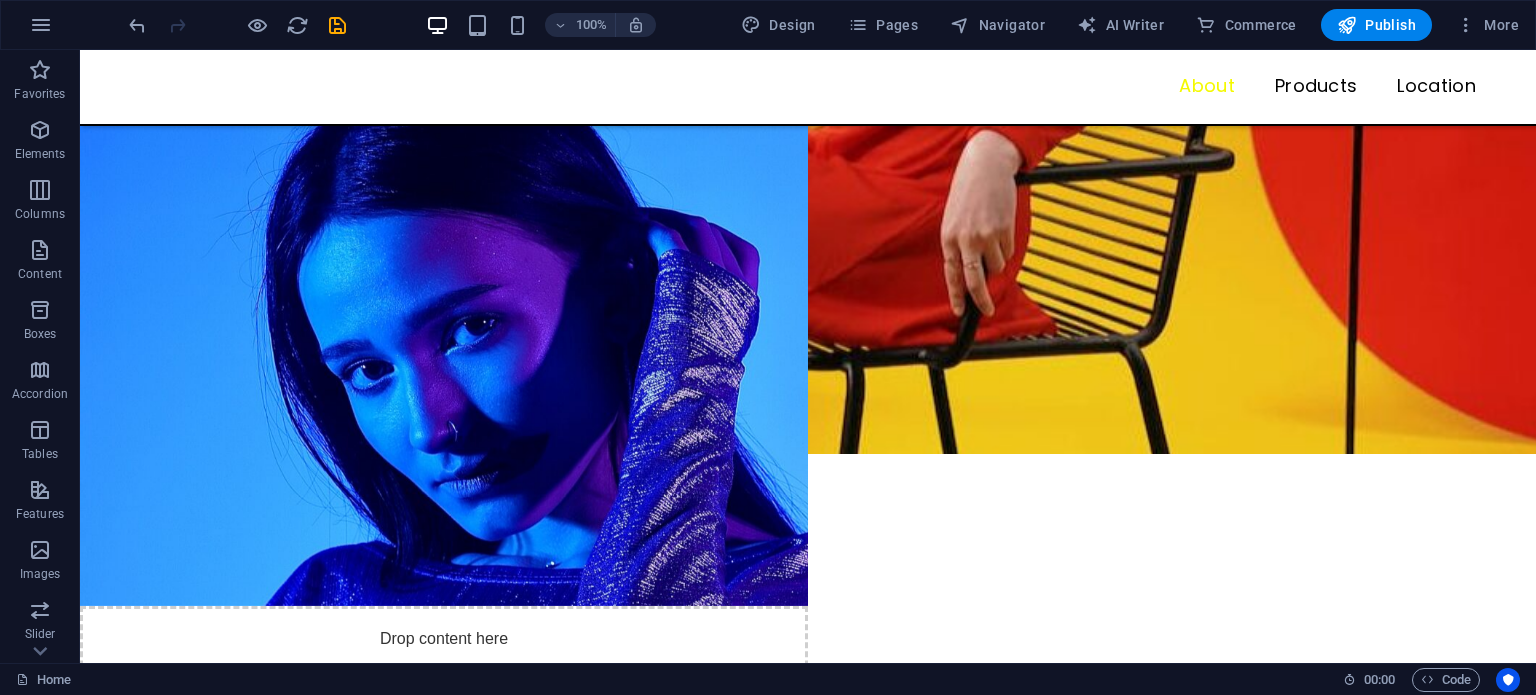 scroll, scrollTop: 496, scrollLeft: 0, axis: vertical 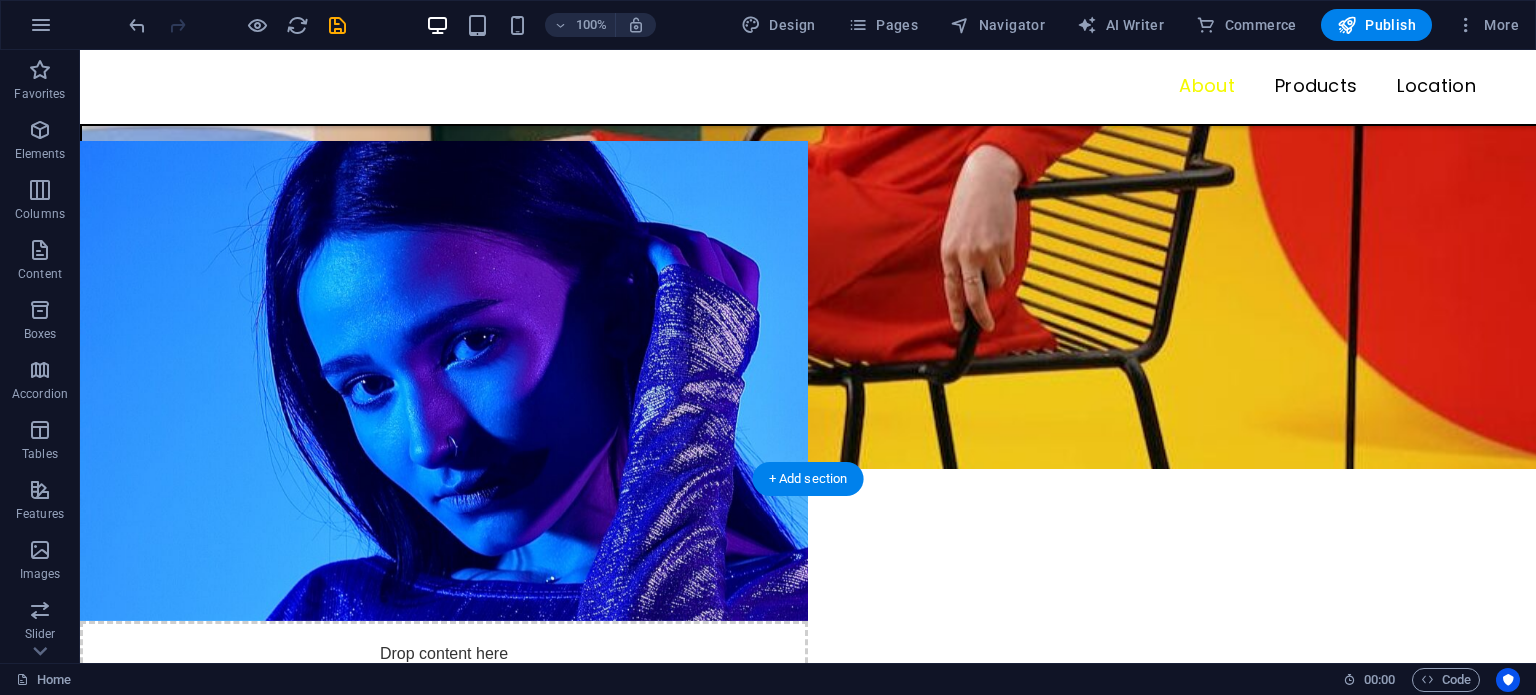 click at bounding box center [444, 381] 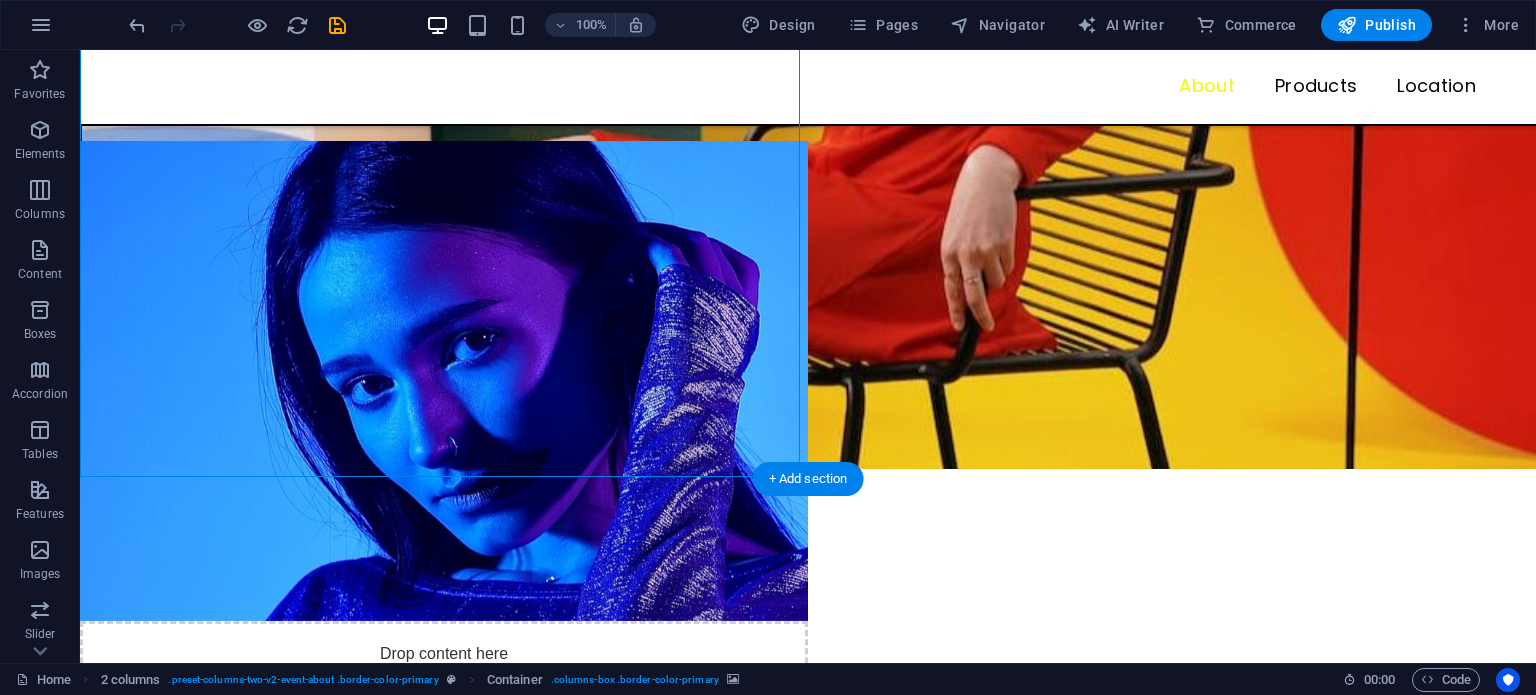 click at bounding box center (444, 381) 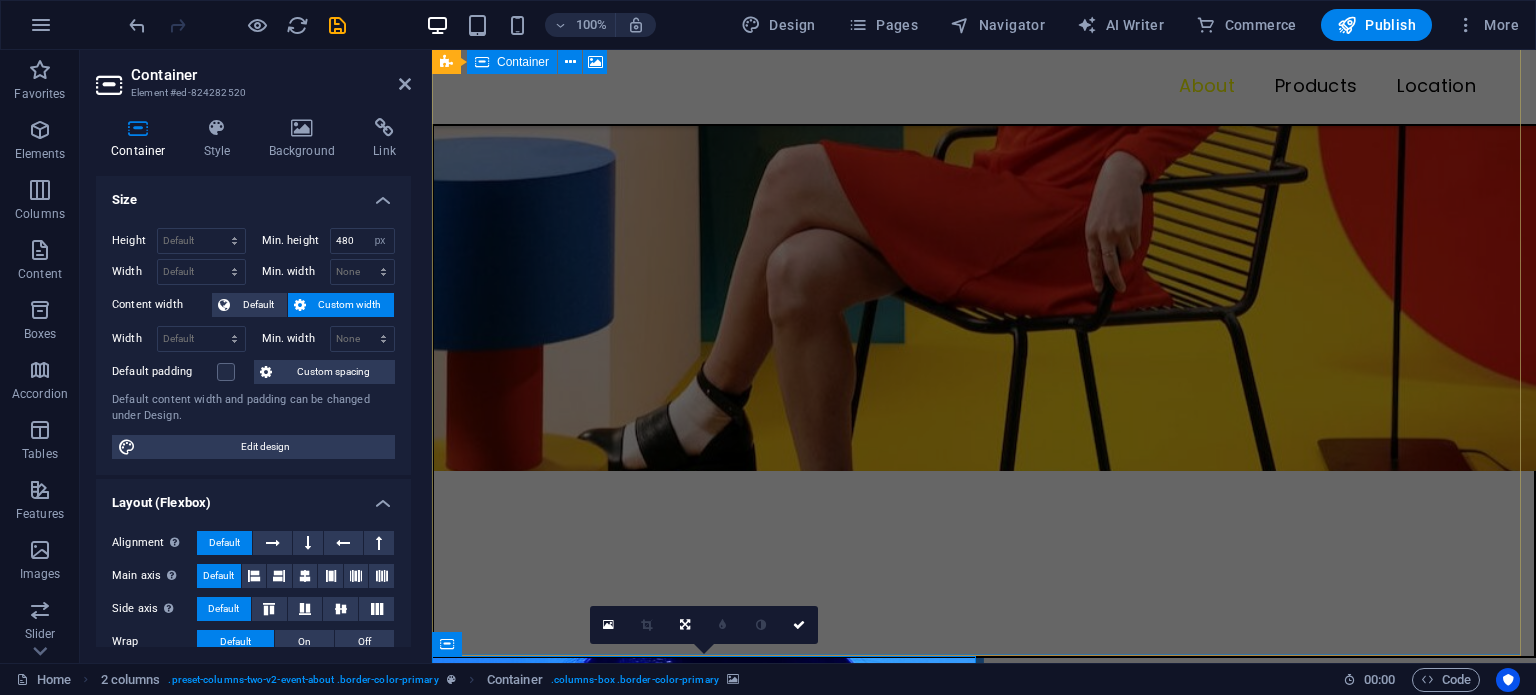click on "Drop content here or  Add elements  Paste clipboard" at bounding box center (984, 256) 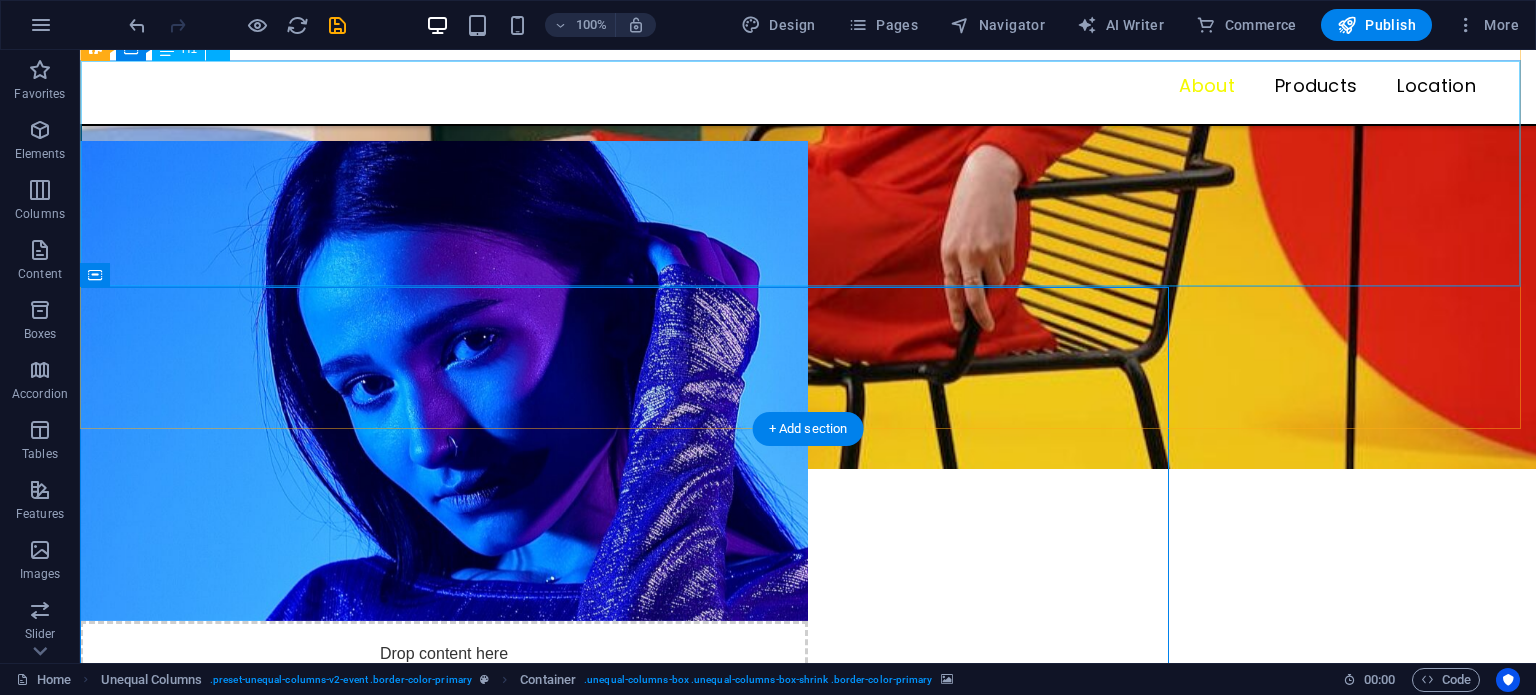 scroll, scrollTop: 64, scrollLeft: 0, axis: vertical 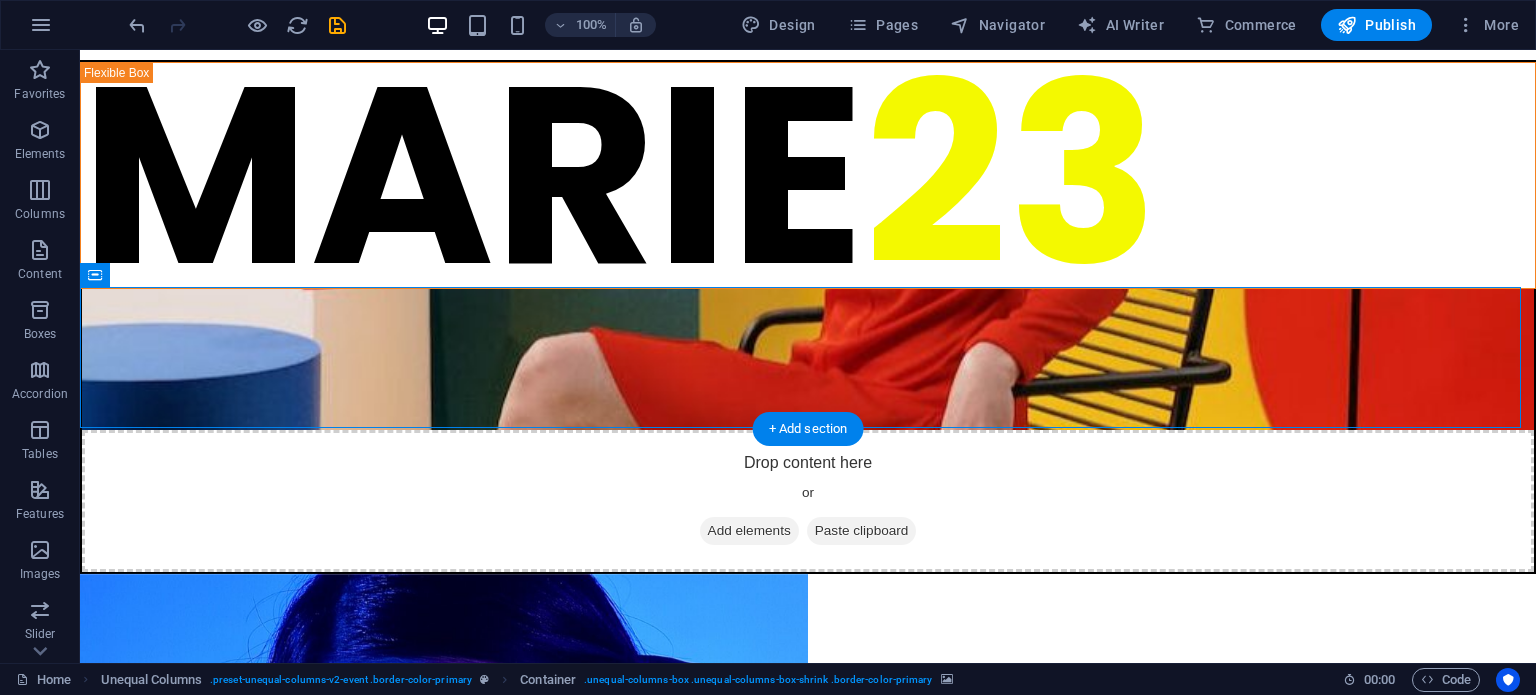 click at bounding box center (444, 814) 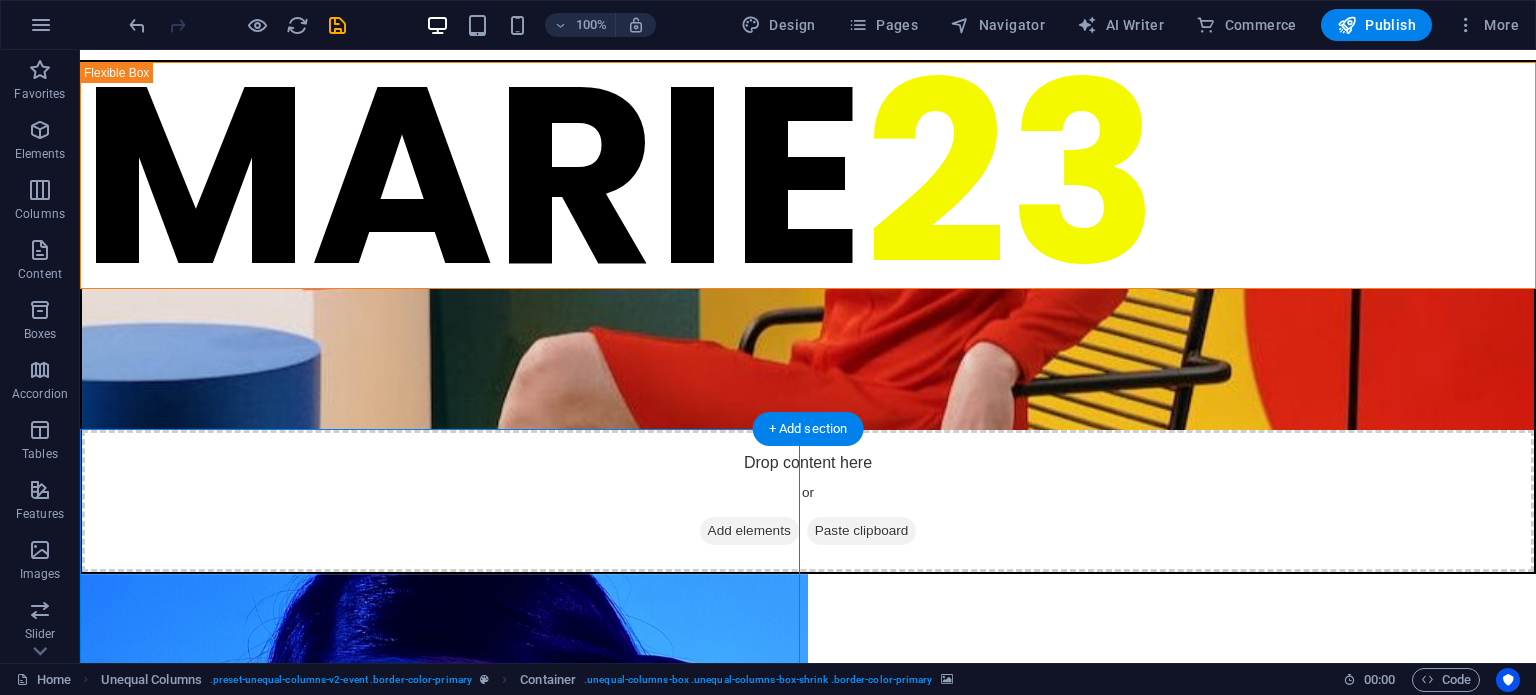 click at bounding box center [444, 814] 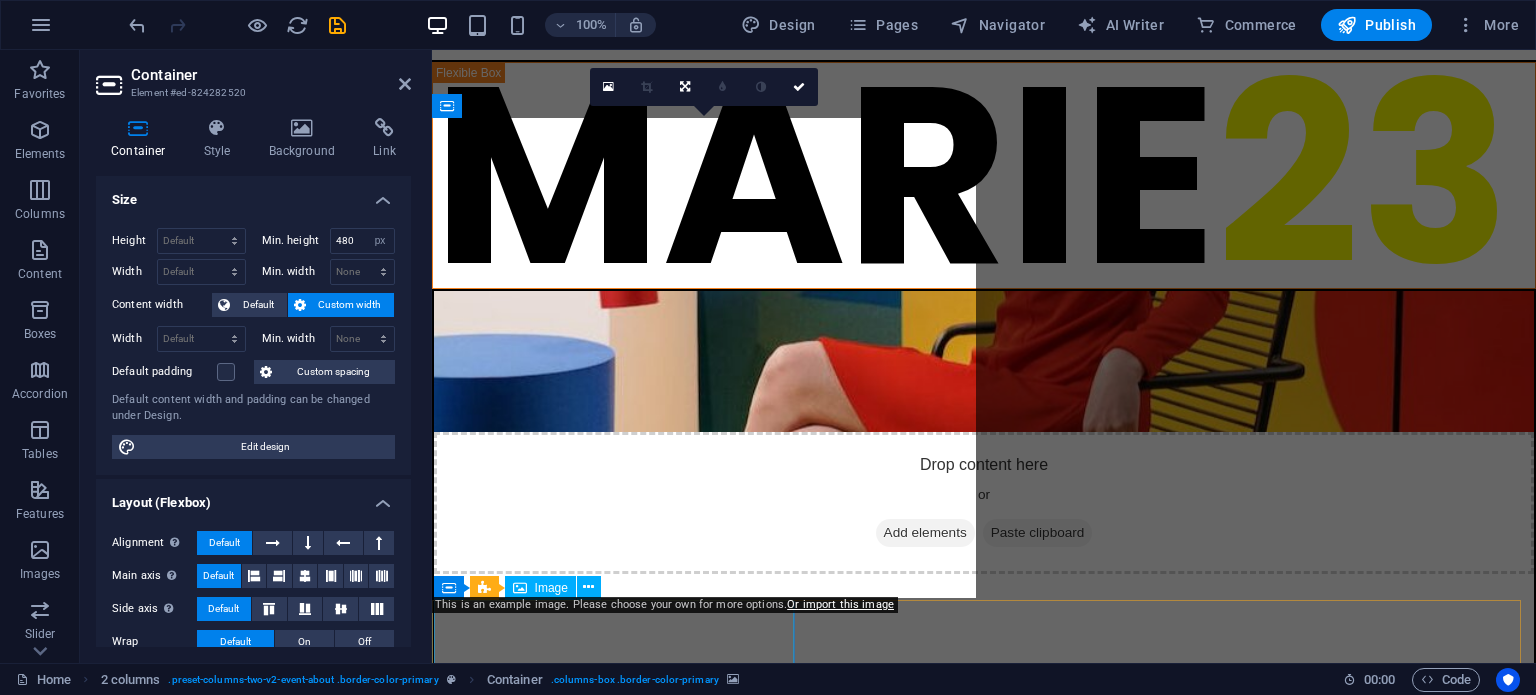 scroll, scrollTop: 1035, scrollLeft: 0, axis: vertical 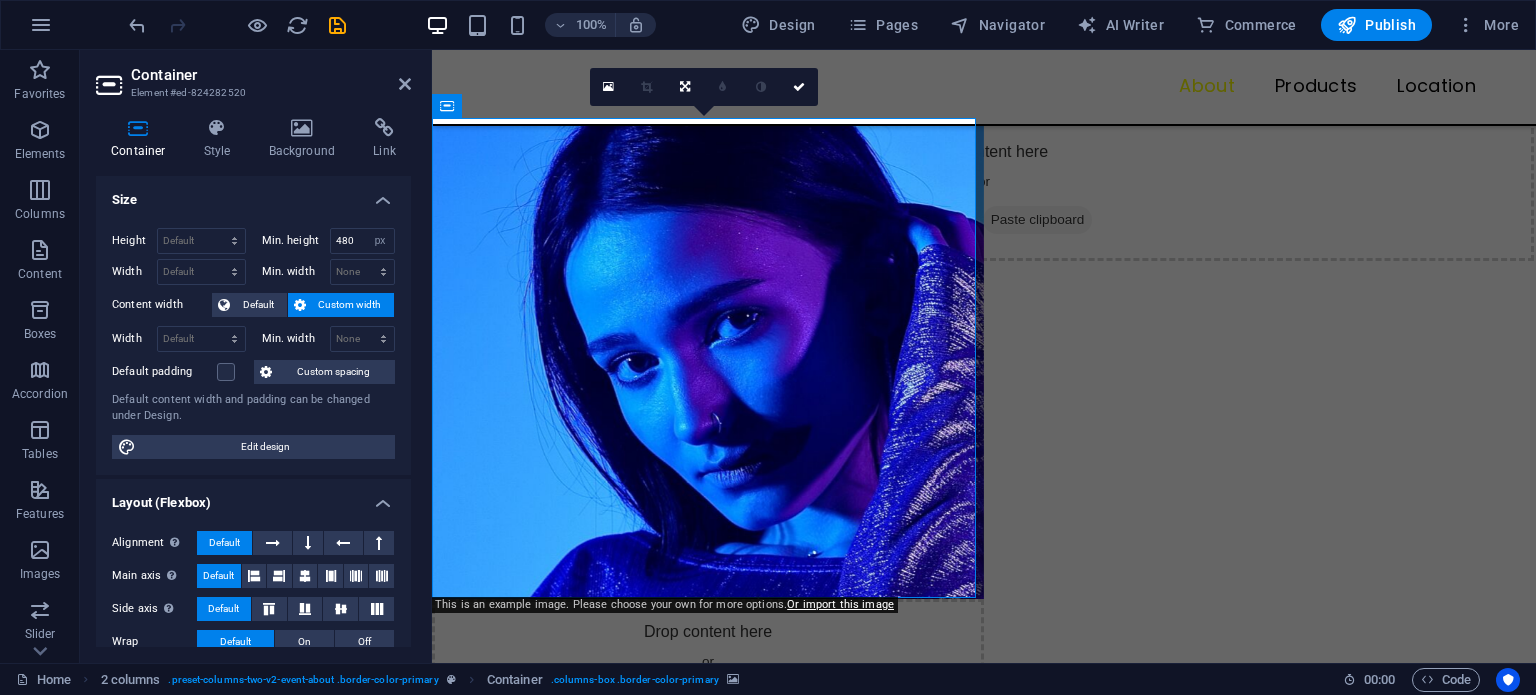 click at bounding box center (708, 359) 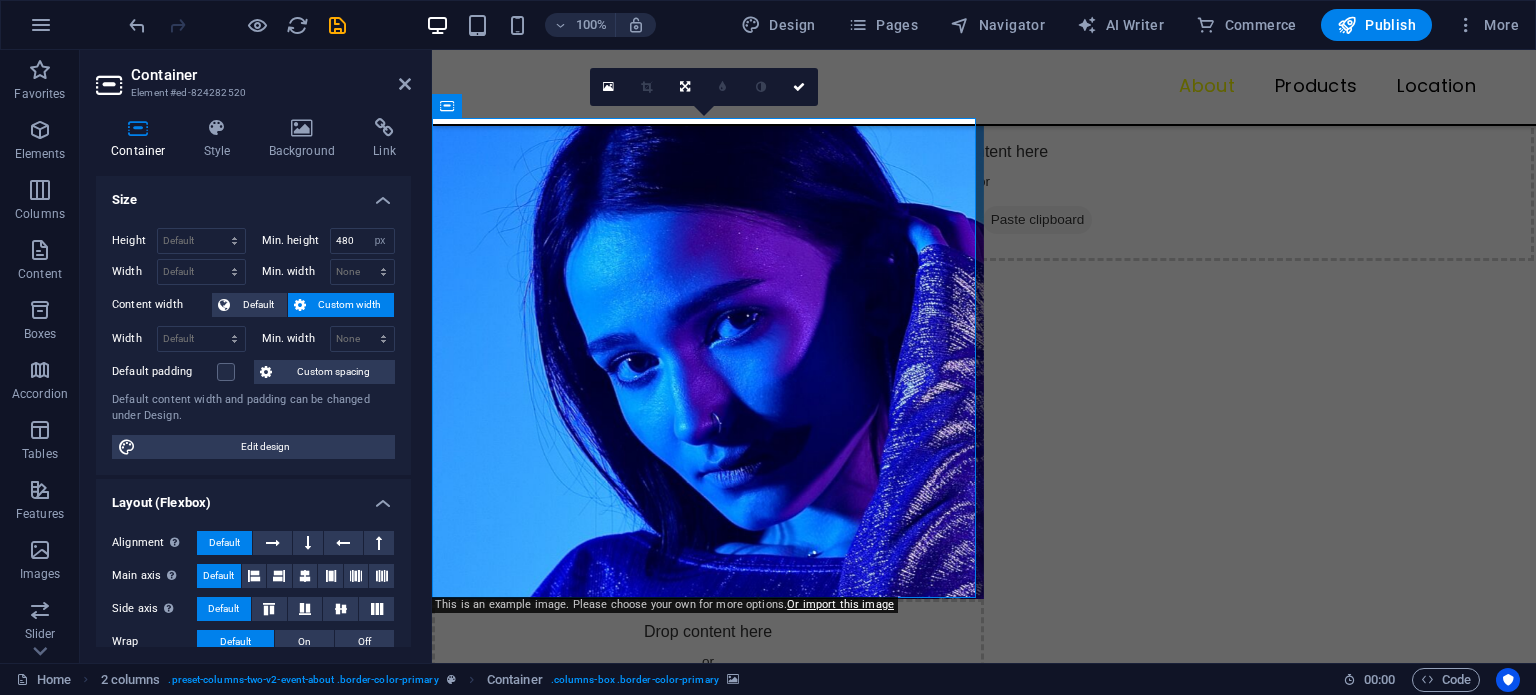 click at bounding box center (708, 359) 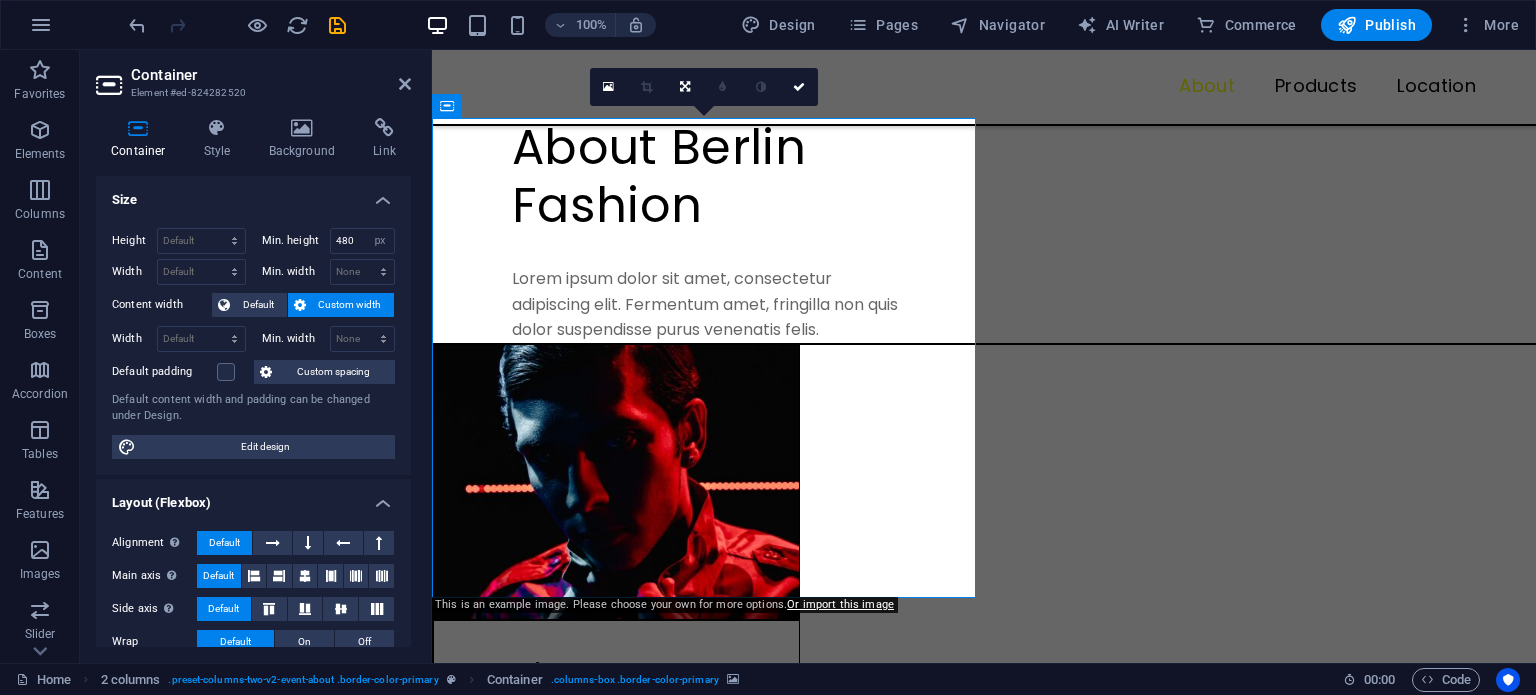 scroll, scrollTop: 376, scrollLeft: 0, axis: vertical 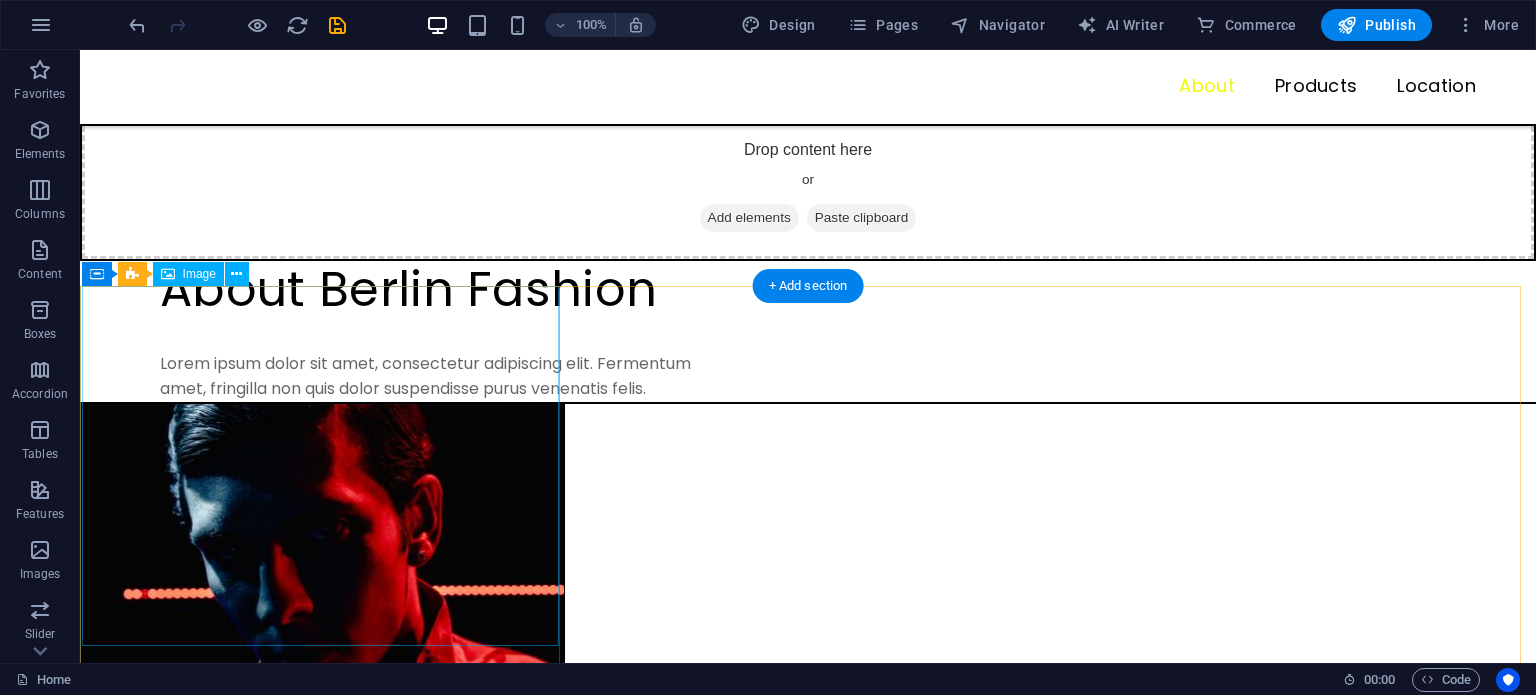 click at bounding box center [323, 586] 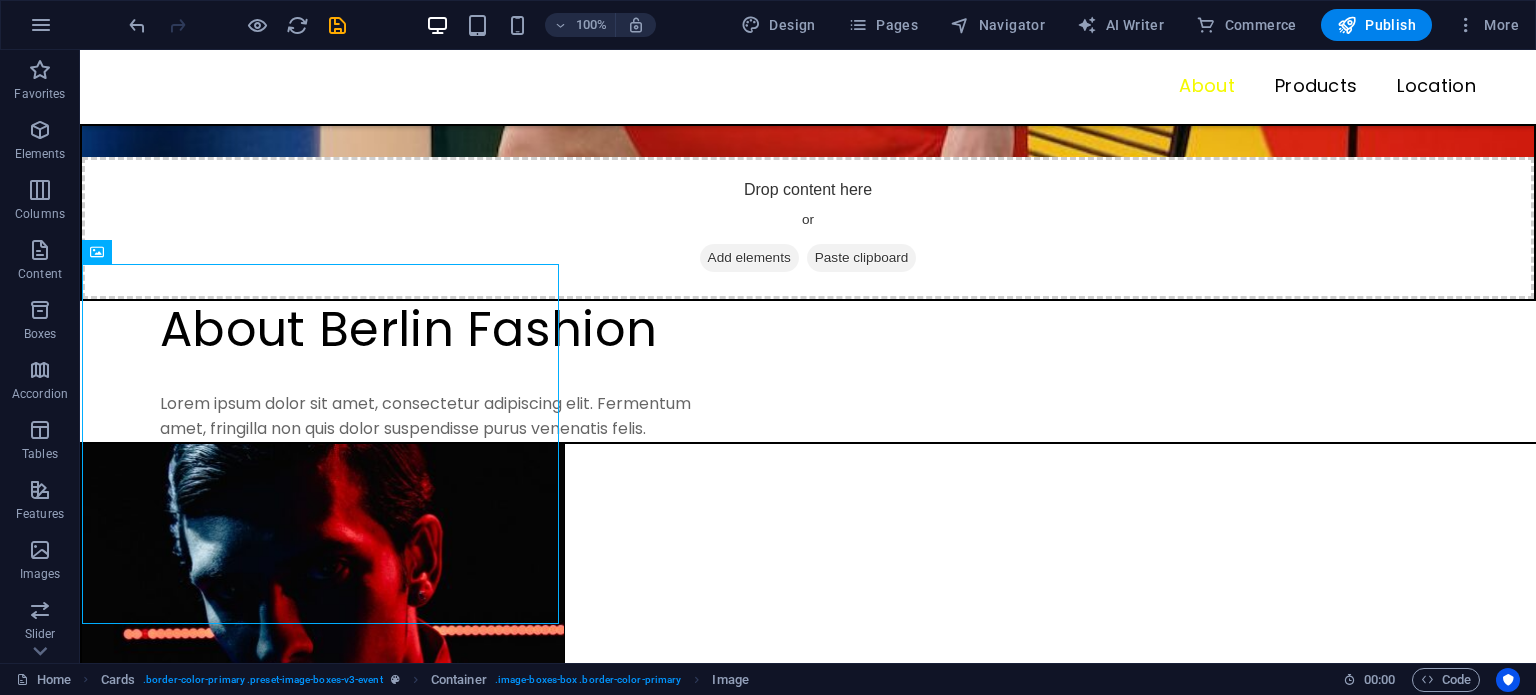 scroll, scrollTop: 432, scrollLeft: 0, axis: vertical 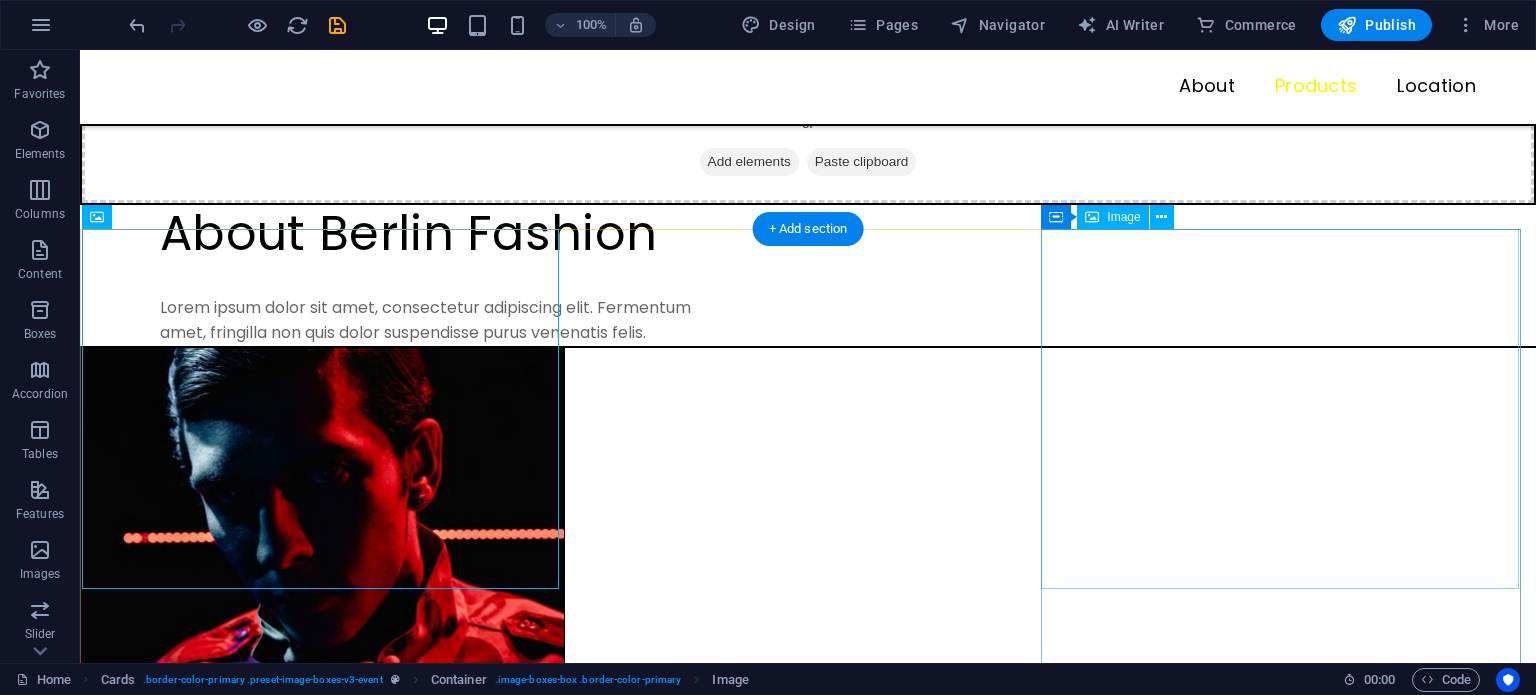 click at bounding box center [322, 1602] 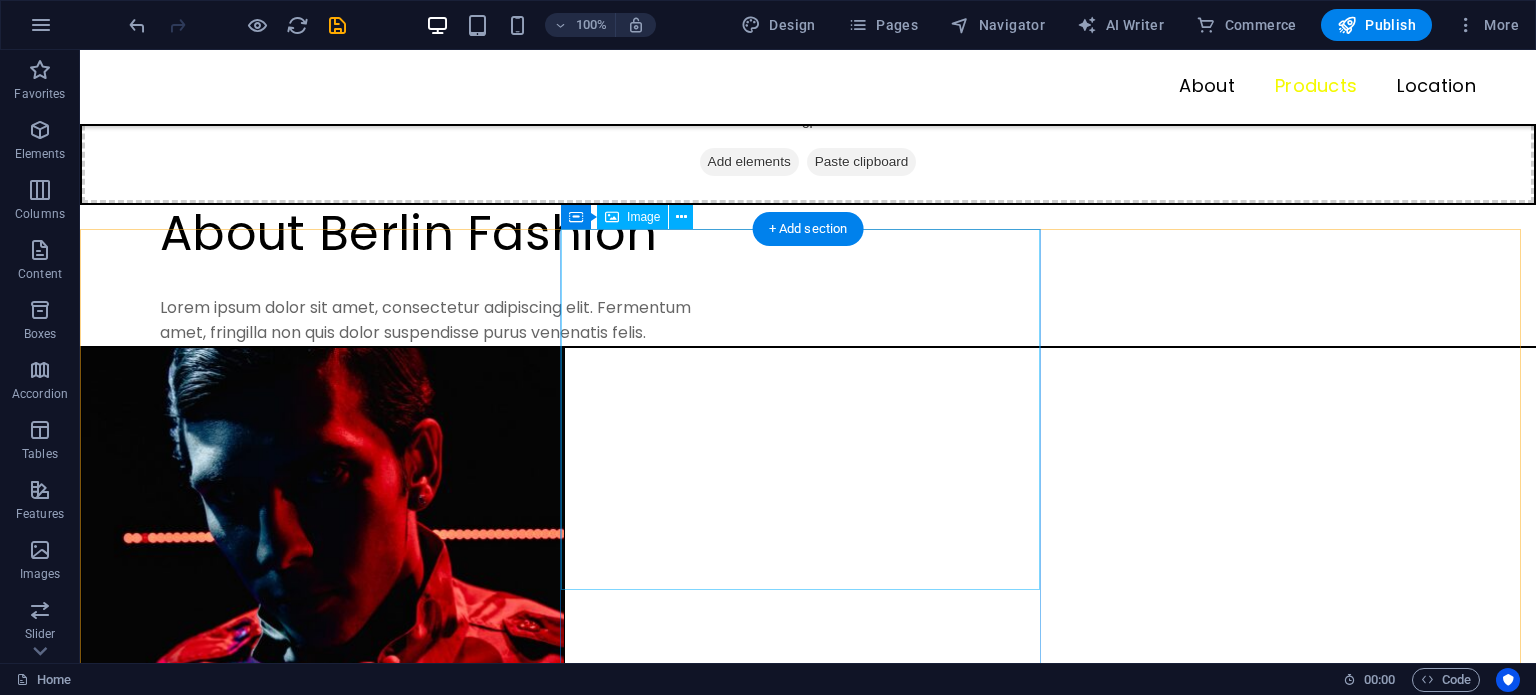 click at bounding box center [322, 1066] 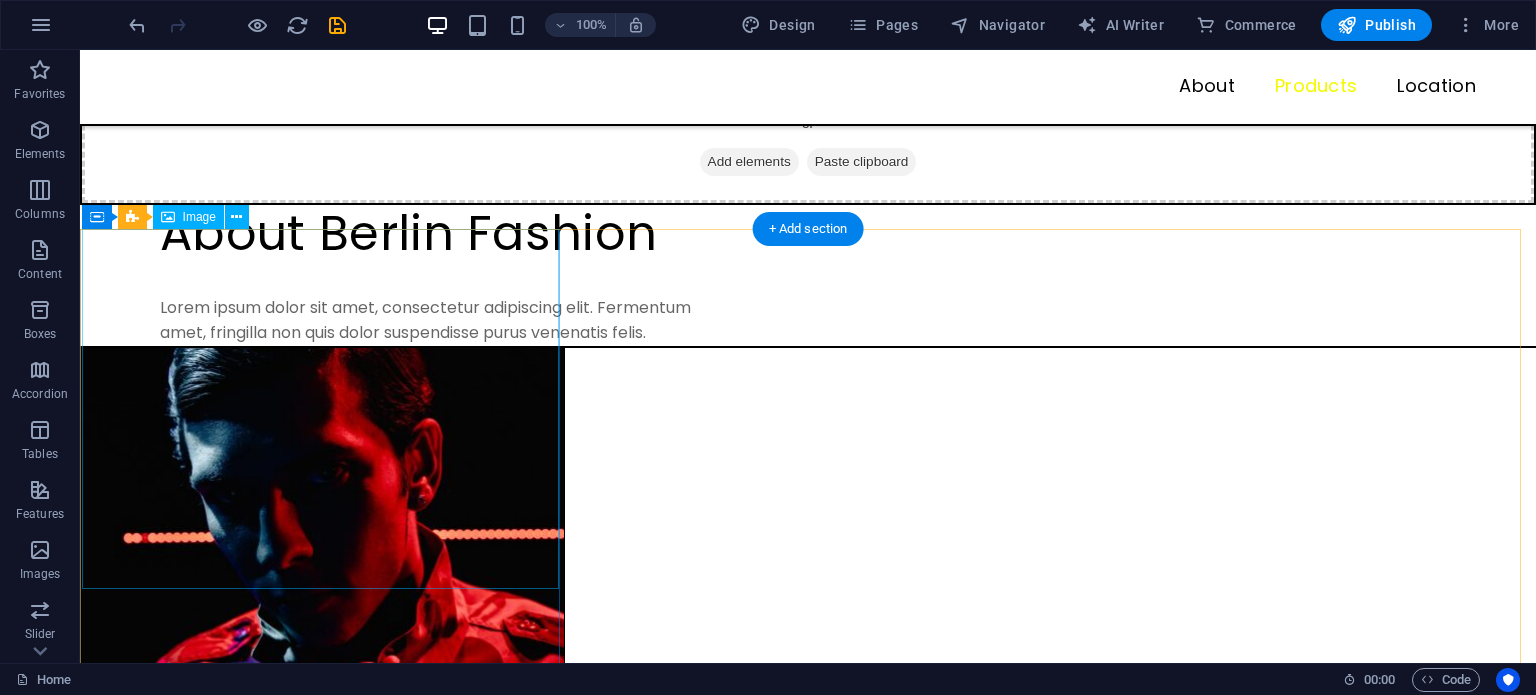 click at bounding box center (323, 530) 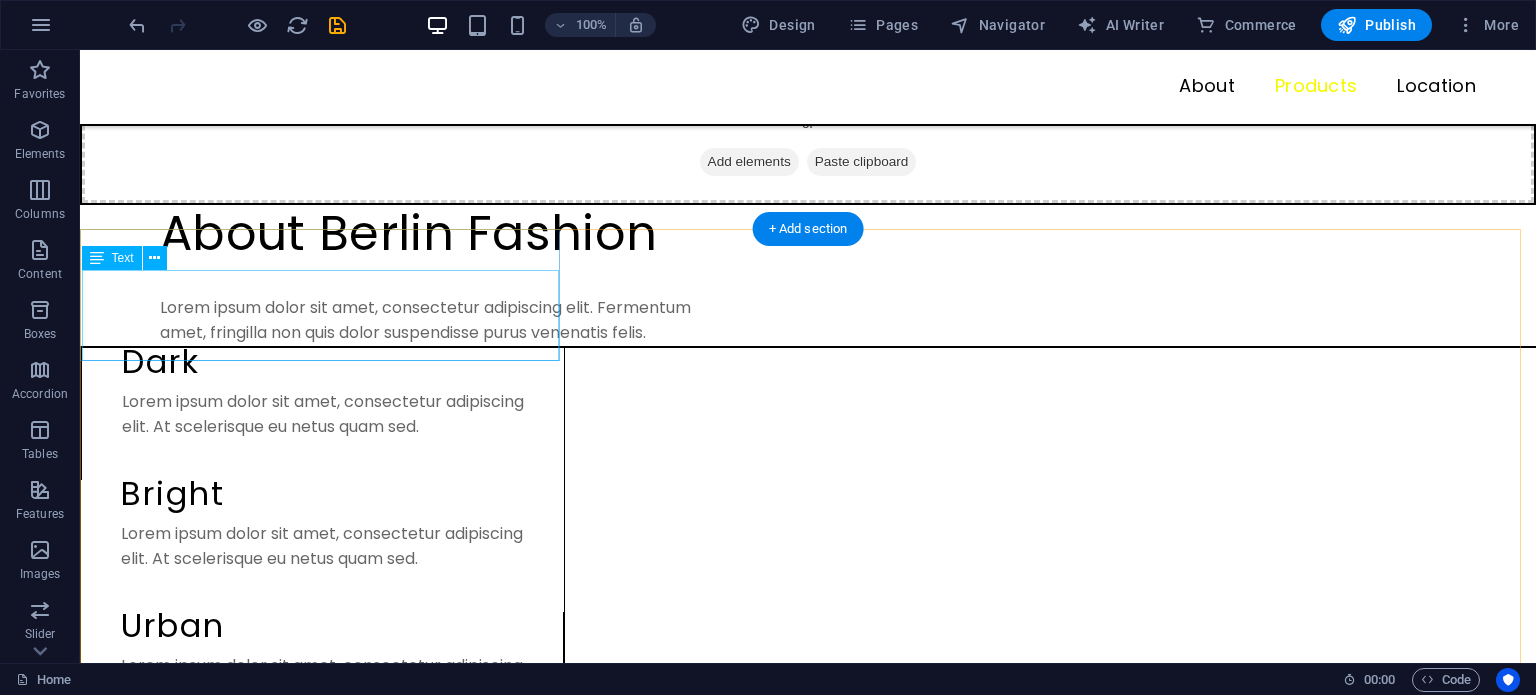click on "Lorem ipsum dolor sit amet, consectetur adipiscing elit. At scelerisque eu netus quam sed." at bounding box center [323, 434] 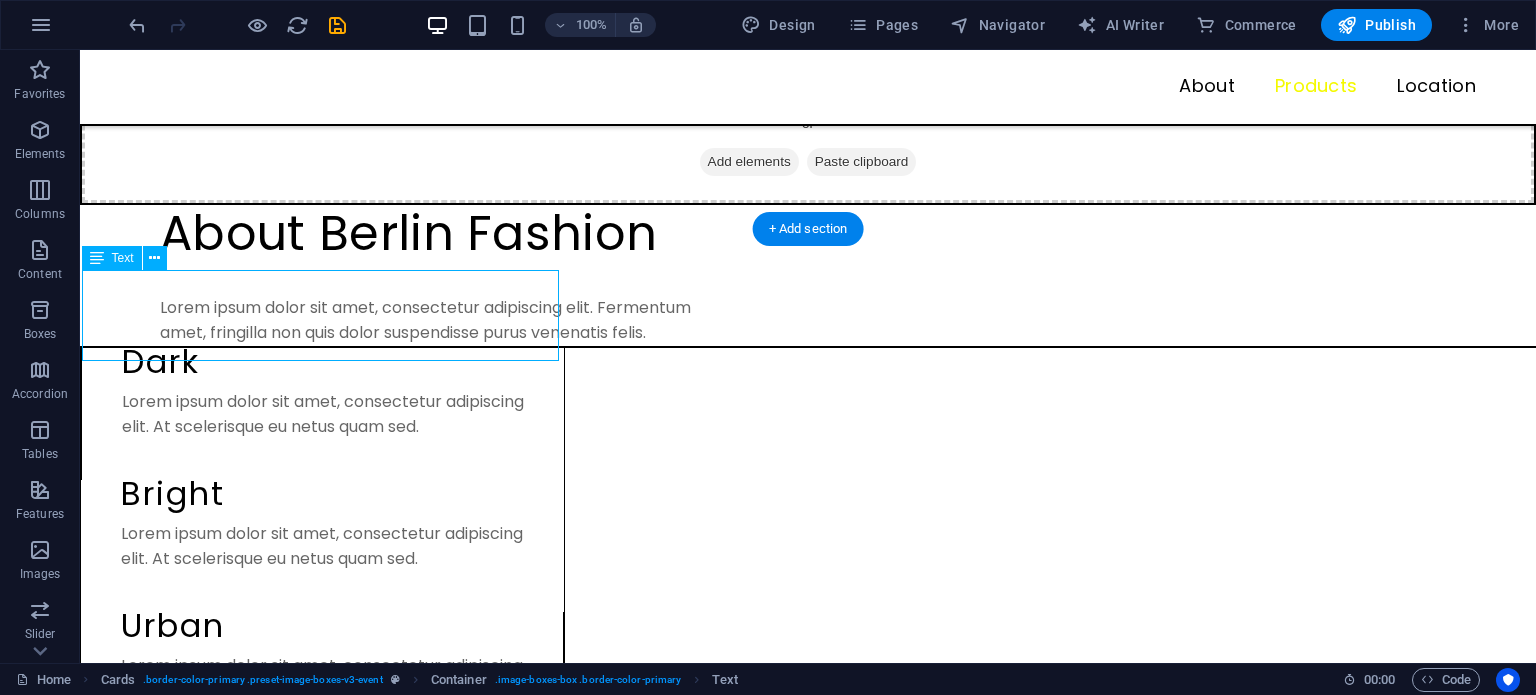 click on "Lorem ipsum dolor sit amet, consectetur adipiscing elit. At scelerisque eu netus quam sed." at bounding box center [323, 434] 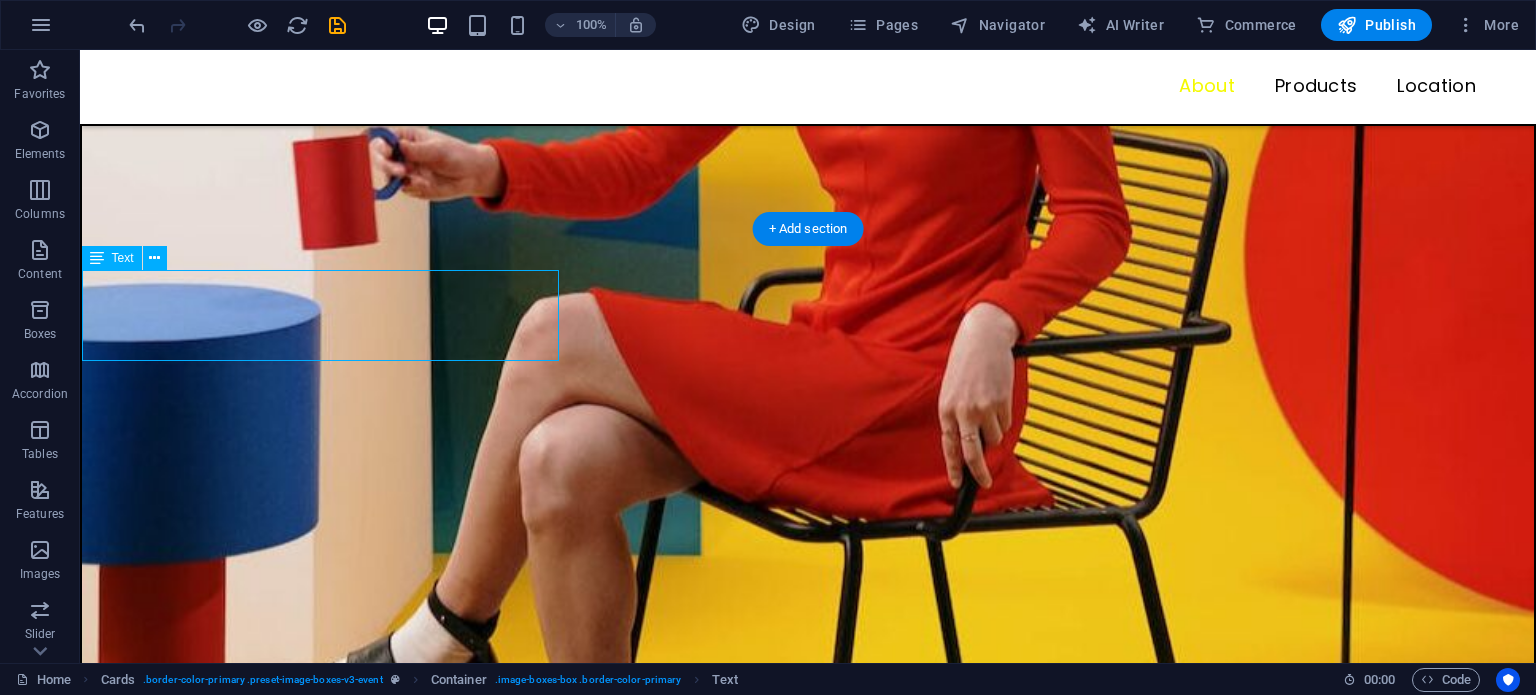 scroll, scrollTop: 1082, scrollLeft: 0, axis: vertical 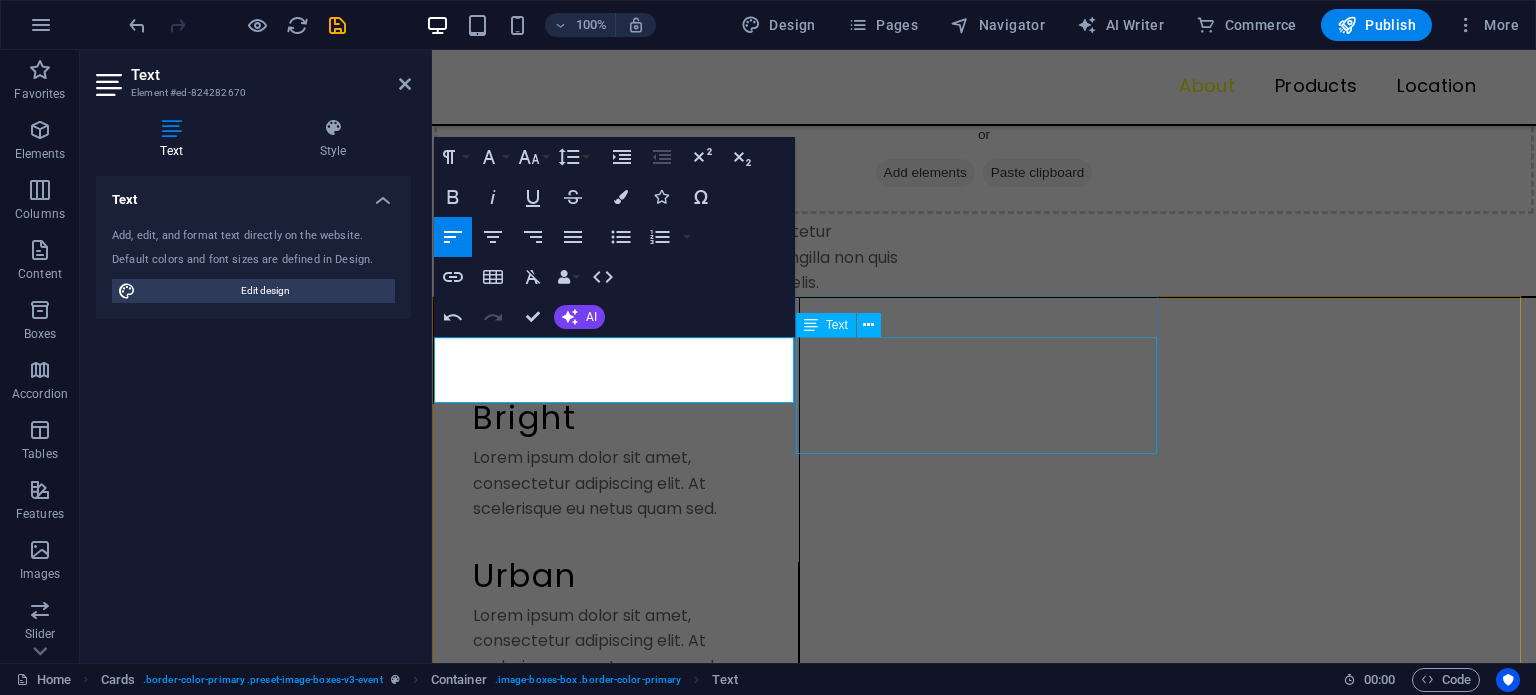 click on "Lorem ipsum dolor sit amet, consectetur adipiscing elit. At scelerisque eu netus quam sed." at bounding box center (616, 503) 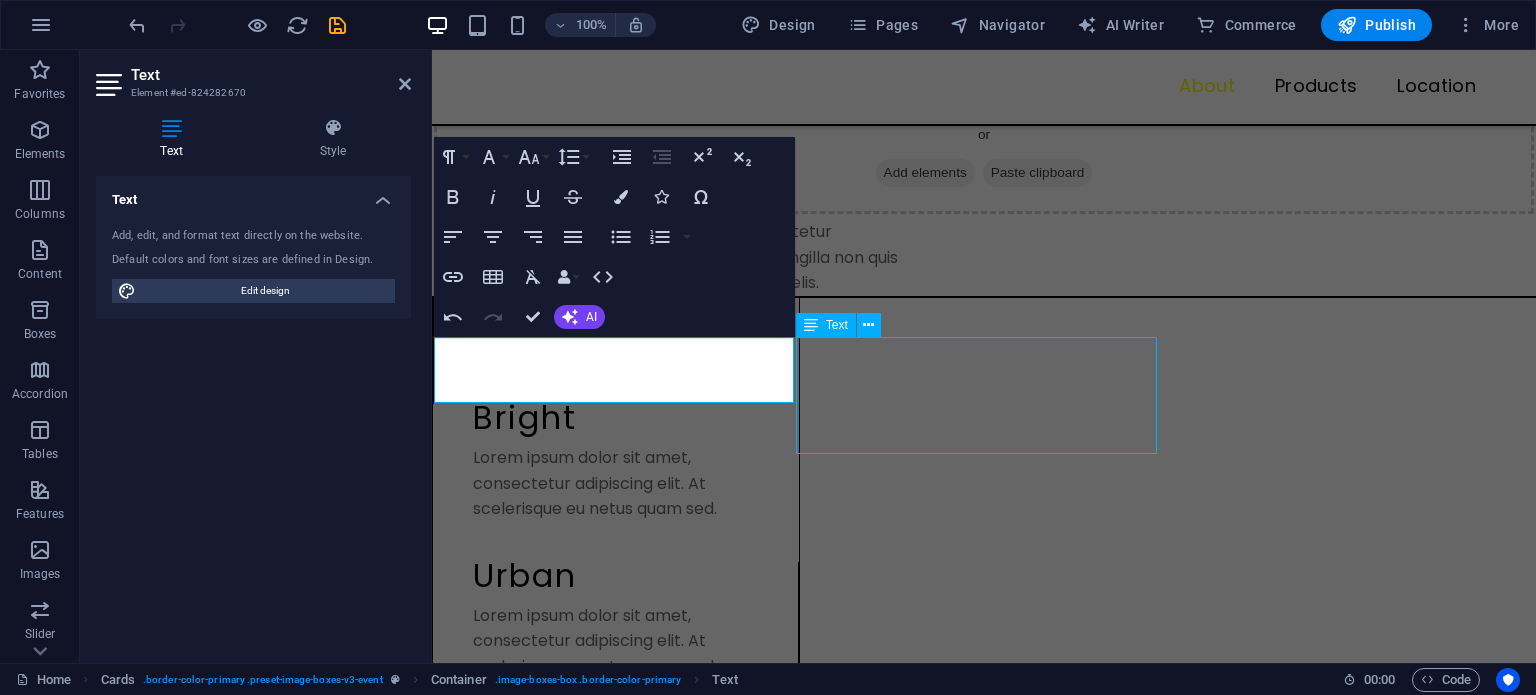 click on "Lorem ipsum dolor sit amet, consectetur adipiscing elit. At scelerisque eu netus quam sed." at bounding box center (616, 503) 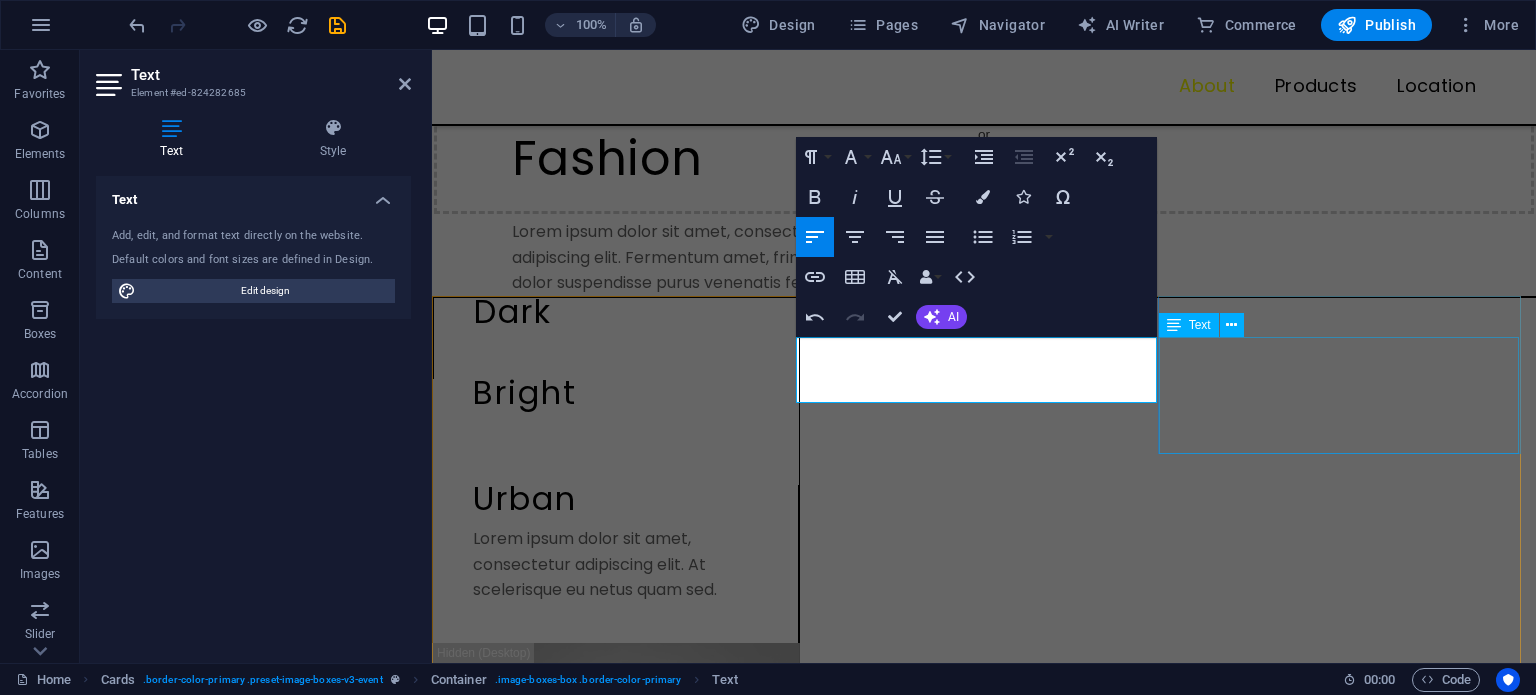 click on "Lorem ipsum dolor sit amet, consectetur adipiscing elit. At scelerisque eu netus quam sed." at bounding box center (615, 584) 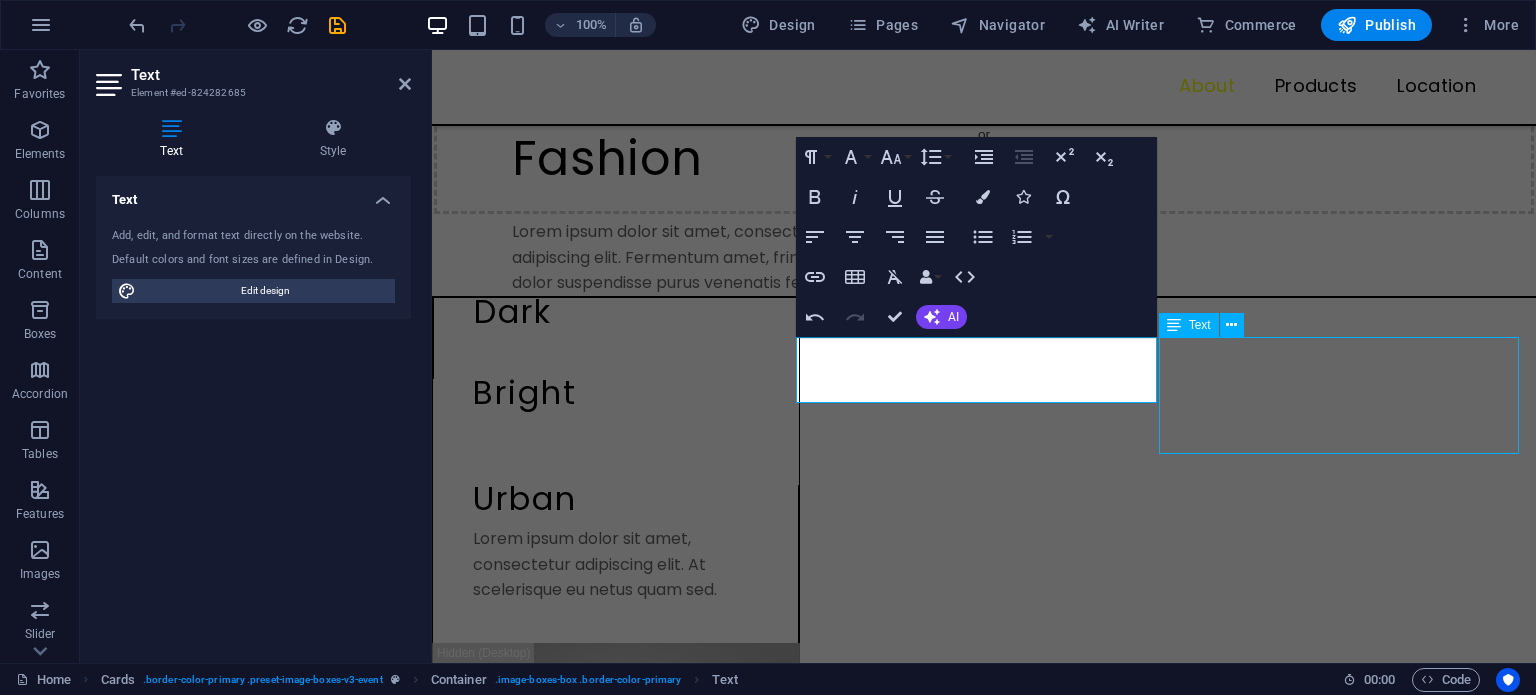 click on "Lorem ipsum dolor sit amet, consectetur adipiscing elit. At scelerisque eu netus quam sed." at bounding box center (615, 584) 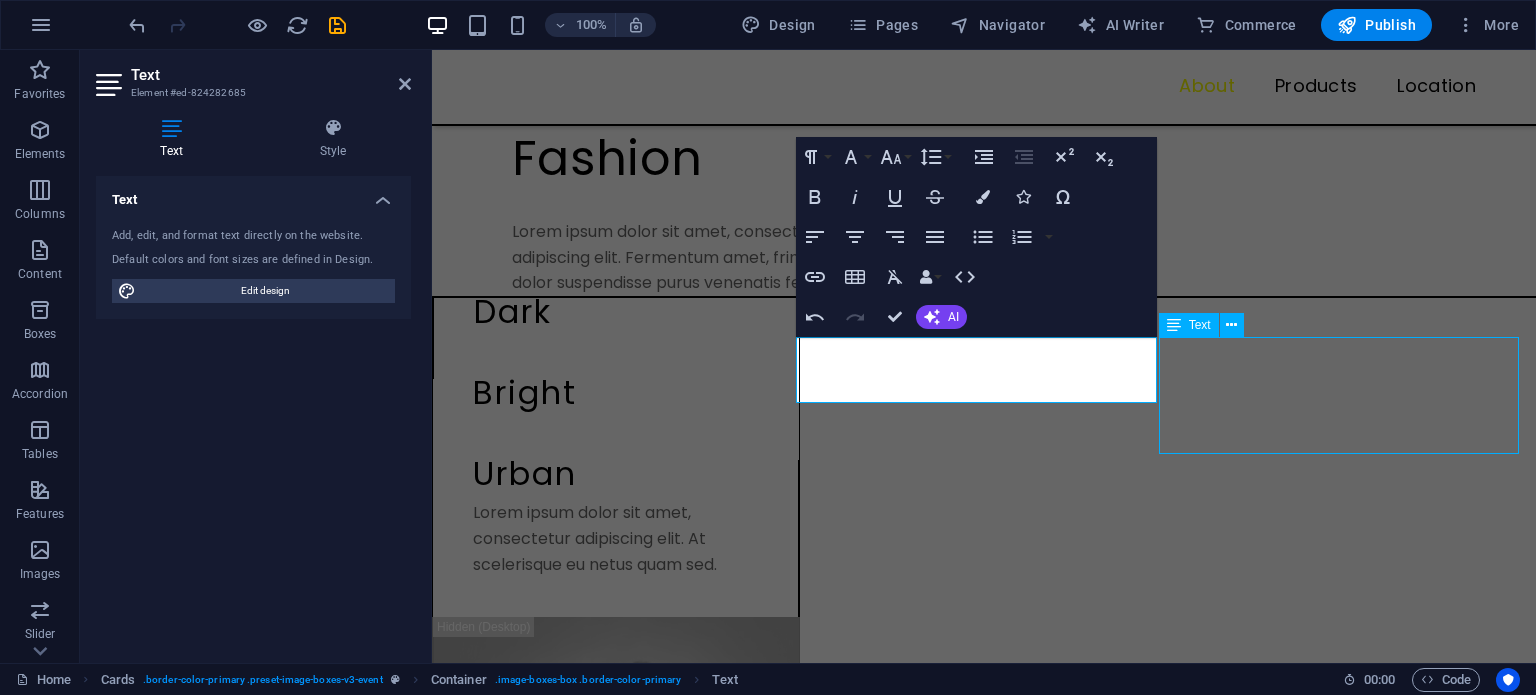 scroll, scrollTop: 391, scrollLeft: 0, axis: vertical 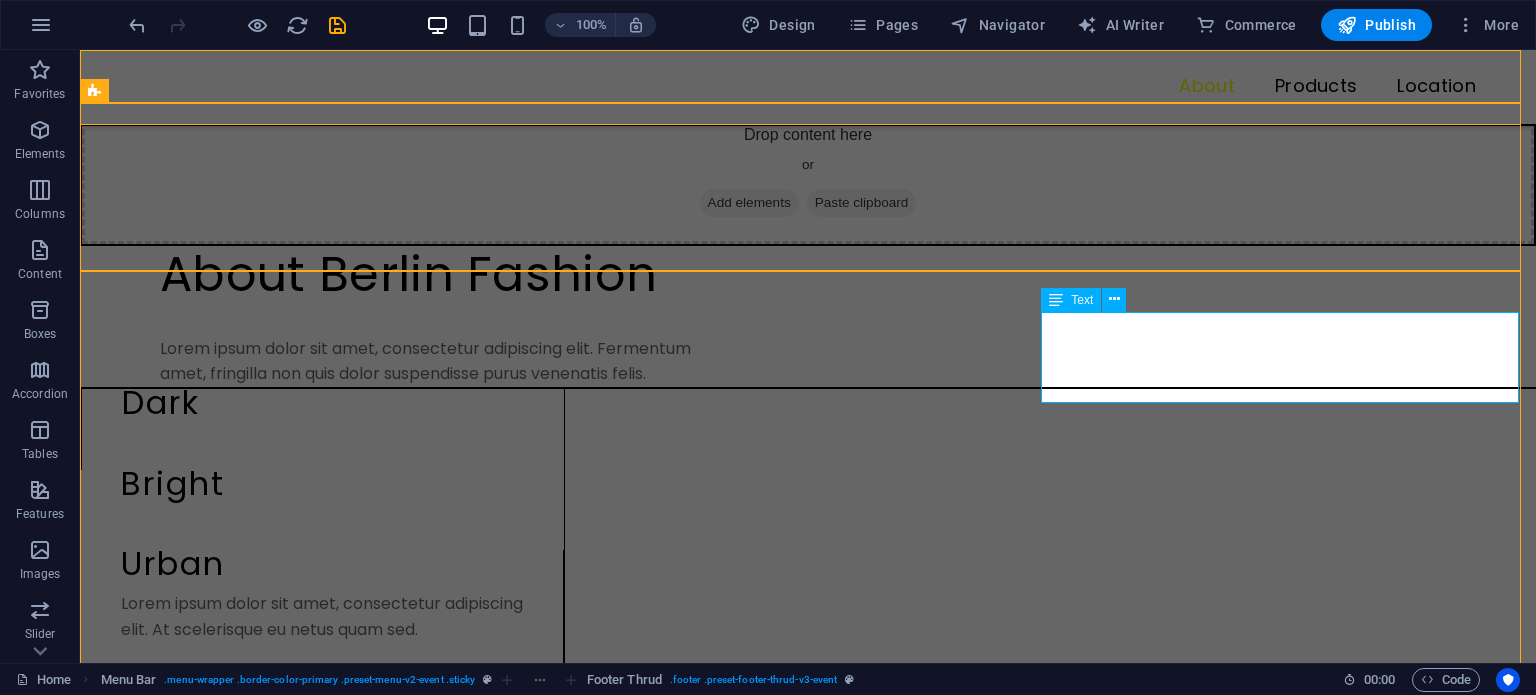 click on "Lorem ipsum dolor sit amet, consectetur adipiscing elit. At scelerisque eu netus quam sed." at bounding box center (322, 636) 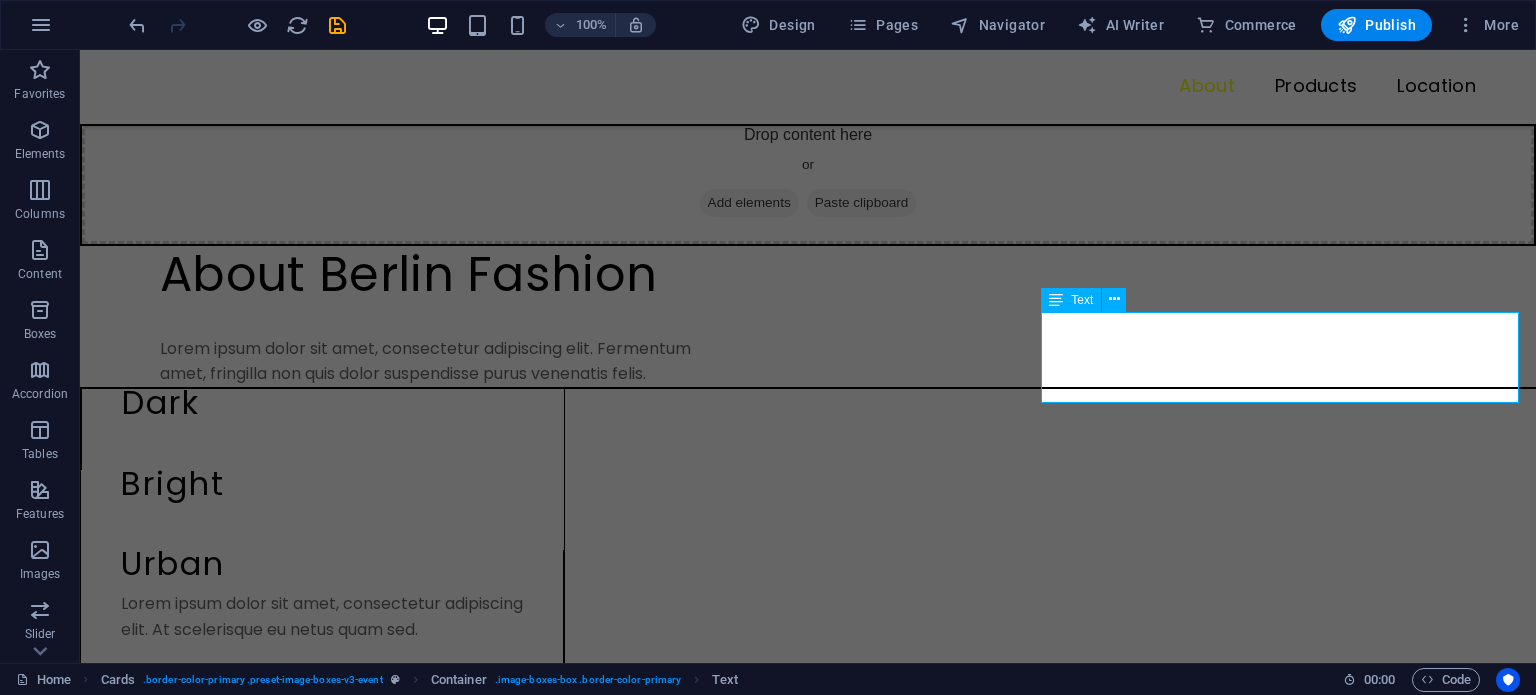 click on "Lorem ipsum dolor sit amet, consectetur adipiscing elit. At scelerisque eu netus quam sed." at bounding box center (322, 636) 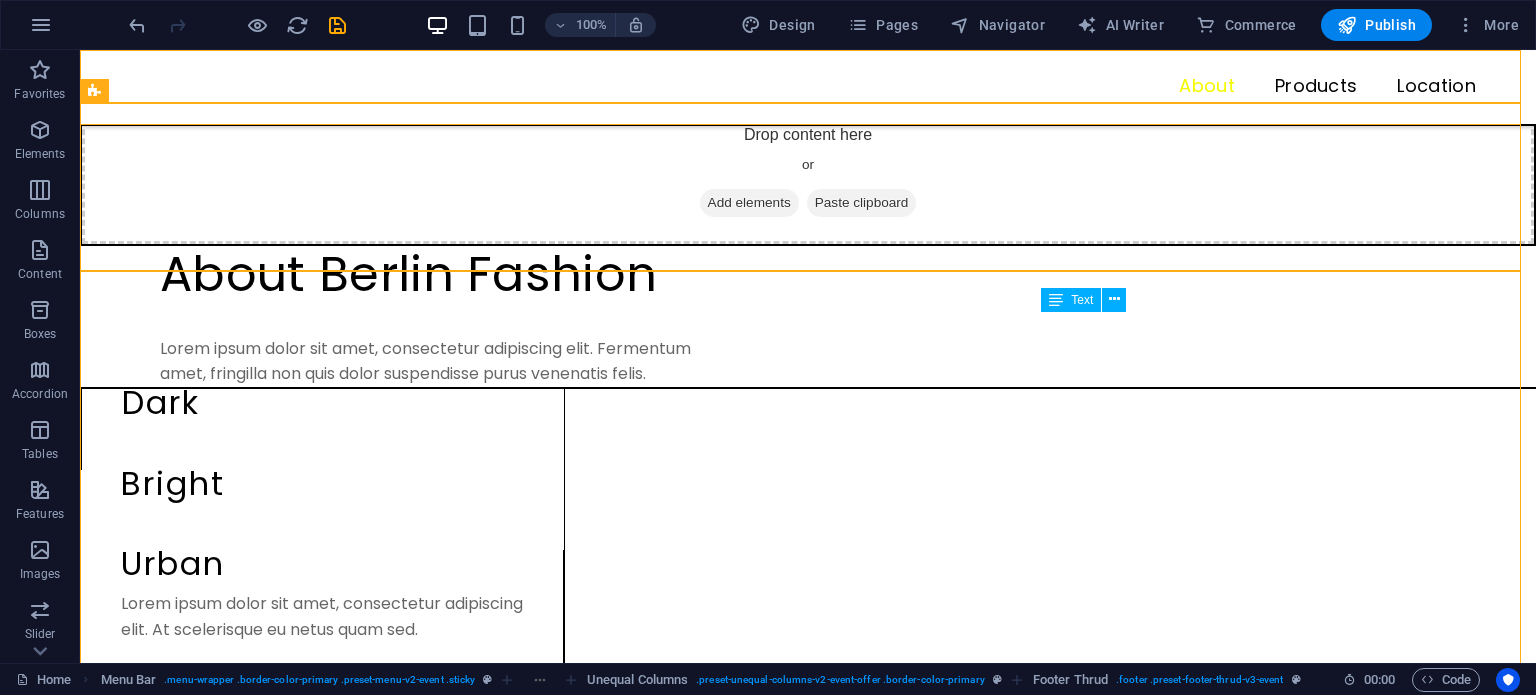 click on "Lorem ipsum dolor sit amet, consectetur adipiscing elit. At scelerisque eu netus quam sed." at bounding box center (322, 636) 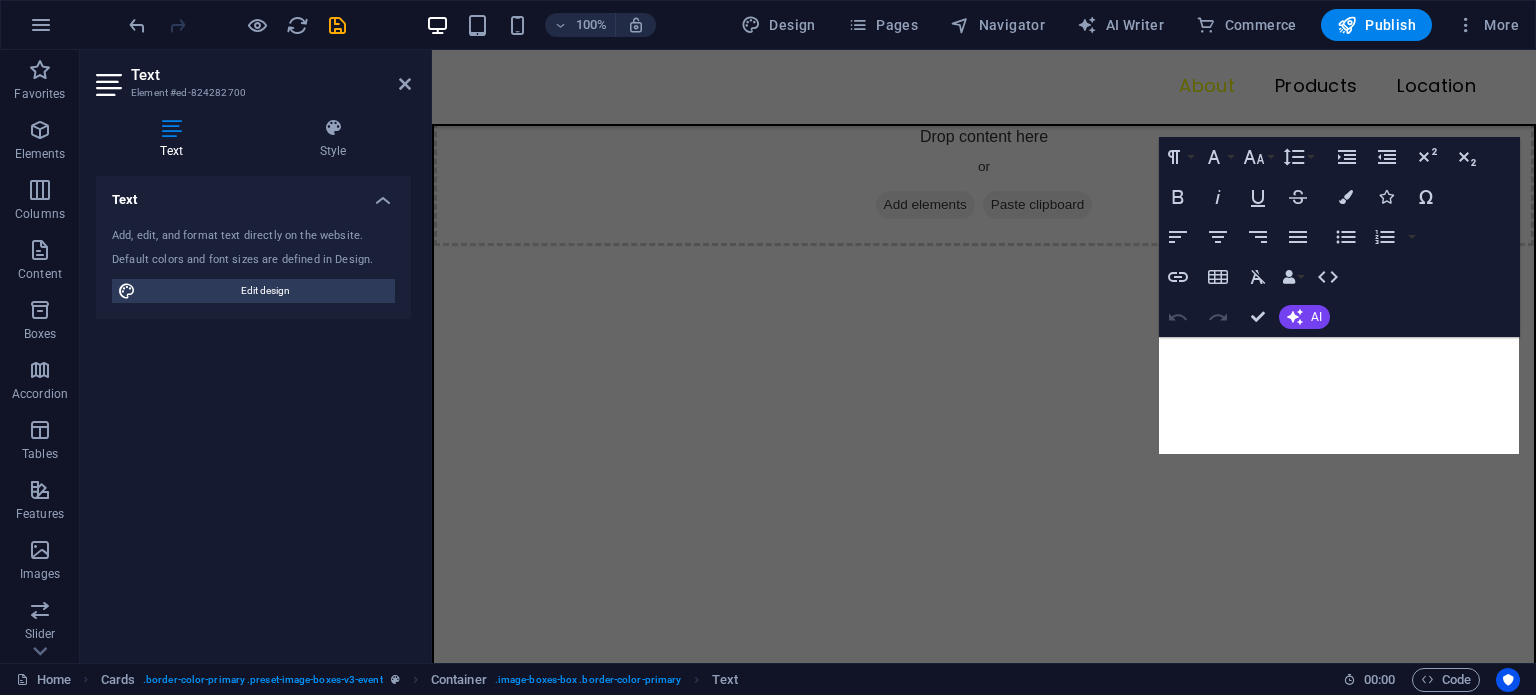 scroll, scrollTop: 1082, scrollLeft: 0, axis: vertical 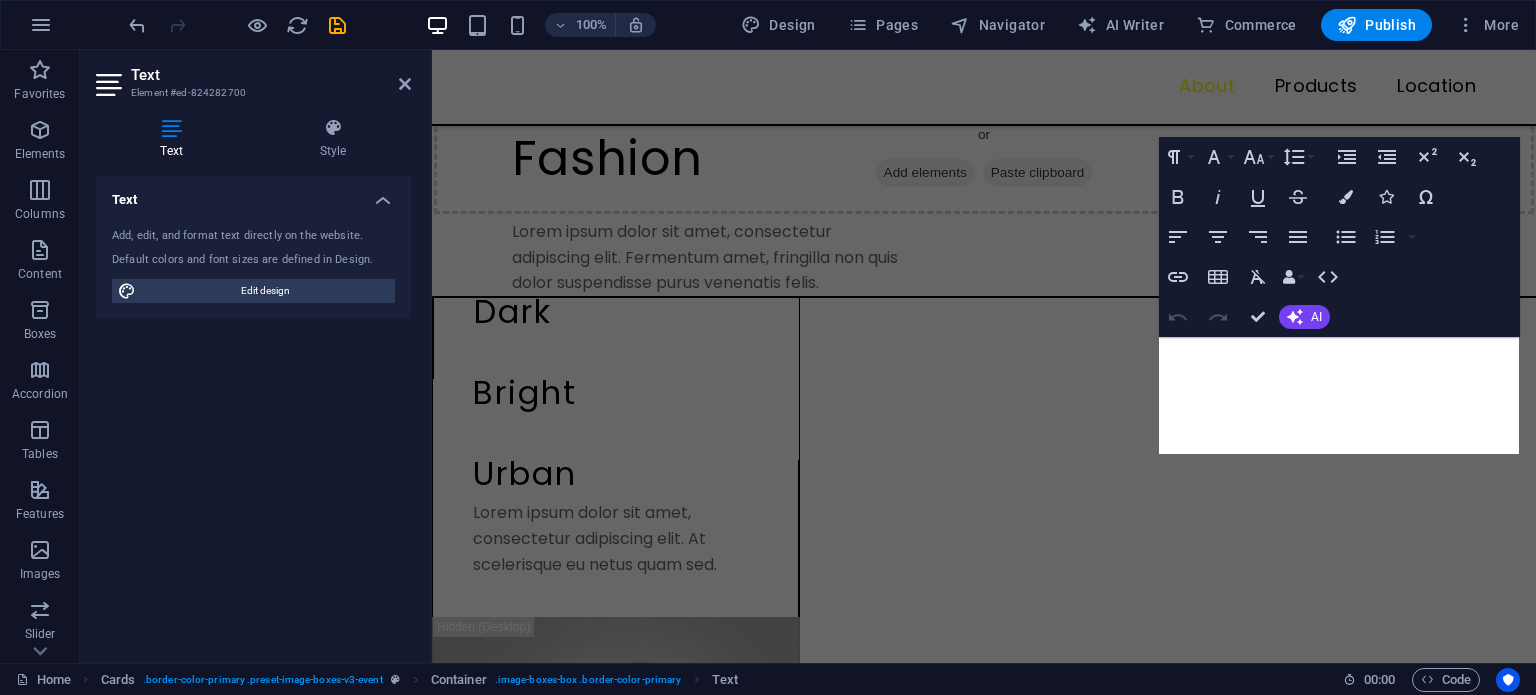 click on "Lorem ipsum dolor sit amet, consectetur adipiscing elit. At scelerisque eu netus quam sed." at bounding box center [615, 538] 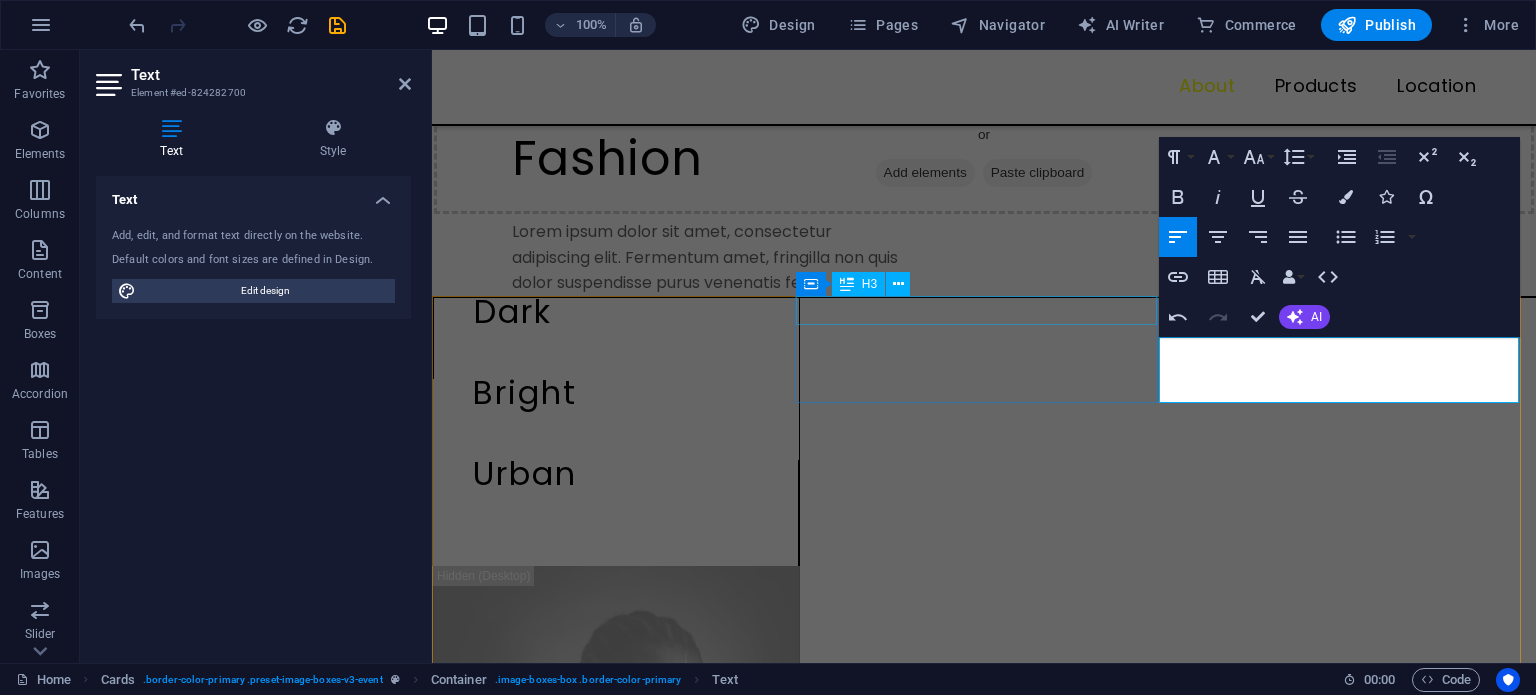 click on "Bright" at bounding box center (616, 393) 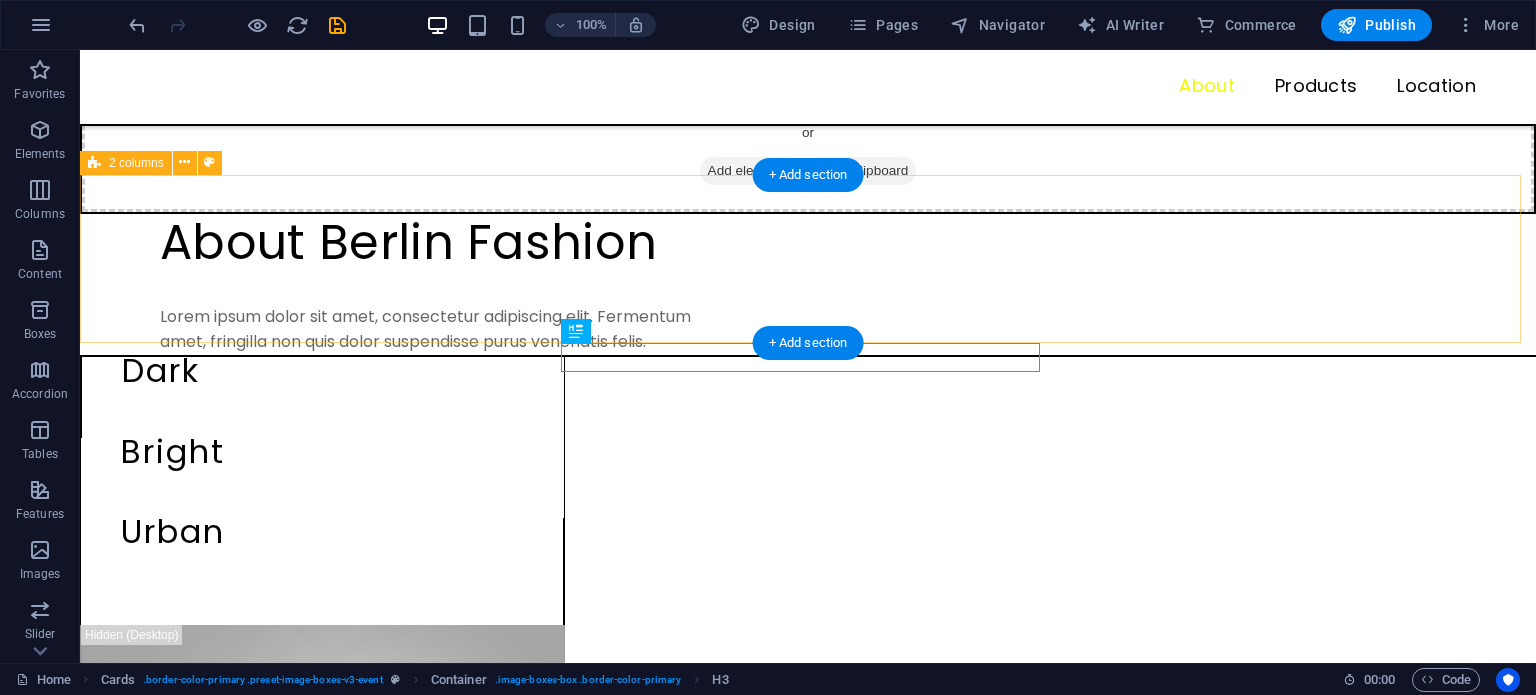 scroll, scrollTop: 319, scrollLeft: 0, axis: vertical 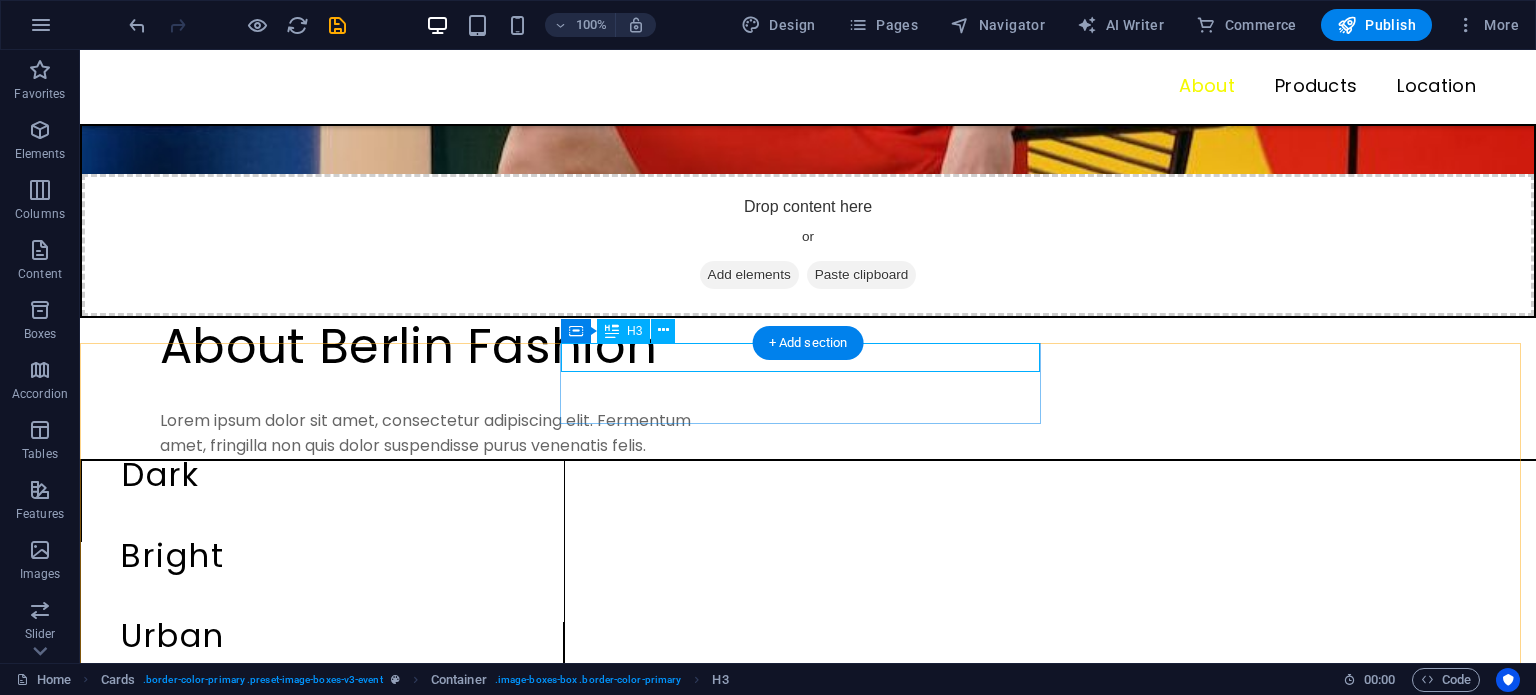 click on "Bright" at bounding box center [322, 556] 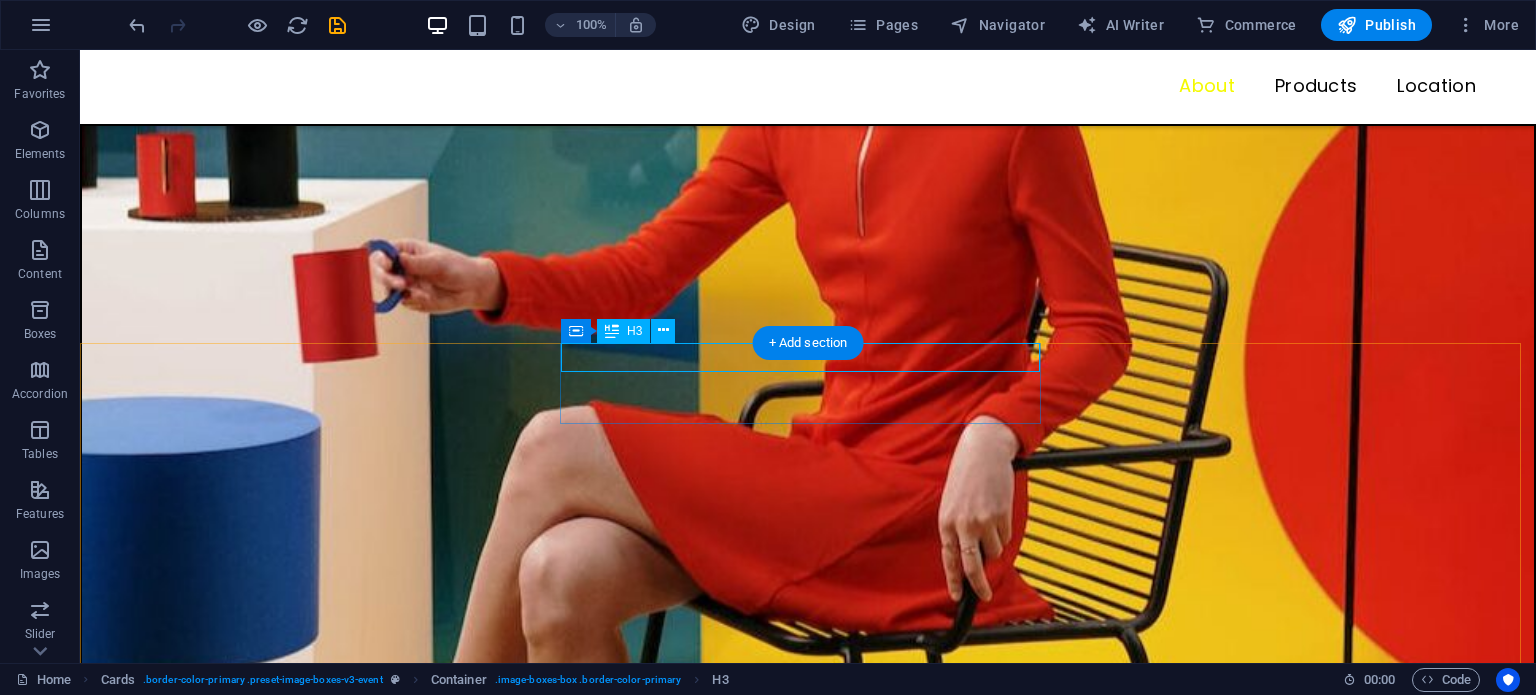 scroll, scrollTop: 1040, scrollLeft: 0, axis: vertical 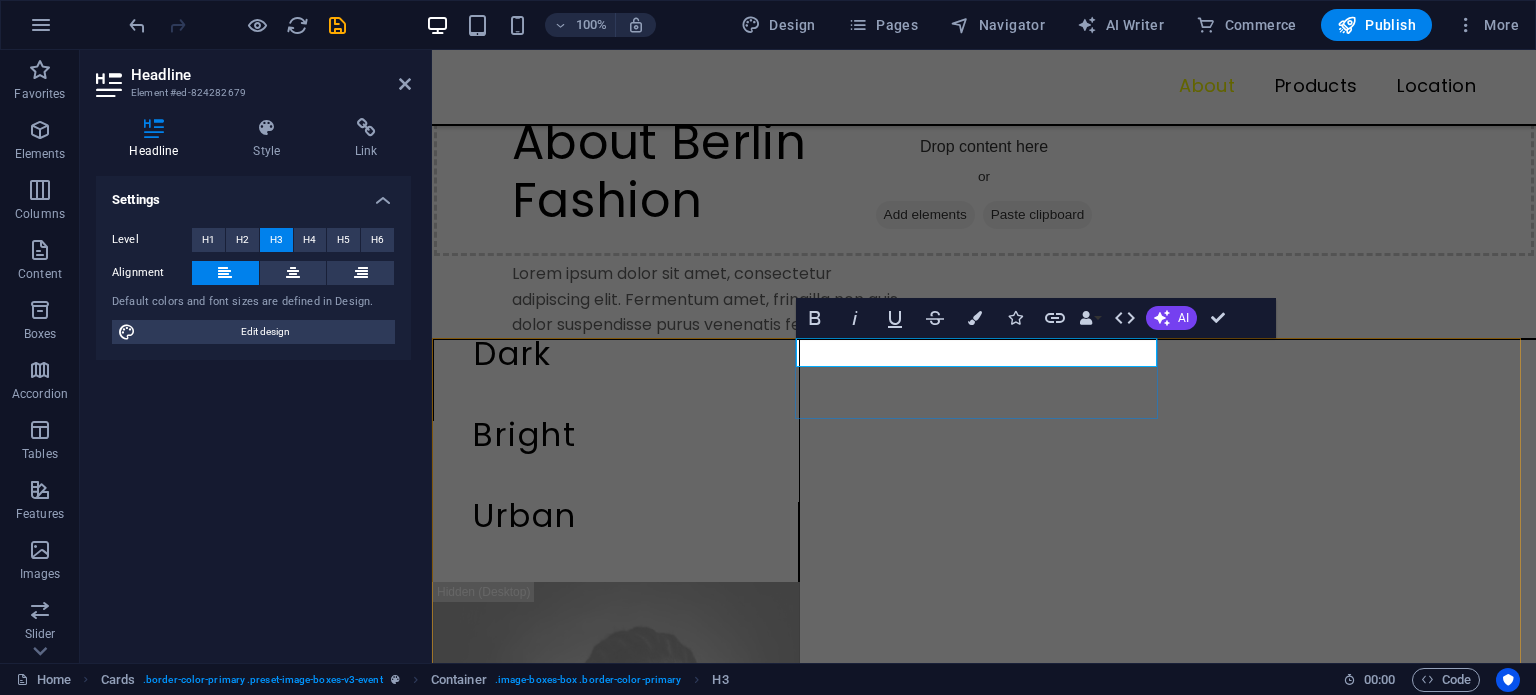 click on "Bright" at bounding box center (616, 435) 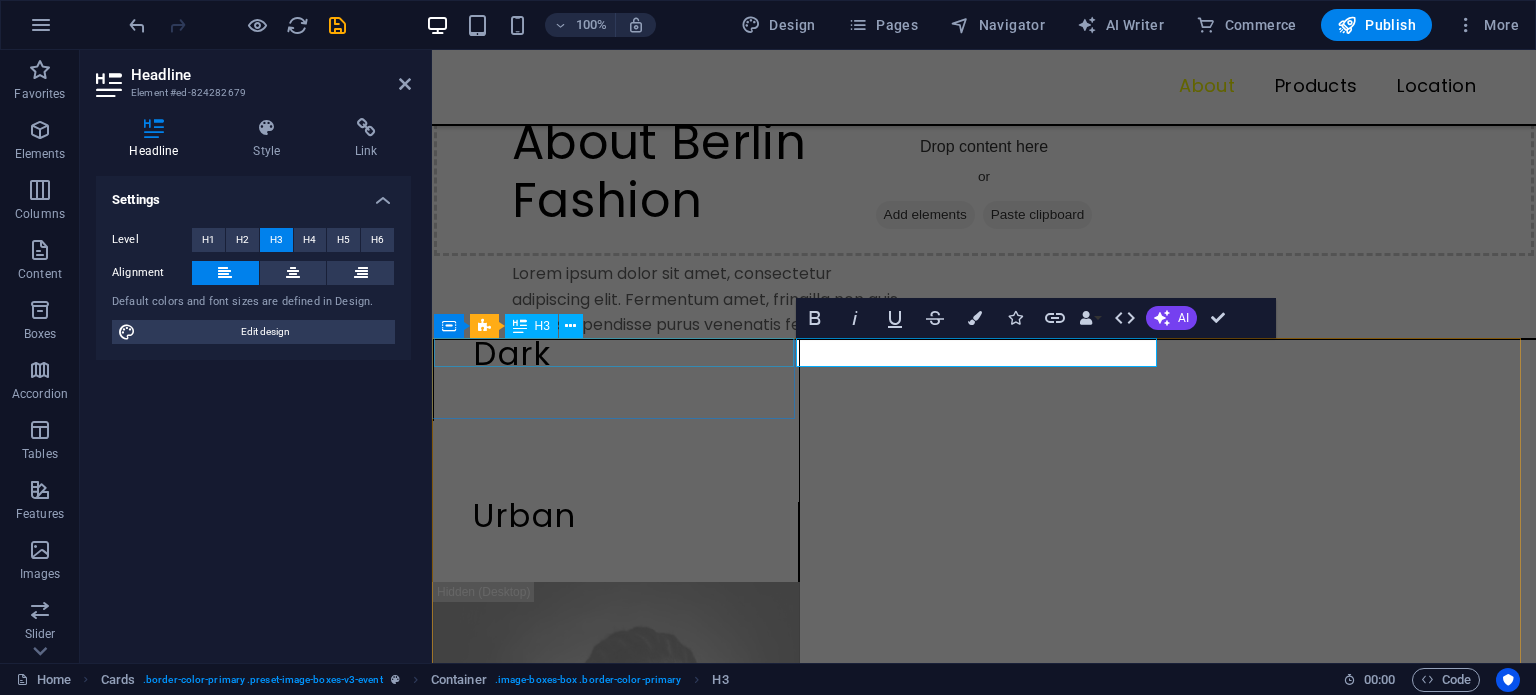 click on "Dark" at bounding box center [616, 354] 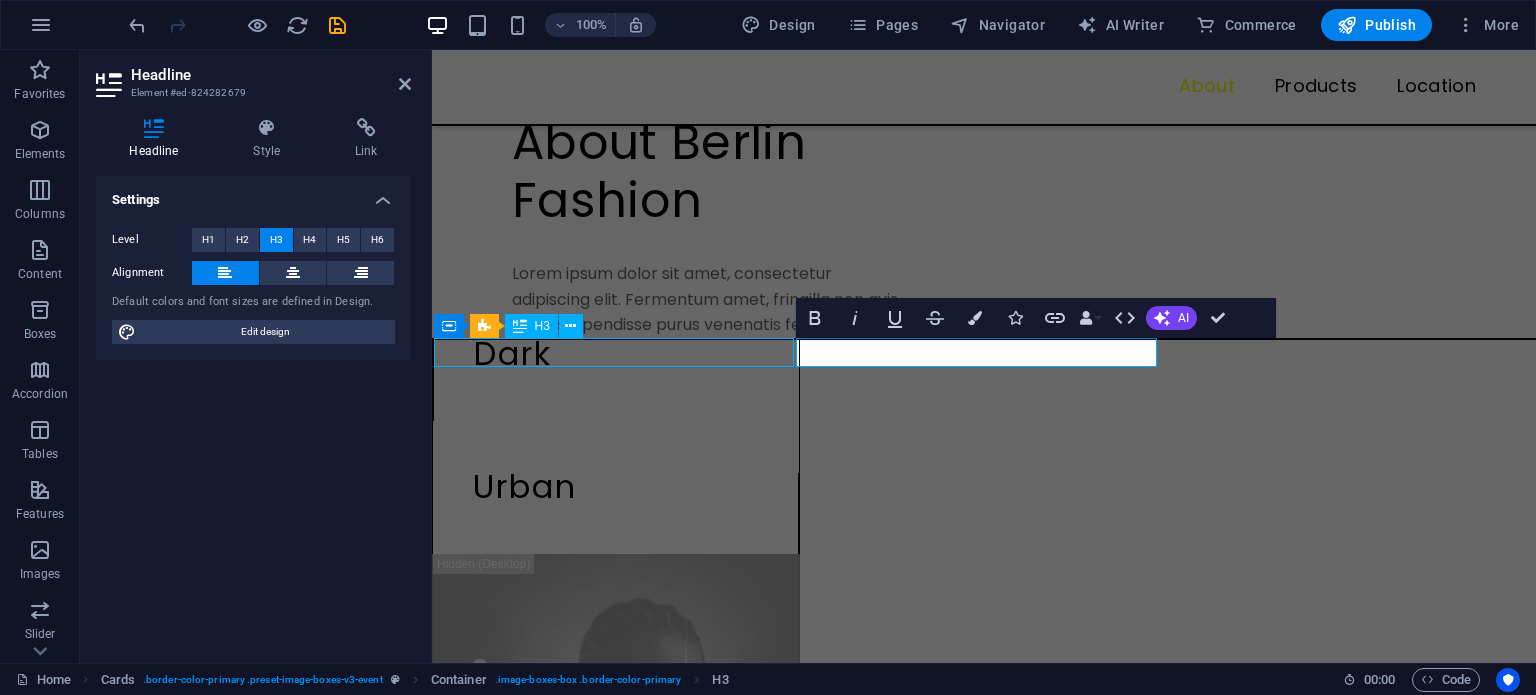 scroll, scrollTop: 319, scrollLeft: 0, axis: vertical 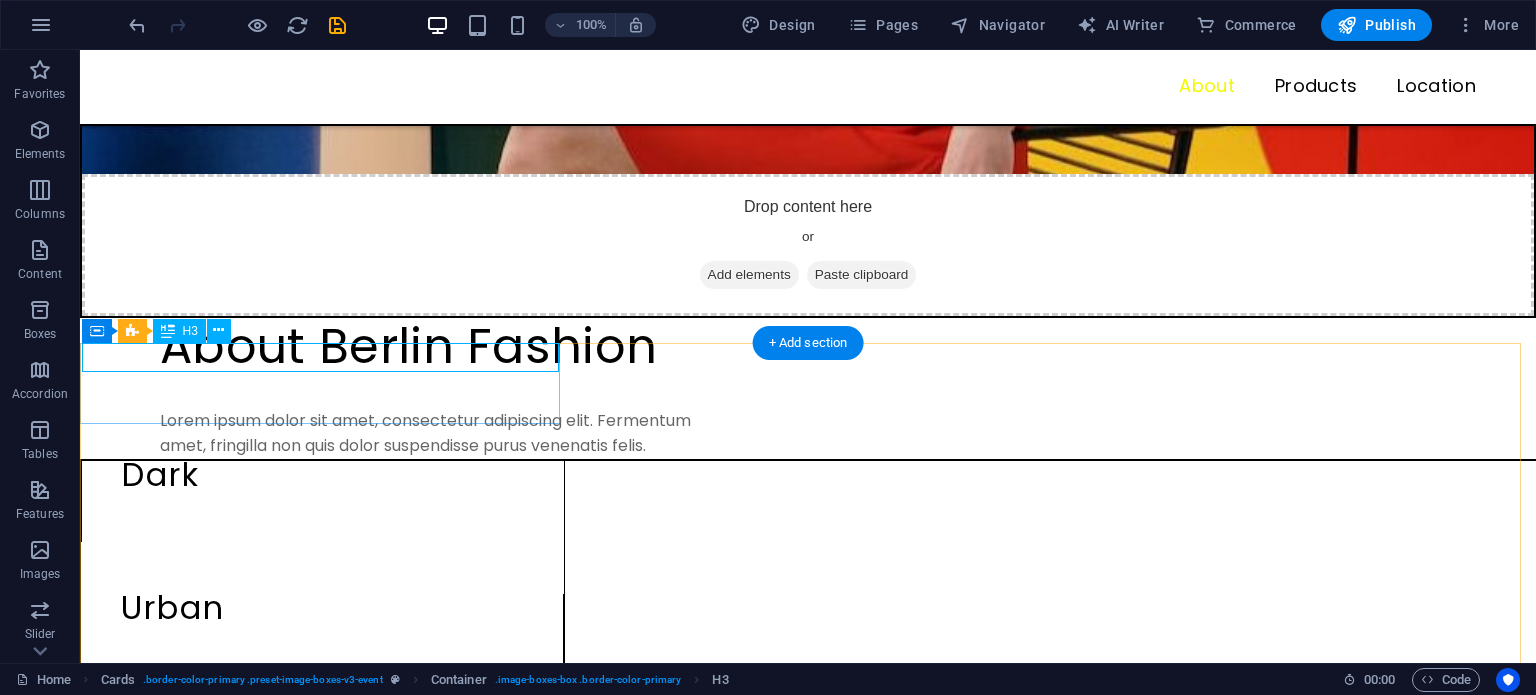 click on "Dark" at bounding box center [323, 475] 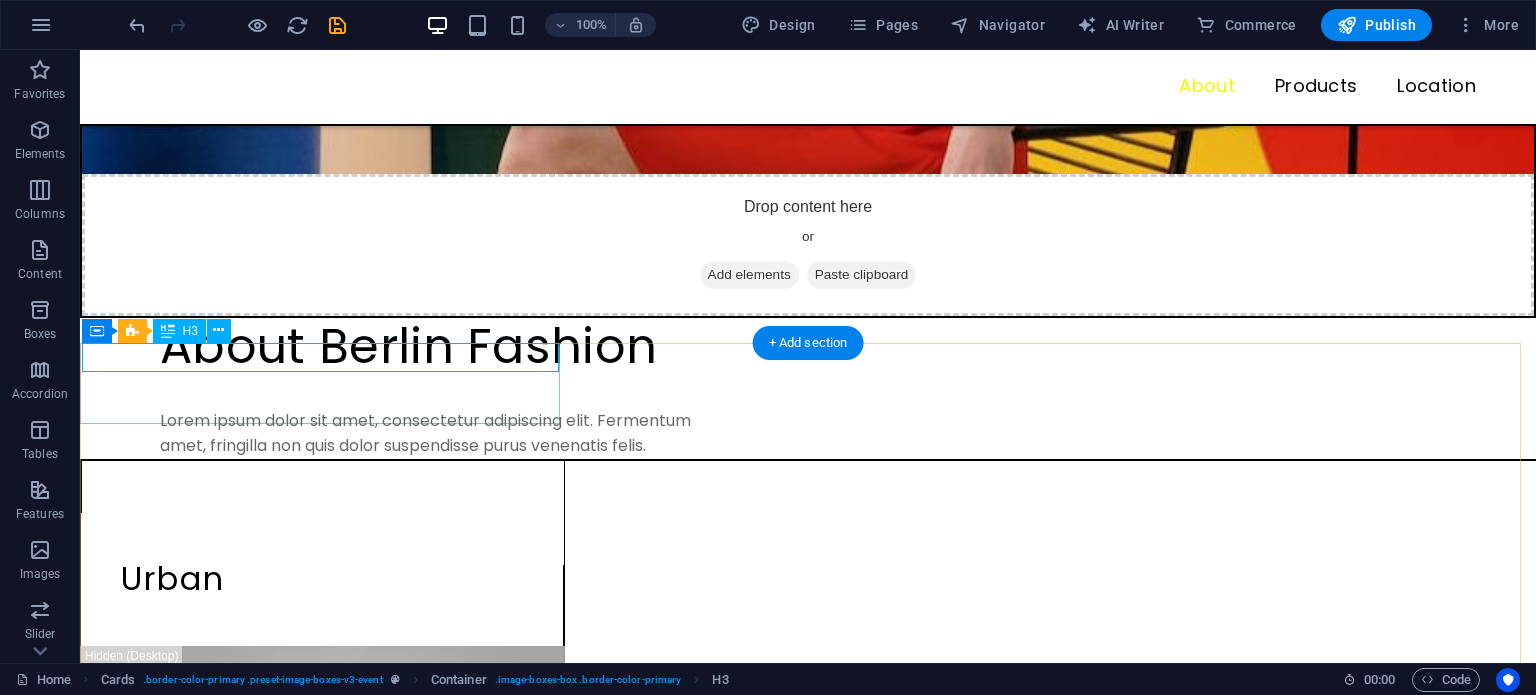 scroll, scrollTop: 1040, scrollLeft: 0, axis: vertical 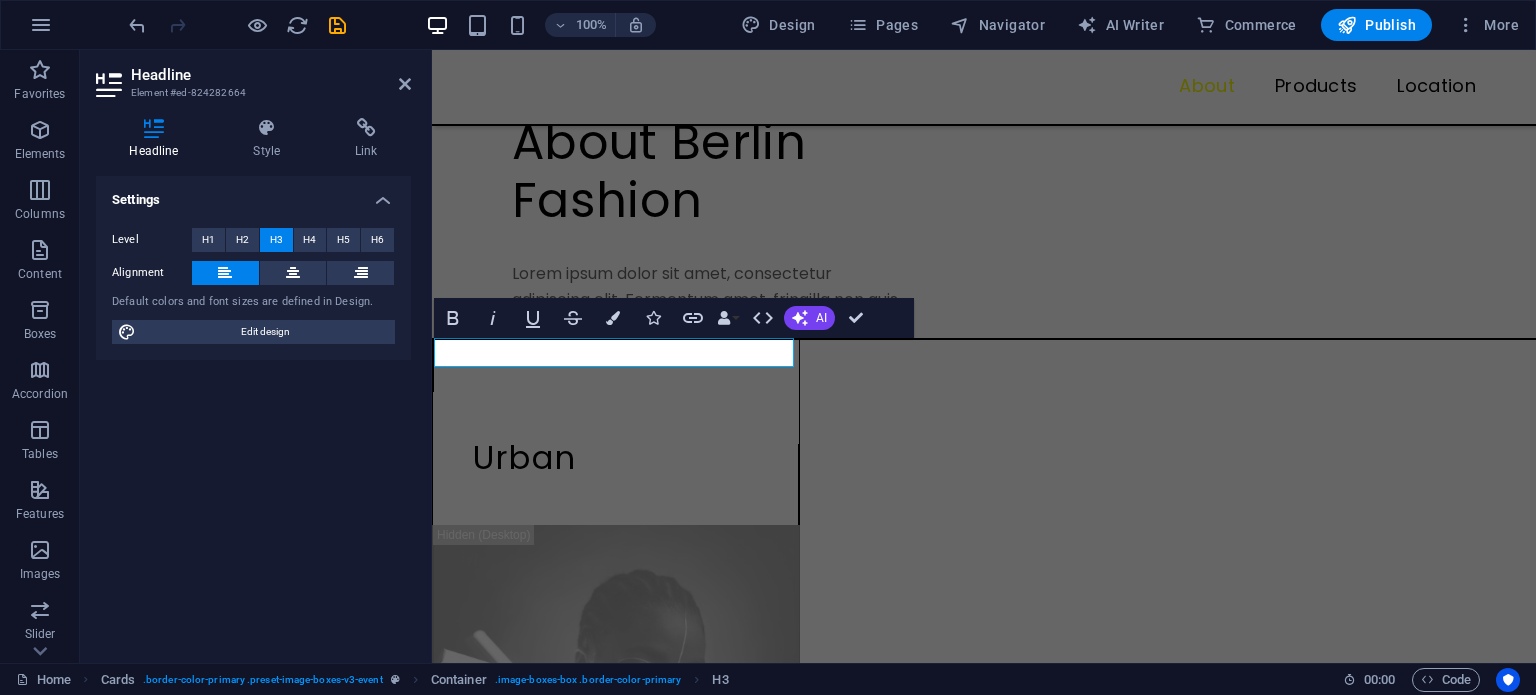 click on "Level H1 H2 H3 H4 H5 H6 Alignment Default colors and font sizes are defined in Design. Edit design" at bounding box center [253, 286] 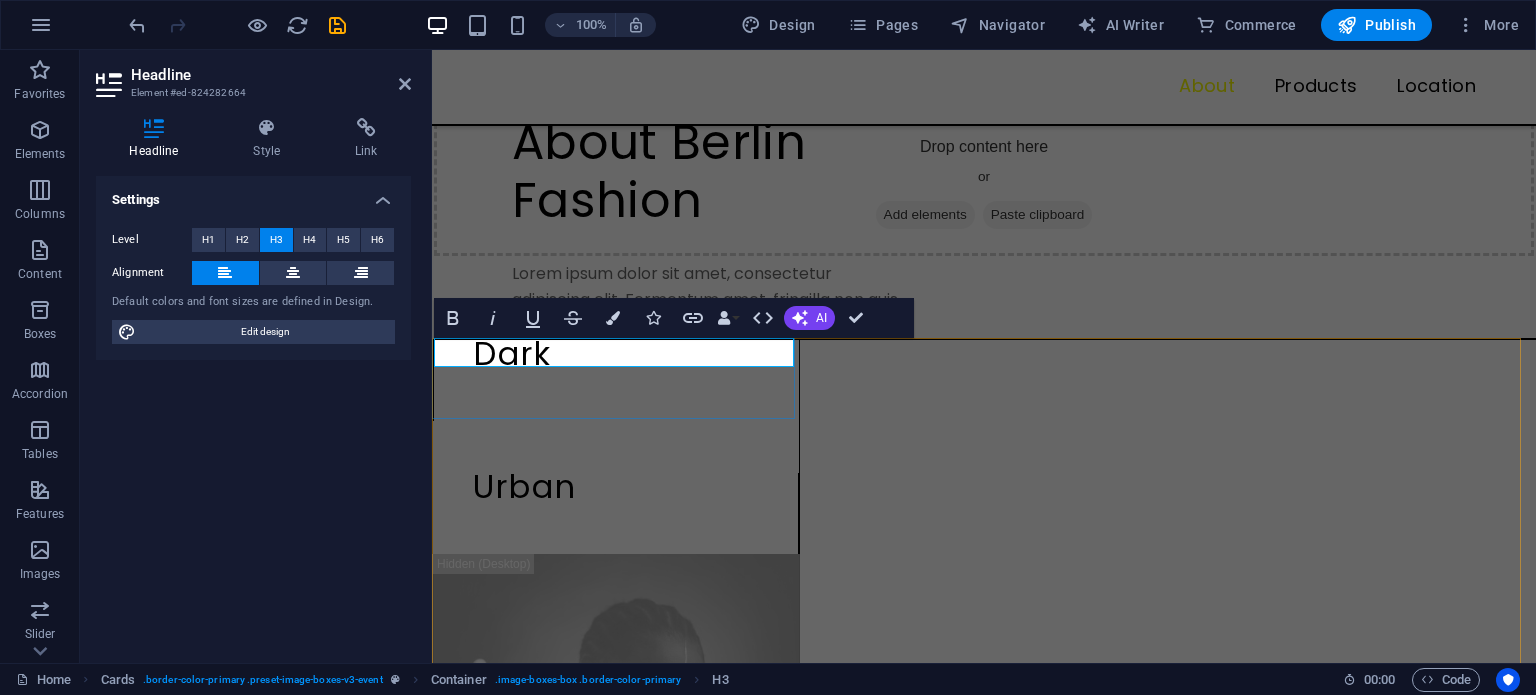 click on "Dark" at bounding box center [616, 354] 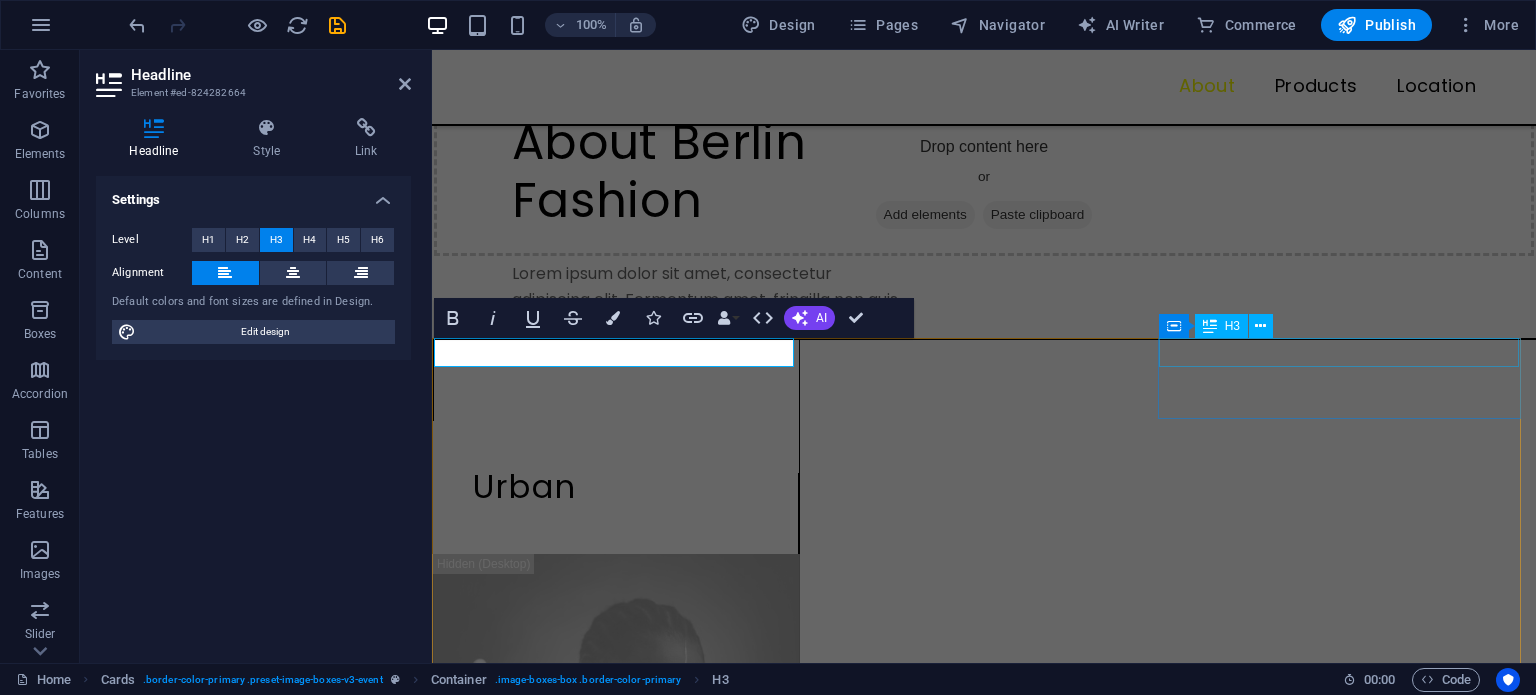click on "Urban" at bounding box center (615, 487) 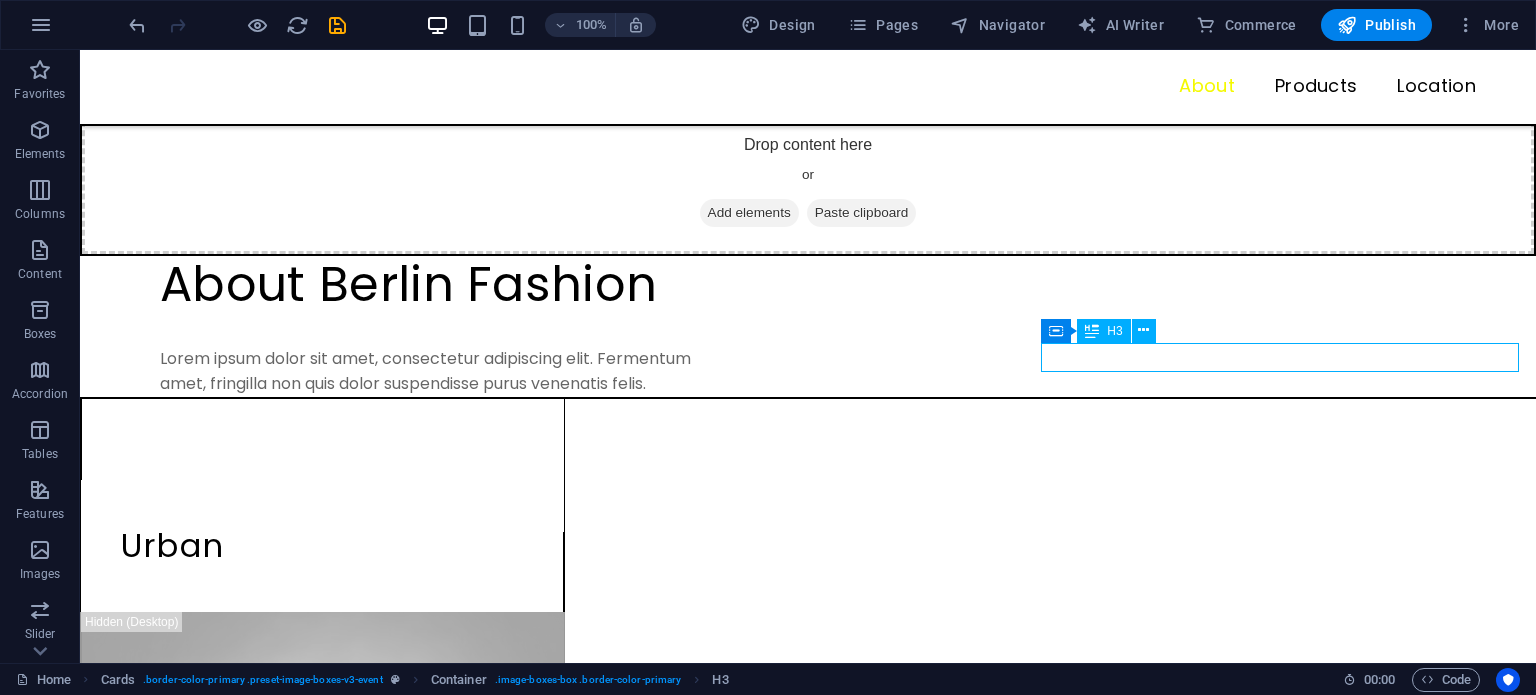 scroll, scrollTop: 319, scrollLeft: 0, axis: vertical 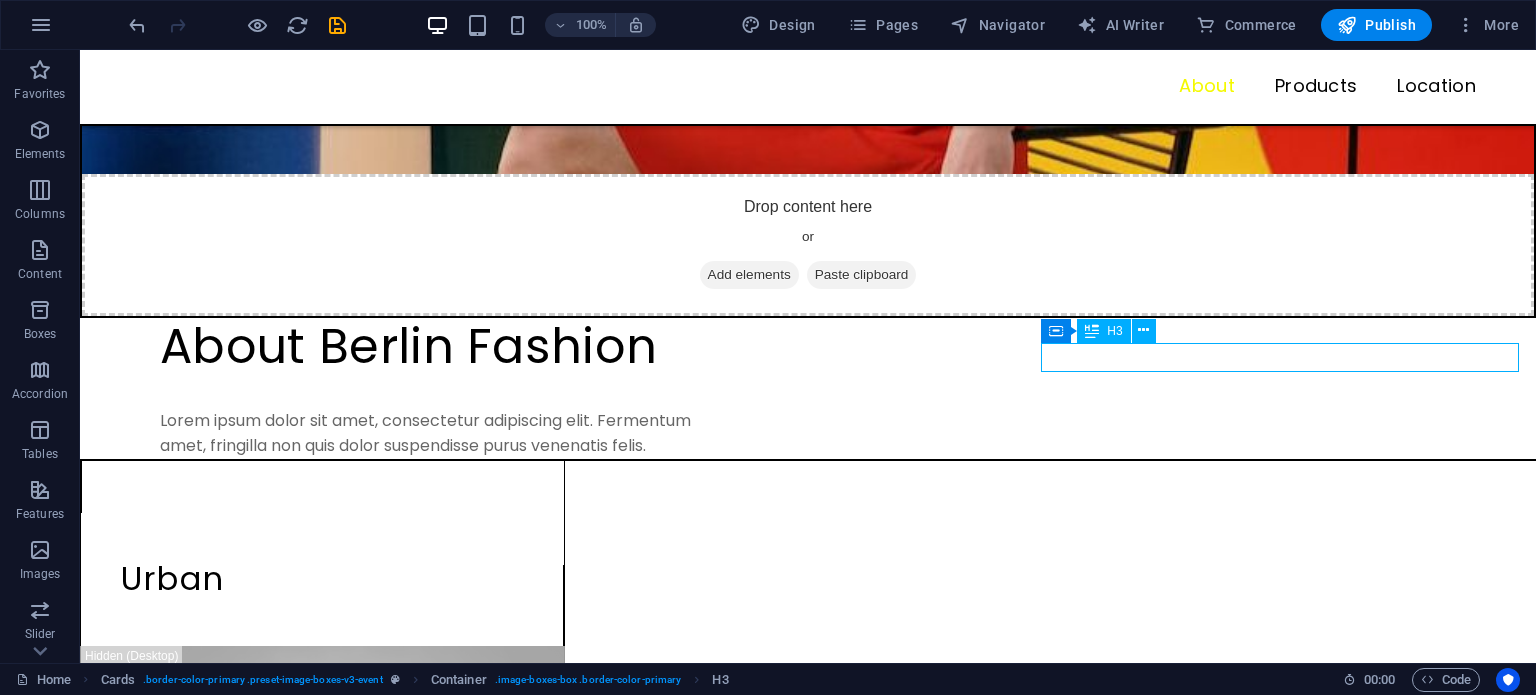 click on "Urban" at bounding box center [322, 579] 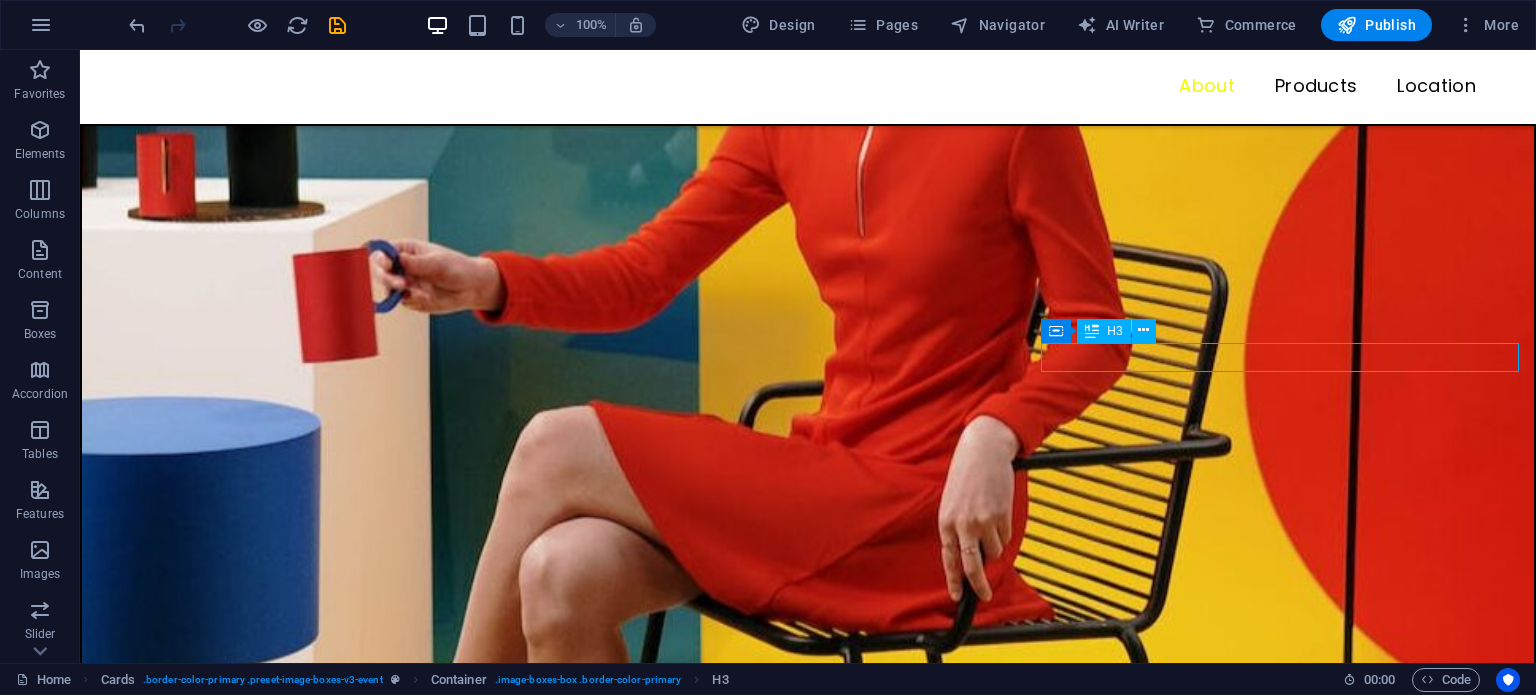 scroll, scrollTop: 1040, scrollLeft: 0, axis: vertical 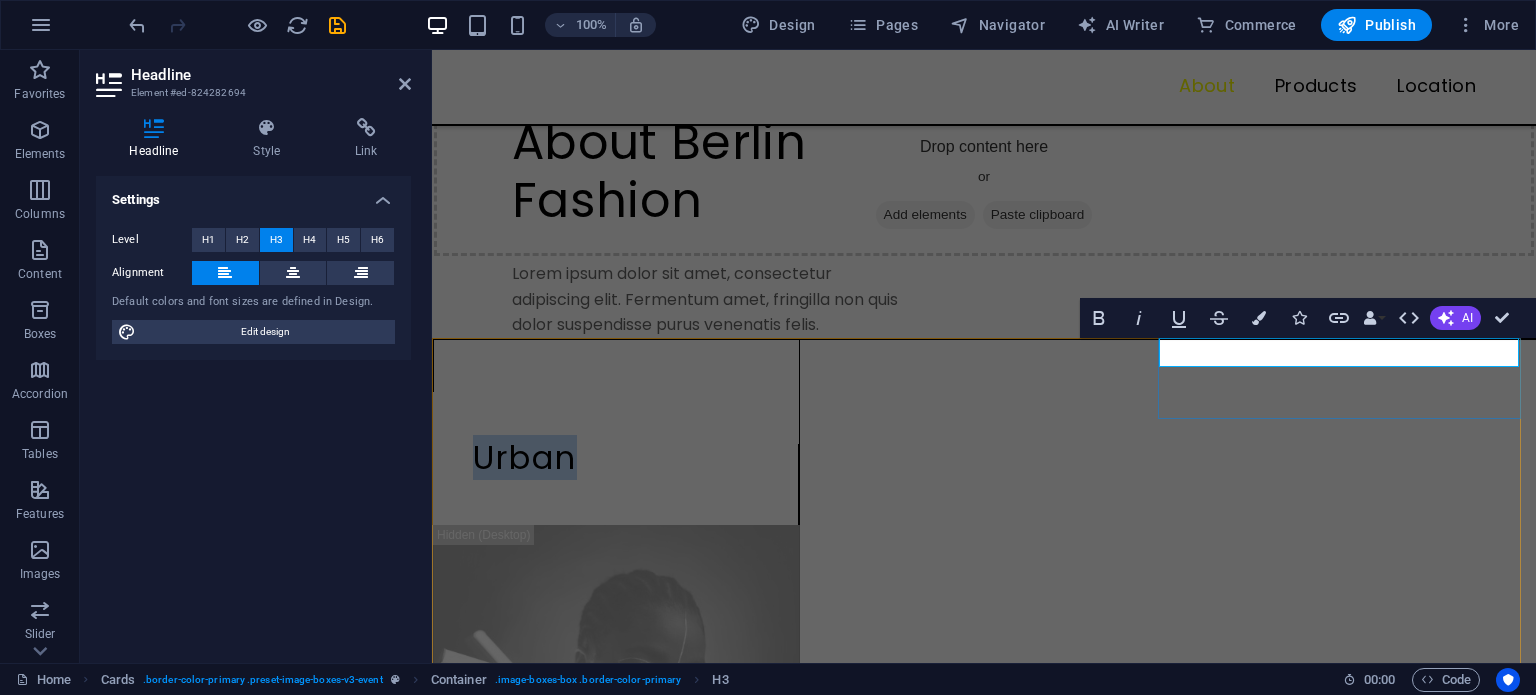 click on "Urban" at bounding box center [615, 458] 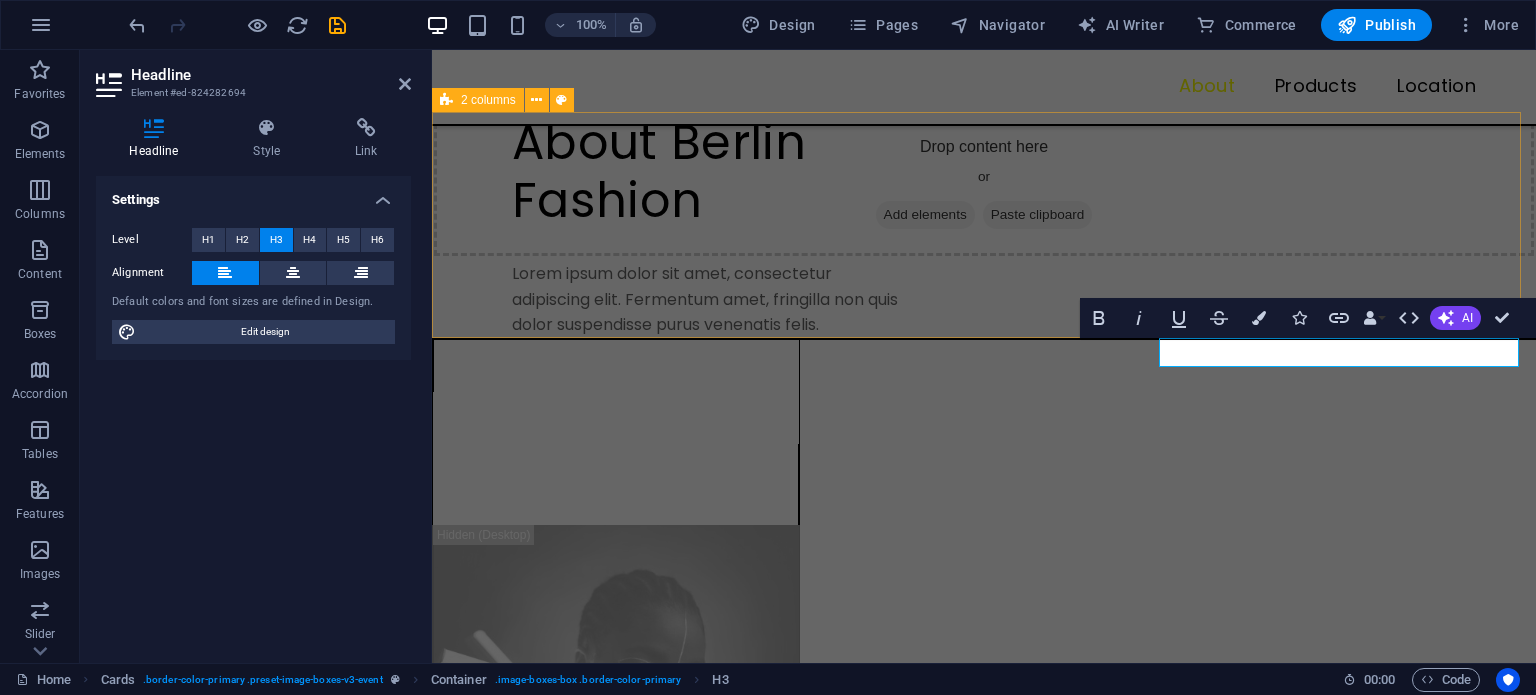 click on "About Berlin Fashion Lorem ipsum dolor sit amet, consectetur adipiscing elit. Fermentum amet, fringilla non quis dolor suspendisse purus venenatis felis." at bounding box center (984, 227) 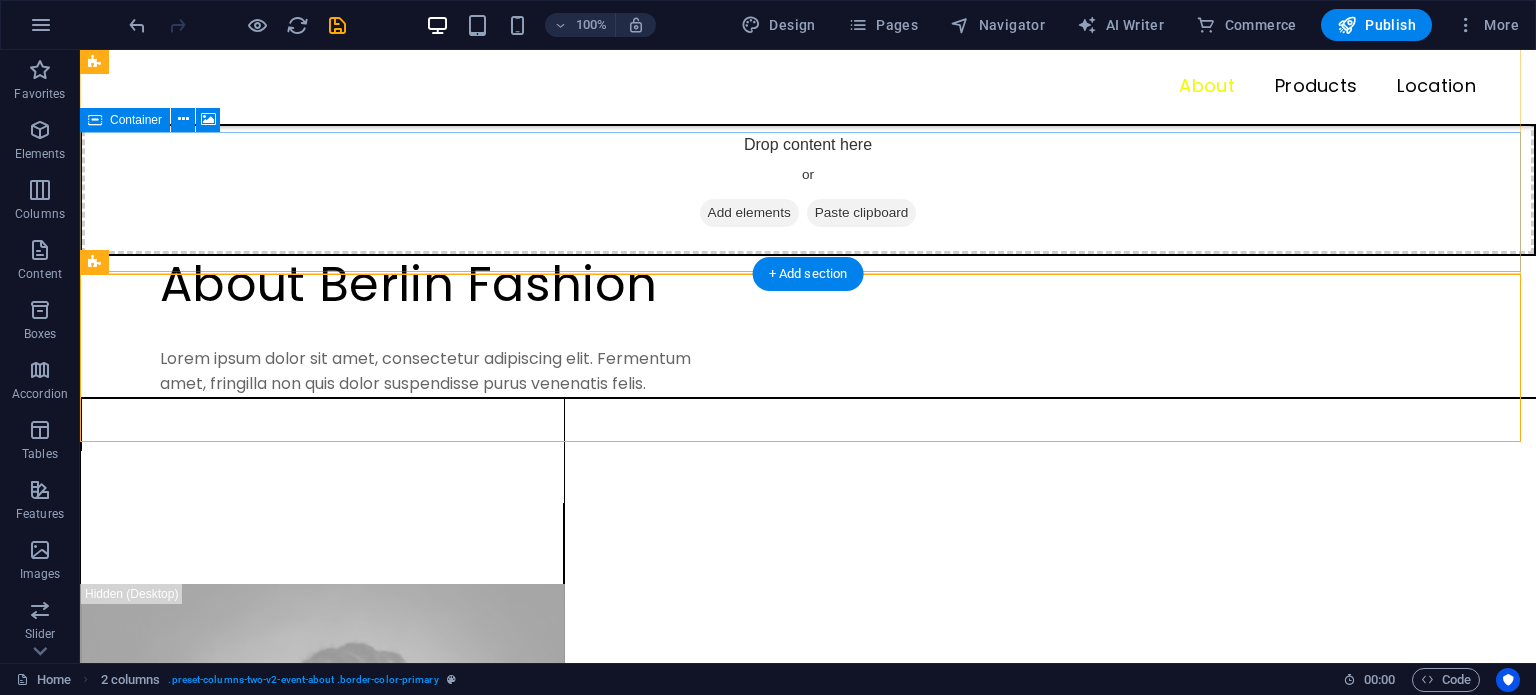 scroll, scrollTop: 220, scrollLeft: 0, axis: vertical 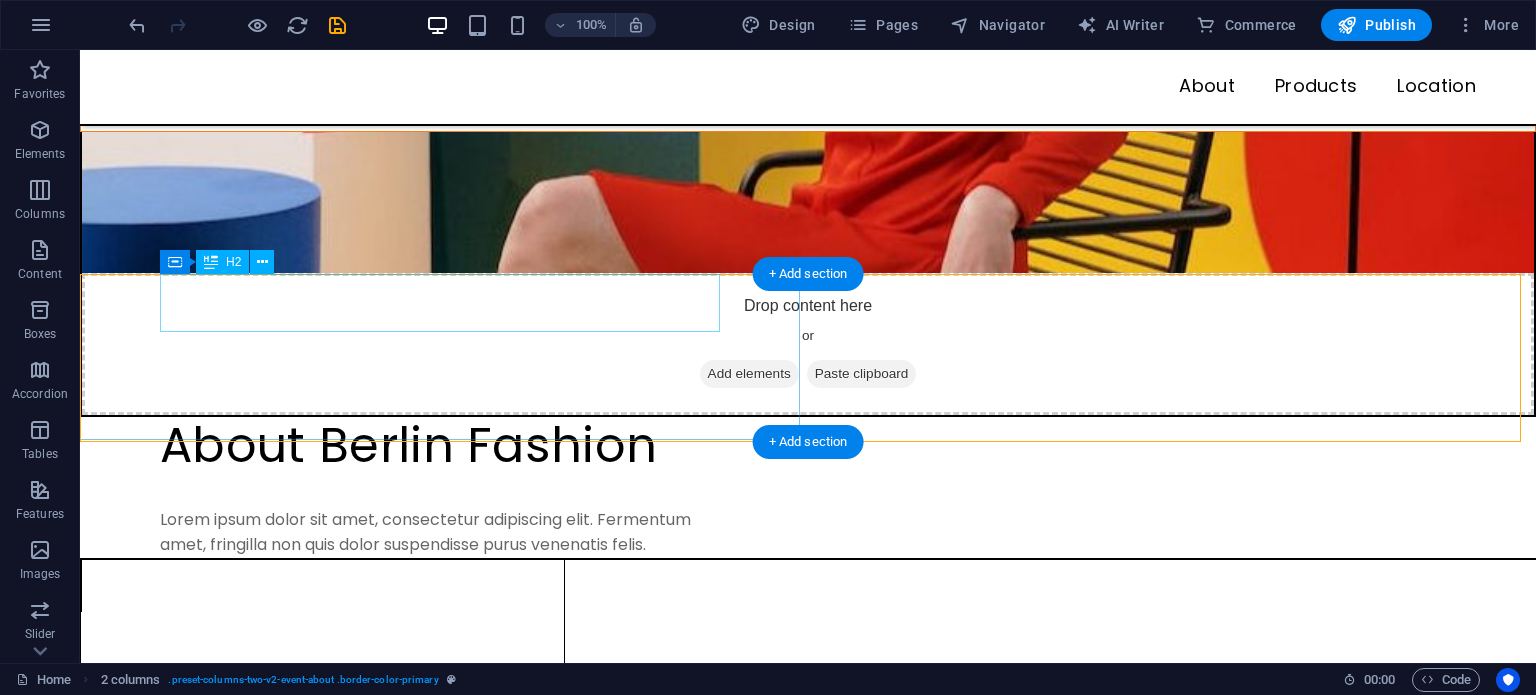 click on "About Berlin Fashion" at bounding box center [444, 446] 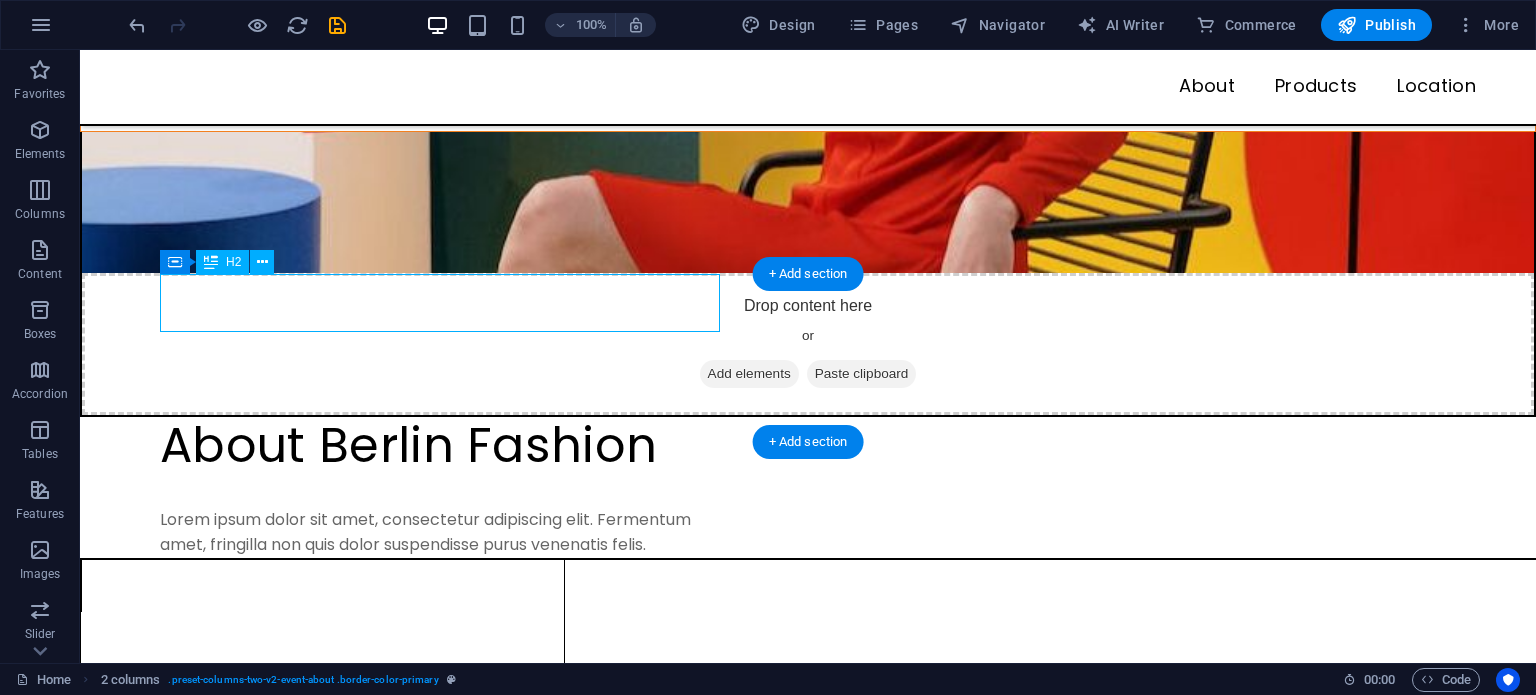 click on "About Berlin Fashion" at bounding box center (444, 446) 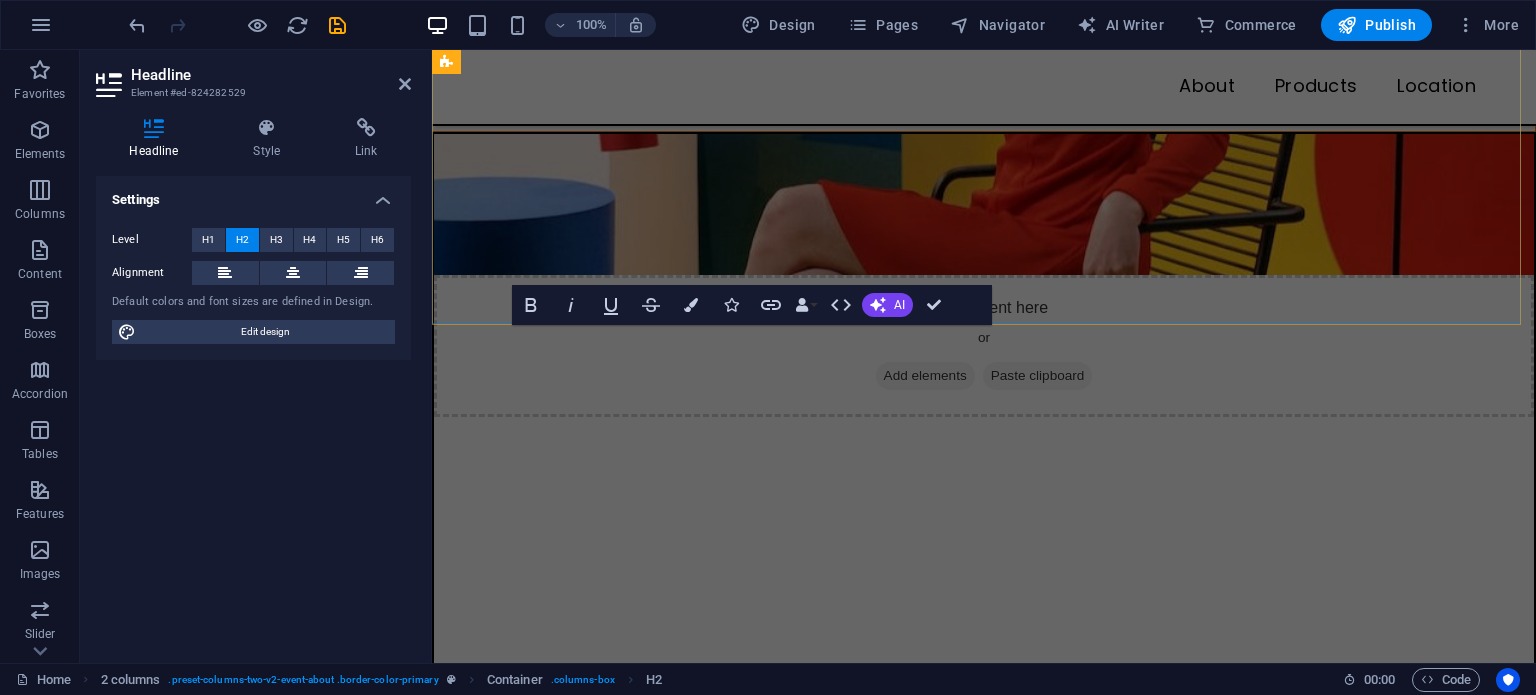 scroll, scrollTop: 828, scrollLeft: 0, axis: vertical 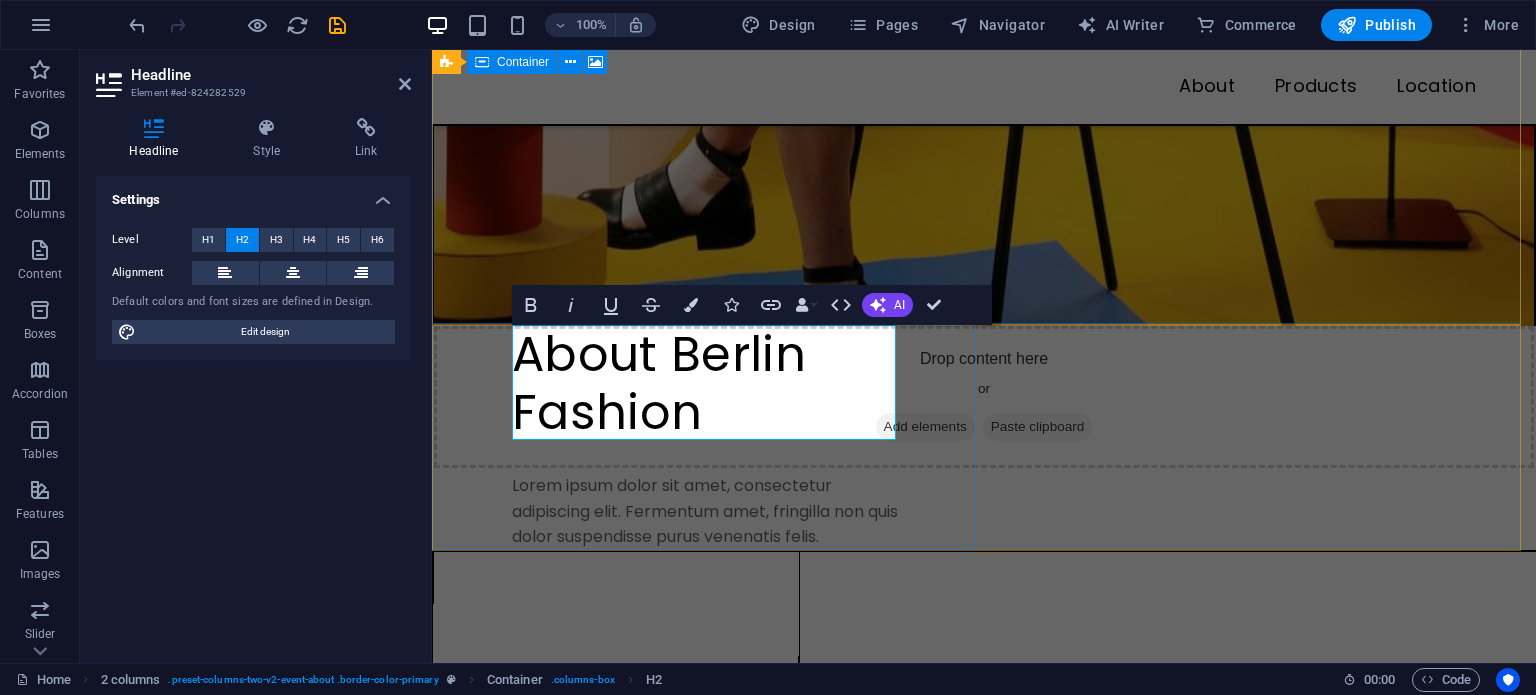 click on "About Berlin Fashion" at bounding box center (708, 383) 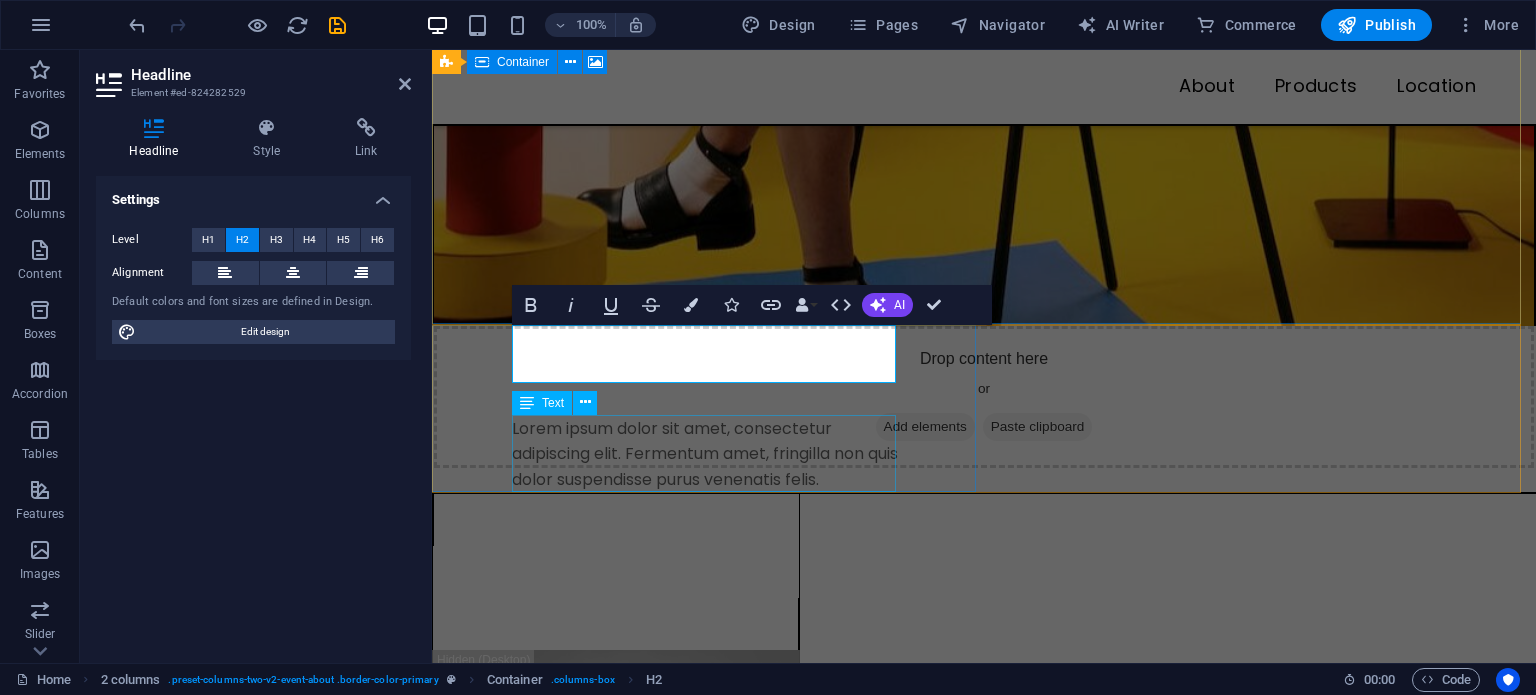 click on "Lorem ipsum dolor sit amet, consectetur adipiscing elit. Fermentum amet, fringilla non quis dolor suspendisse purus venenatis felis." at bounding box center (708, 454) 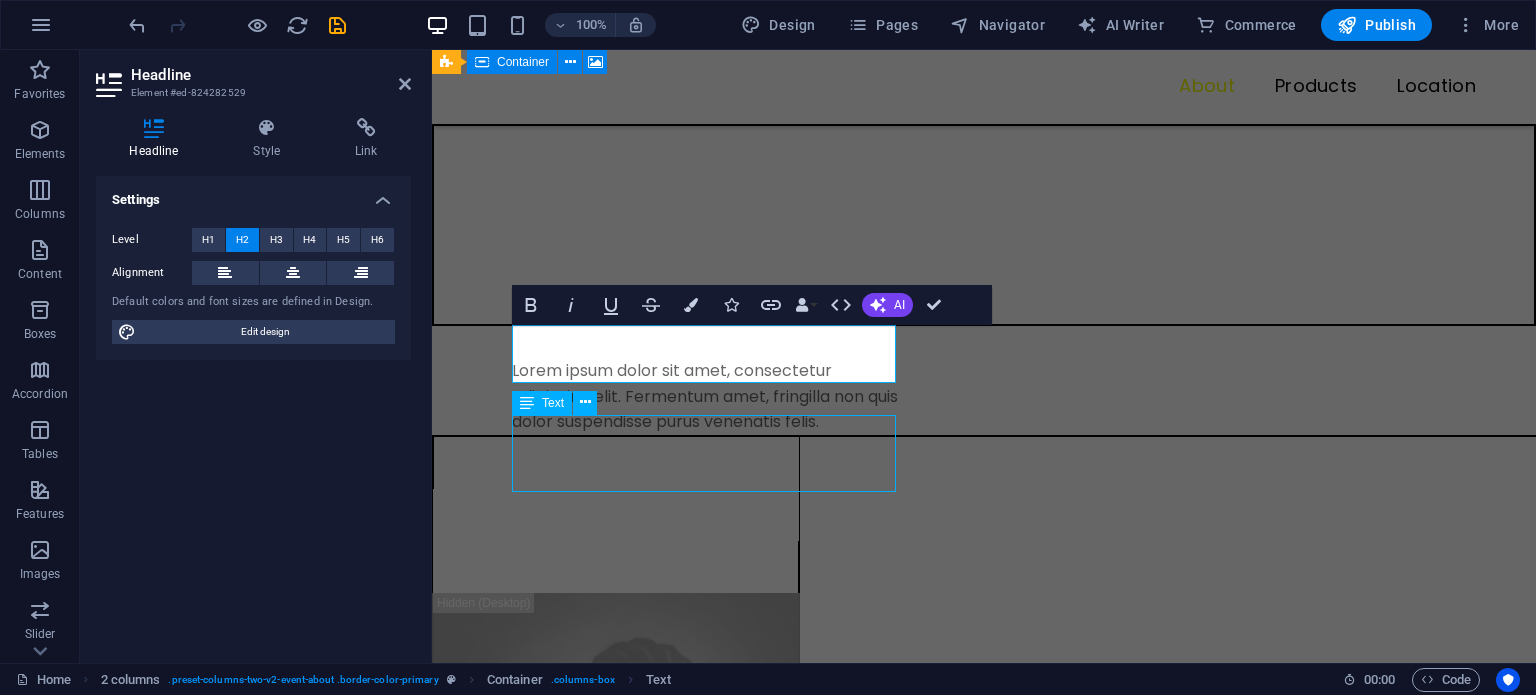 scroll, scrollTop: 264, scrollLeft: 0, axis: vertical 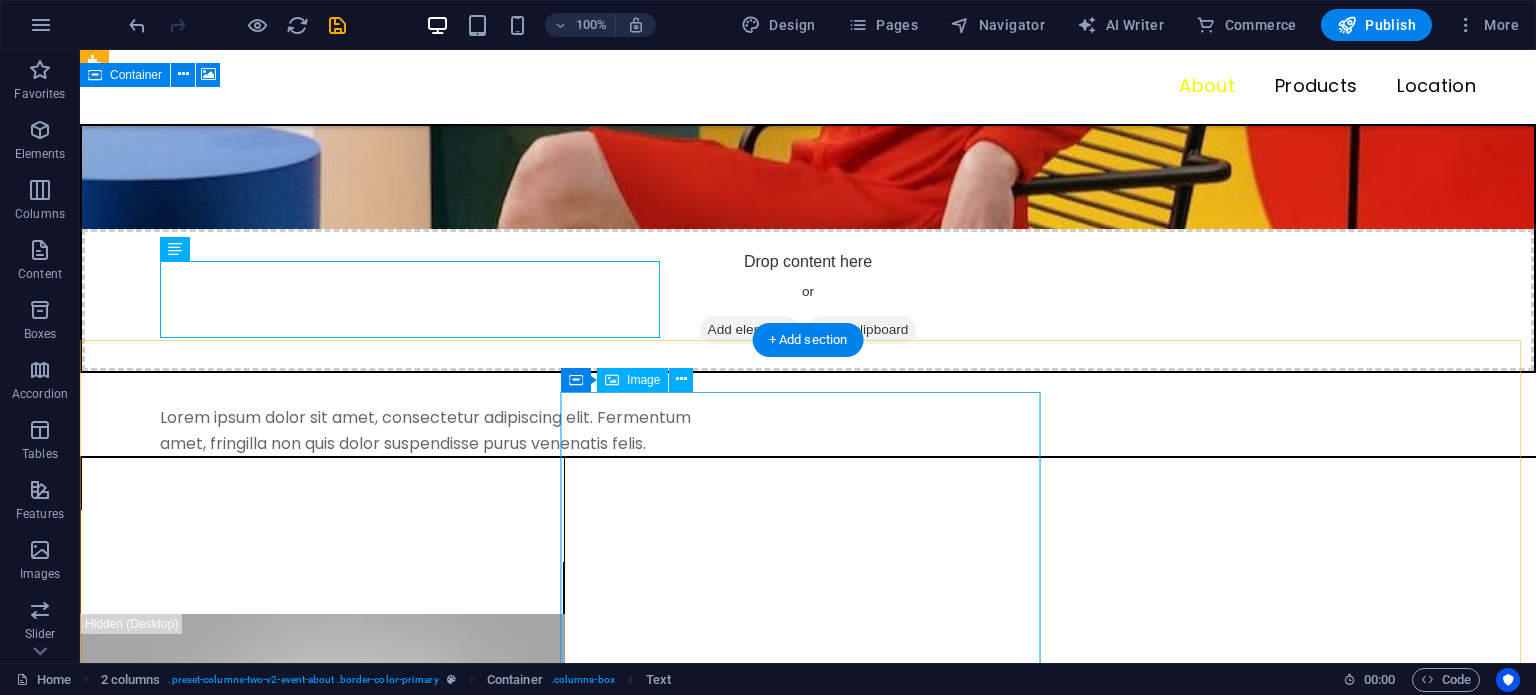 click at bounding box center (322, 1332) 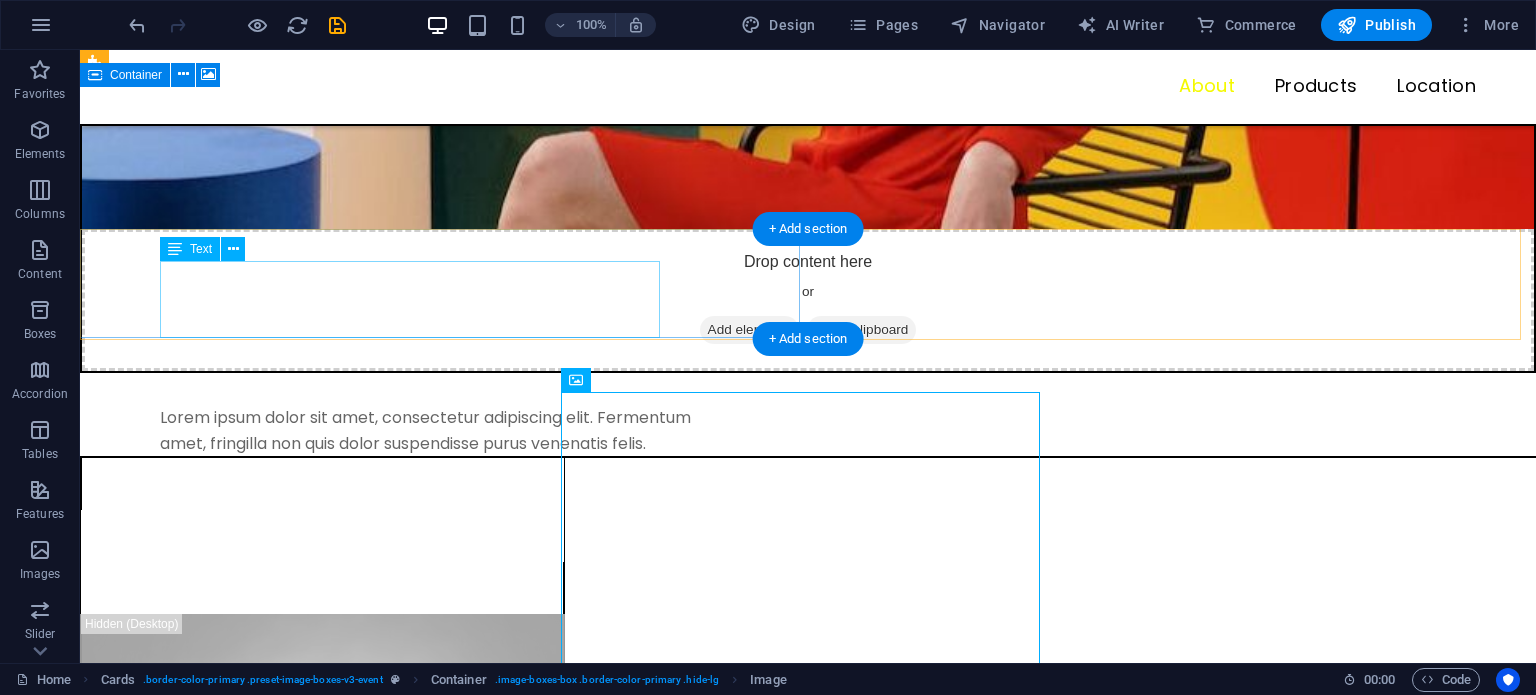 click on "Lorem ipsum dolor sit amet, consectetur adipiscing elit. Fermentum amet, fringilla non quis dolor suspendisse purus venenatis felis." at bounding box center [444, 430] 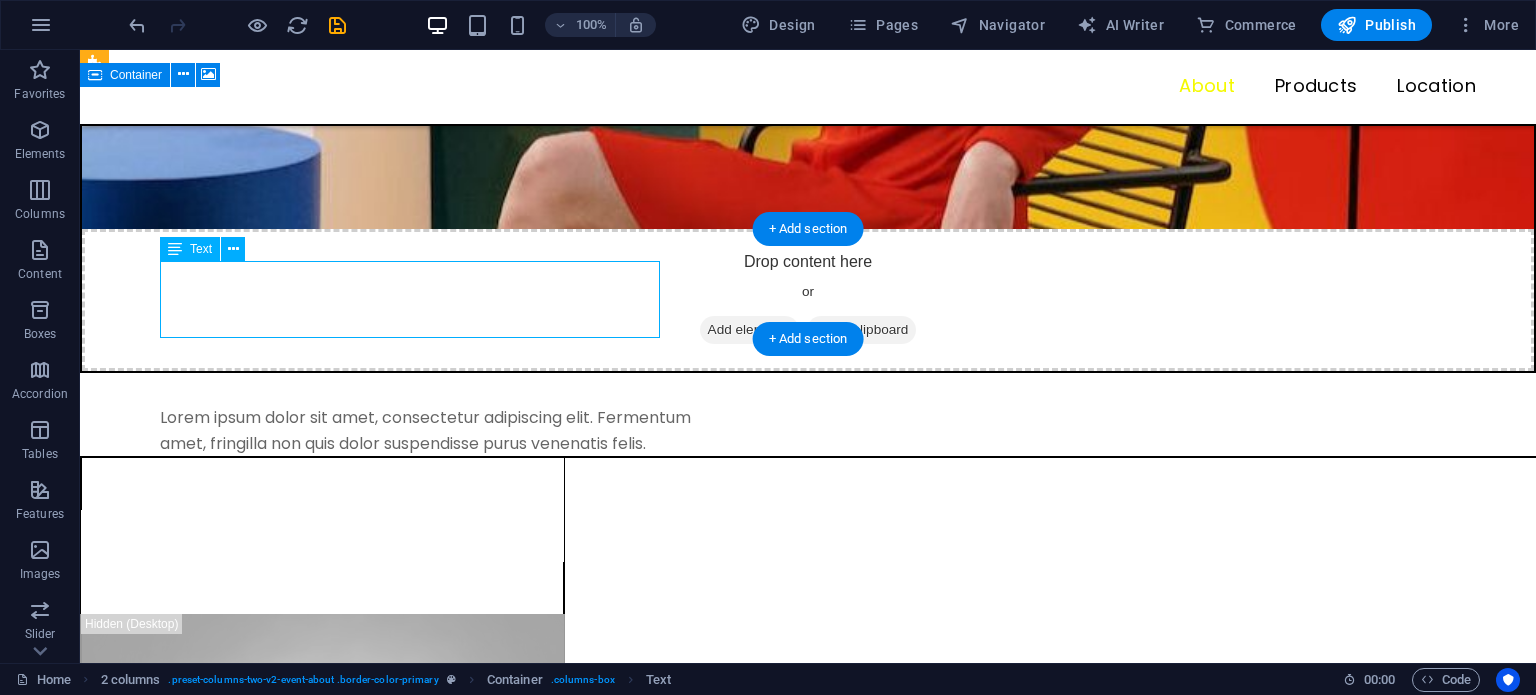 click on "Lorem ipsum dolor sit amet, consectetur adipiscing elit. Fermentum amet, fringilla non quis dolor suspendisse purus venenatis felis." at bounding box center (444, 430) 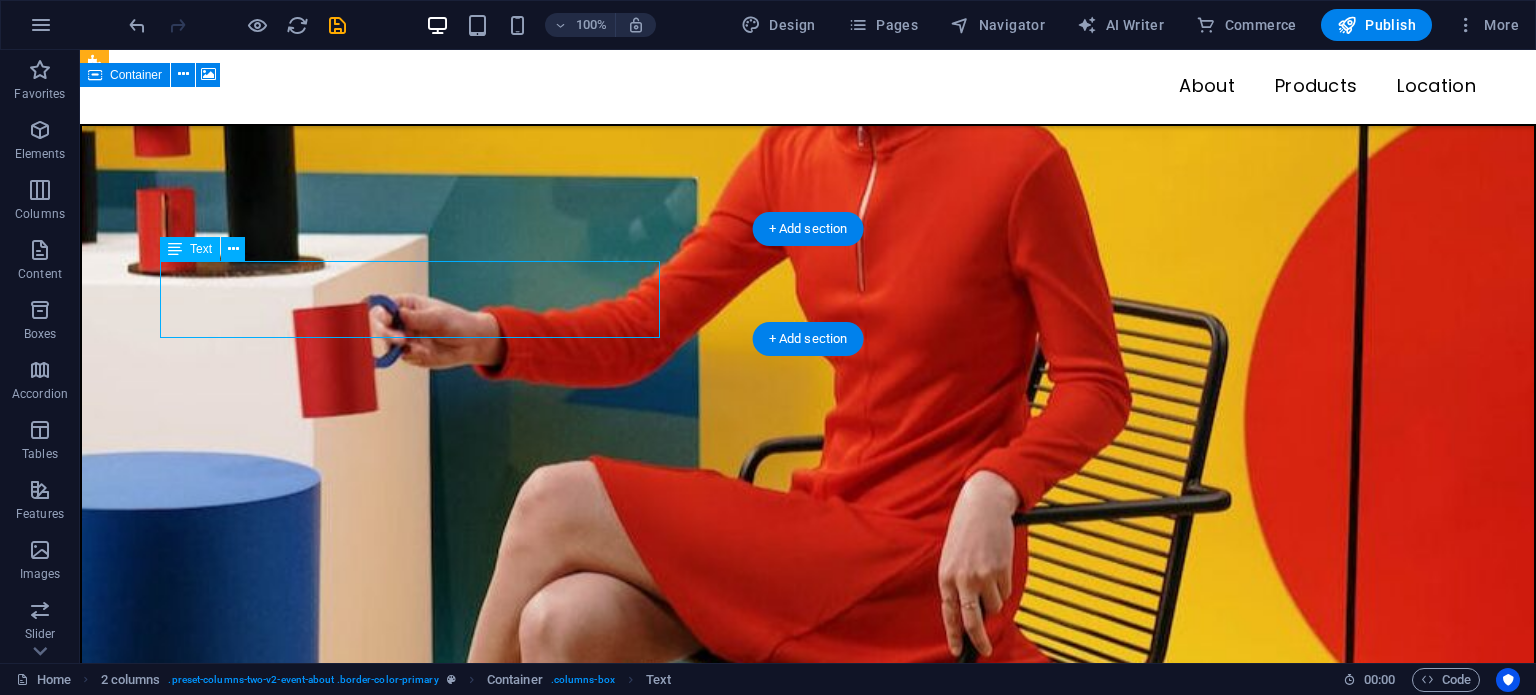 scroll, scrollTop: 828, scrollLeft: 0, axis: vertical 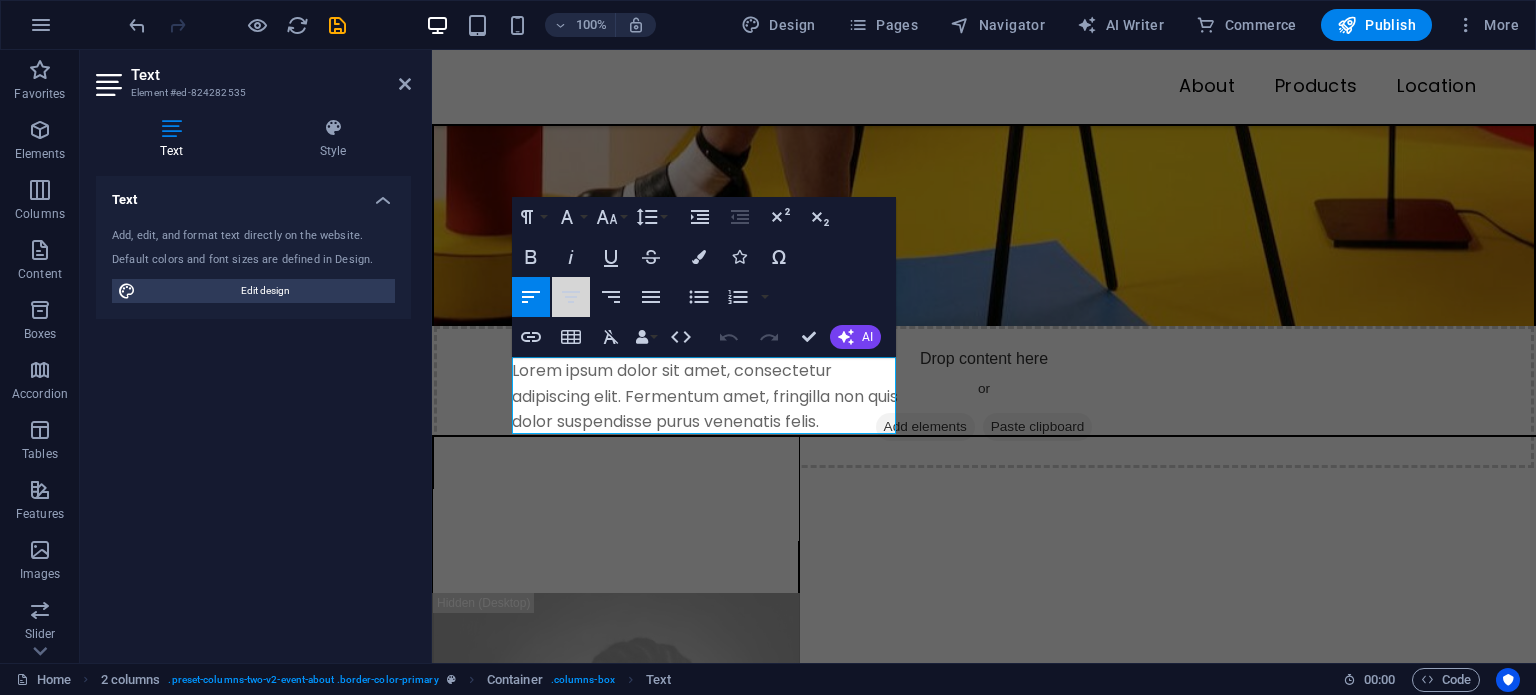 click 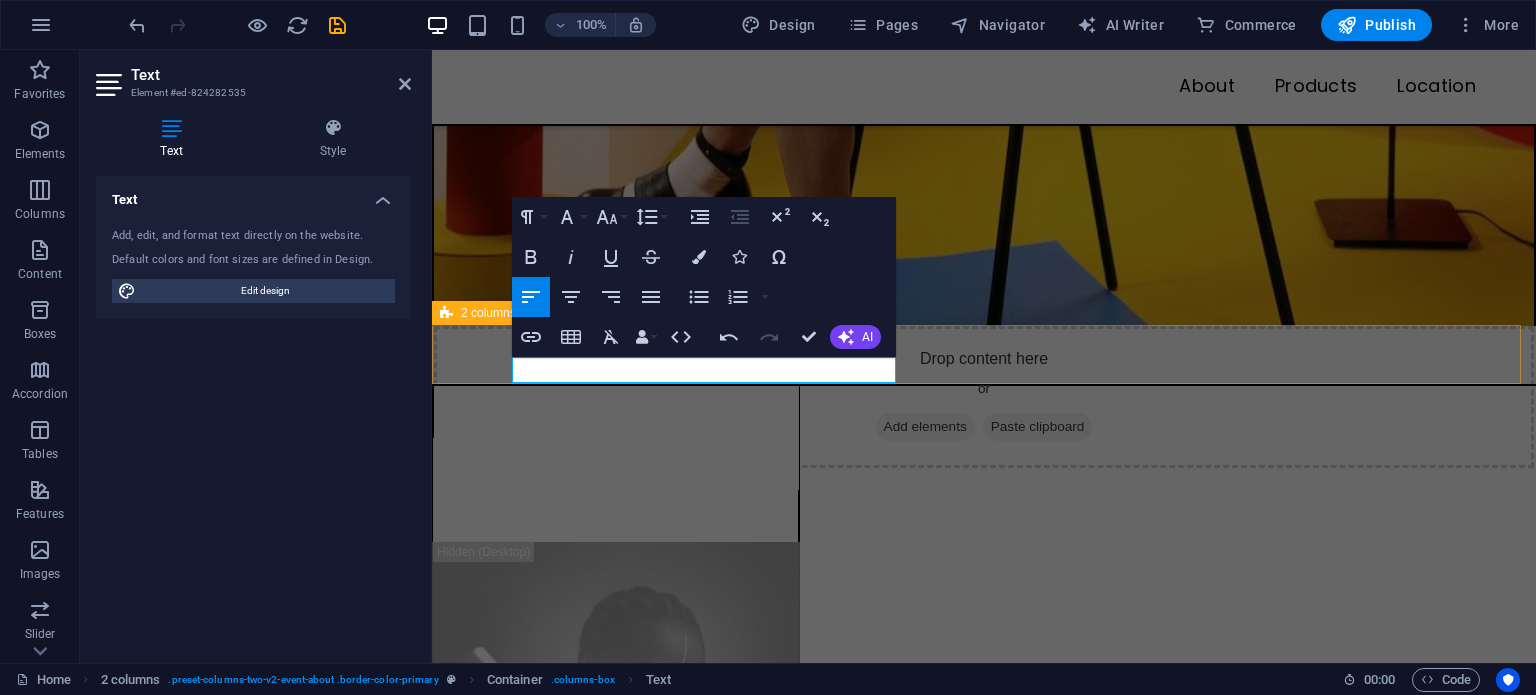 click at bounding box center [984, 356] 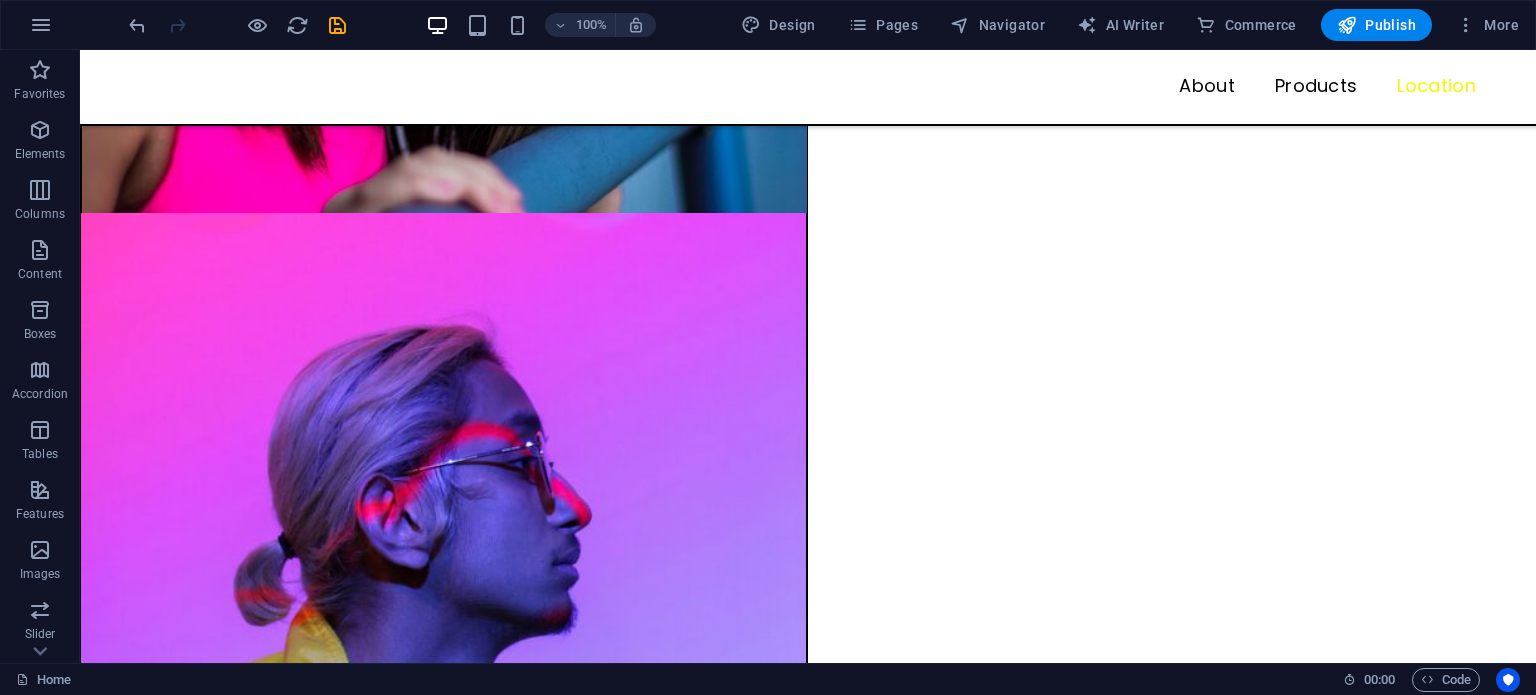 scroll, scrollTop: 2888, scrollLeft: 0, axis: vertical 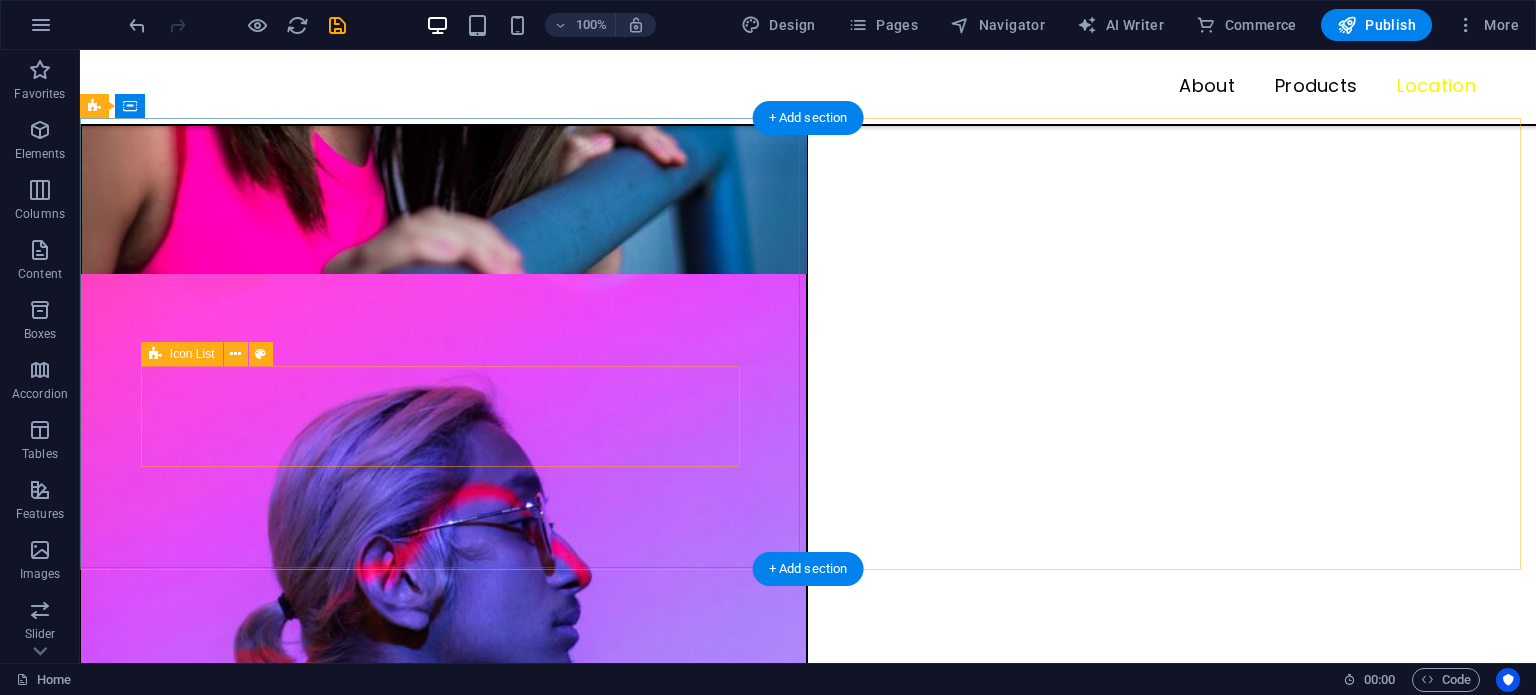 click on "Street
12345   Berlin 1fca25d7c2ce063f84d633c003ab7e@plesk.local 0123 - 456789" at bounding box center (808, 4170) 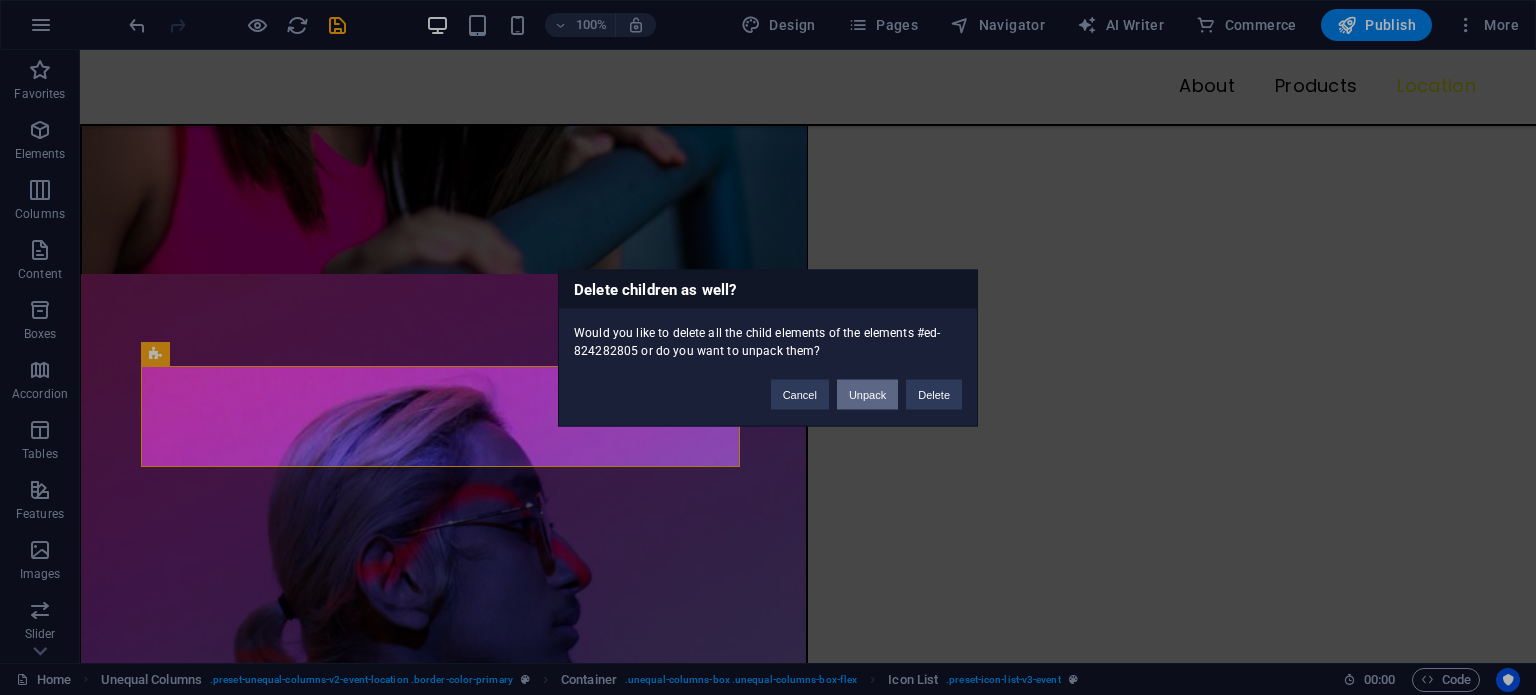 click on "Unpack" at bounding box center (867, 394) 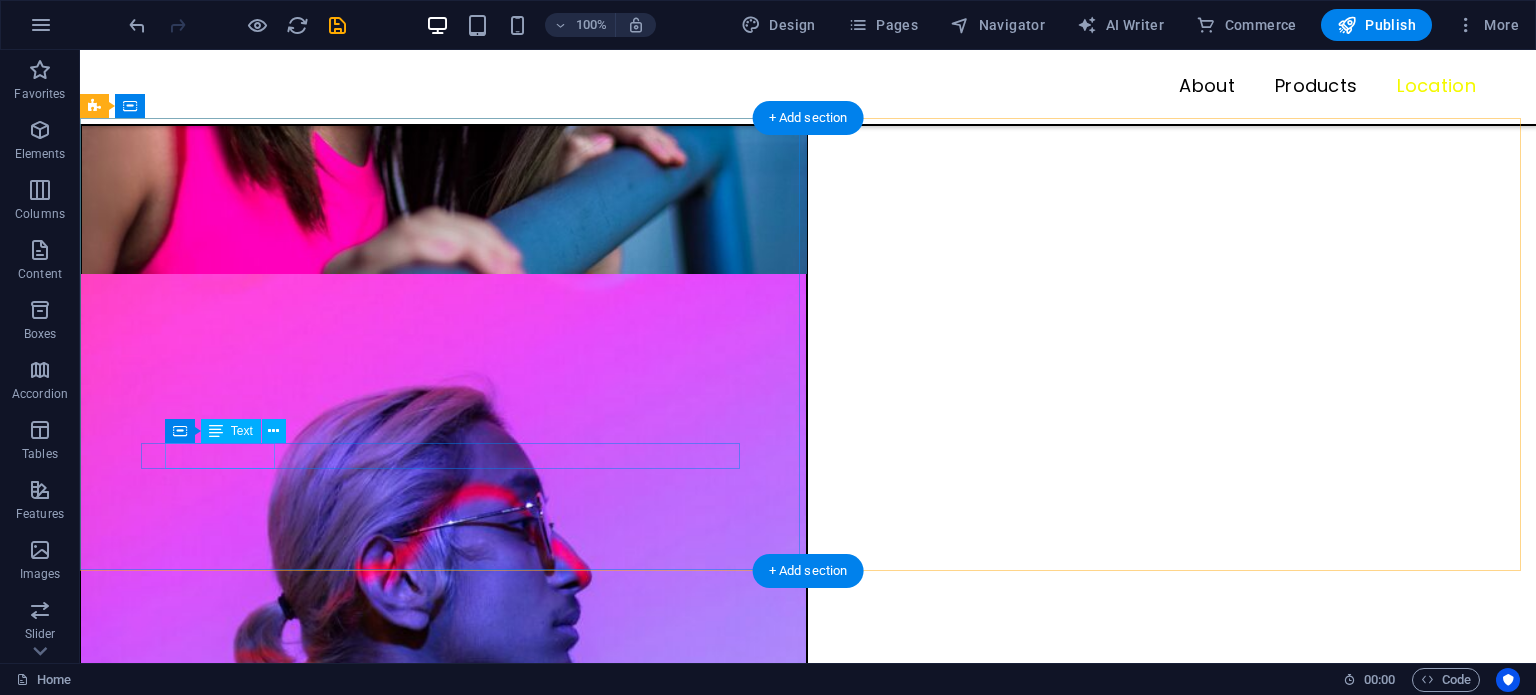 click on "0123 - 456789" at bounding box center [196, 8215] 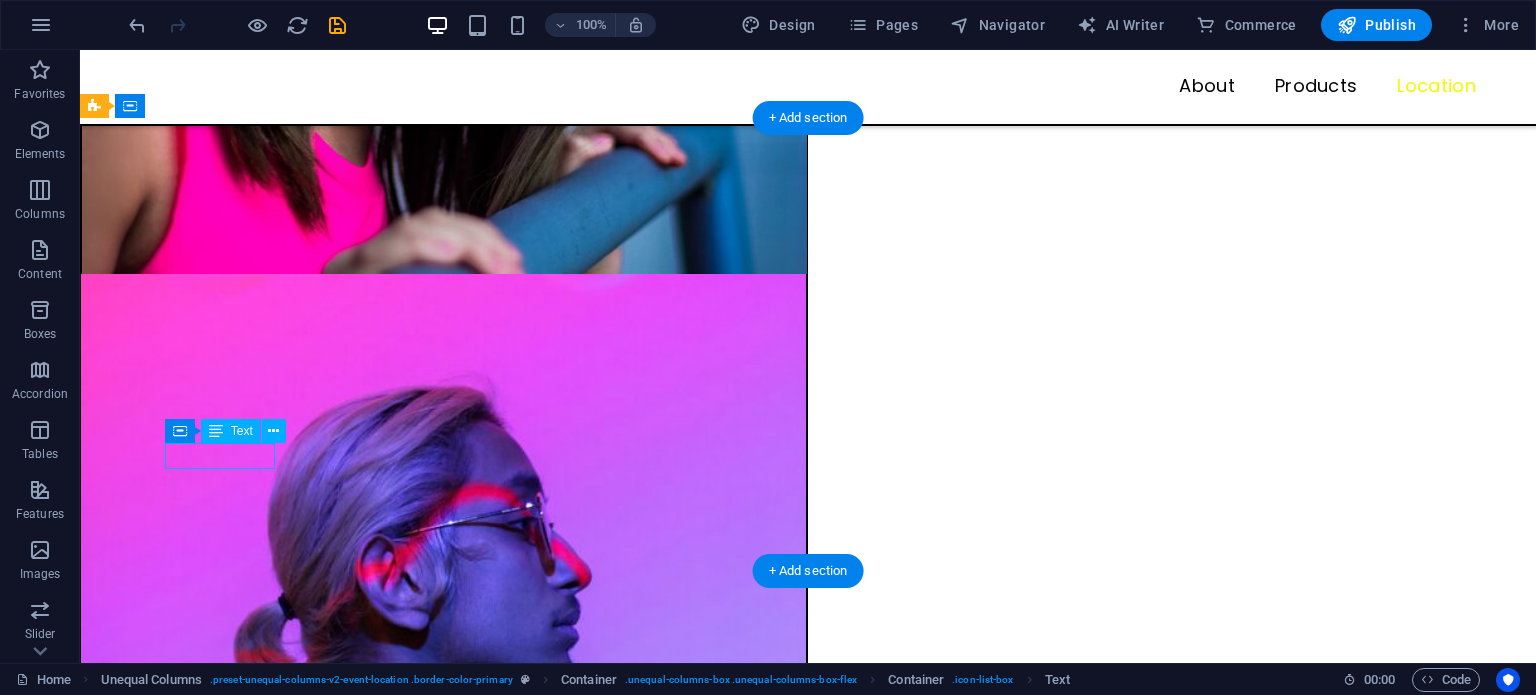 click on "0123 - 456789" at bounding box center (196, 8215) 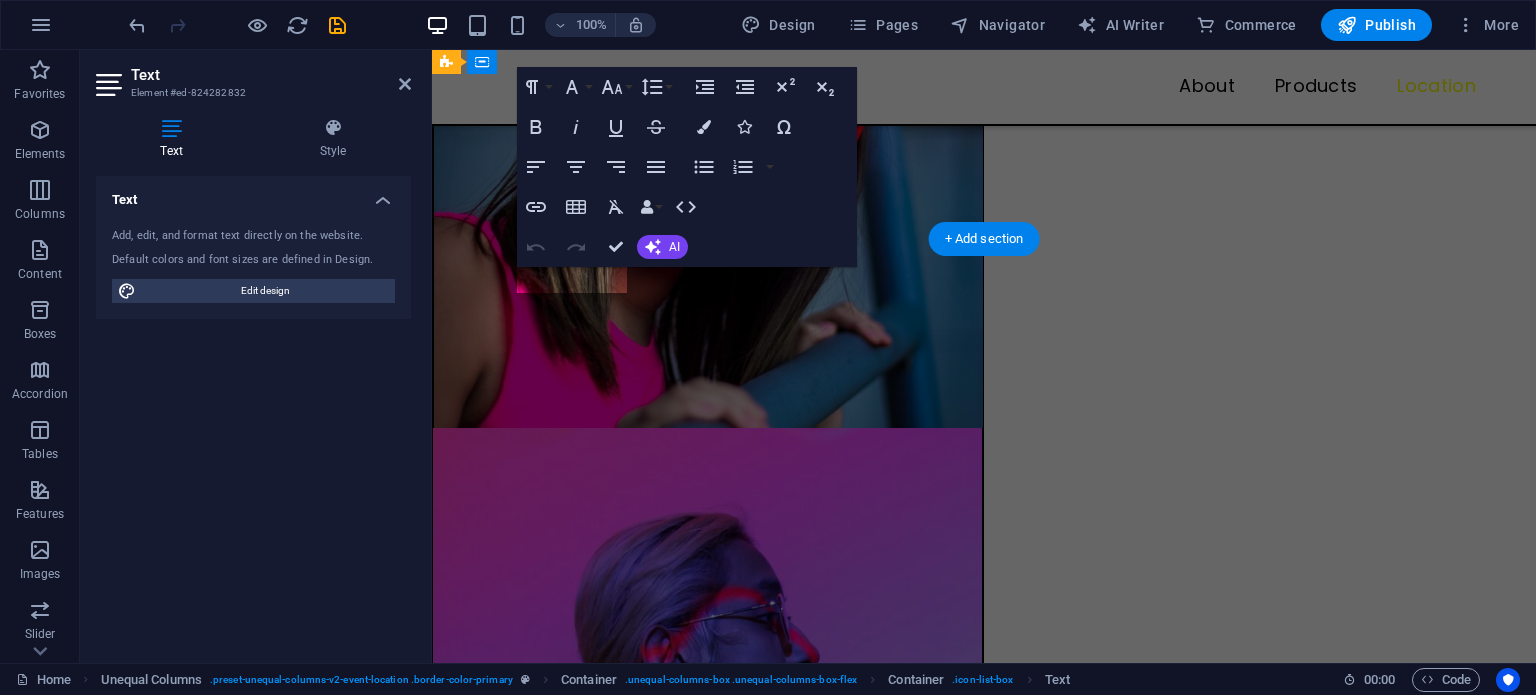 click on "Text Add, edit, and format text directly on the website. Default colors and font sizes are defined in Design. Edit design Alignment Left aligned Centered Right aligned" at bounding box center [253, 411] 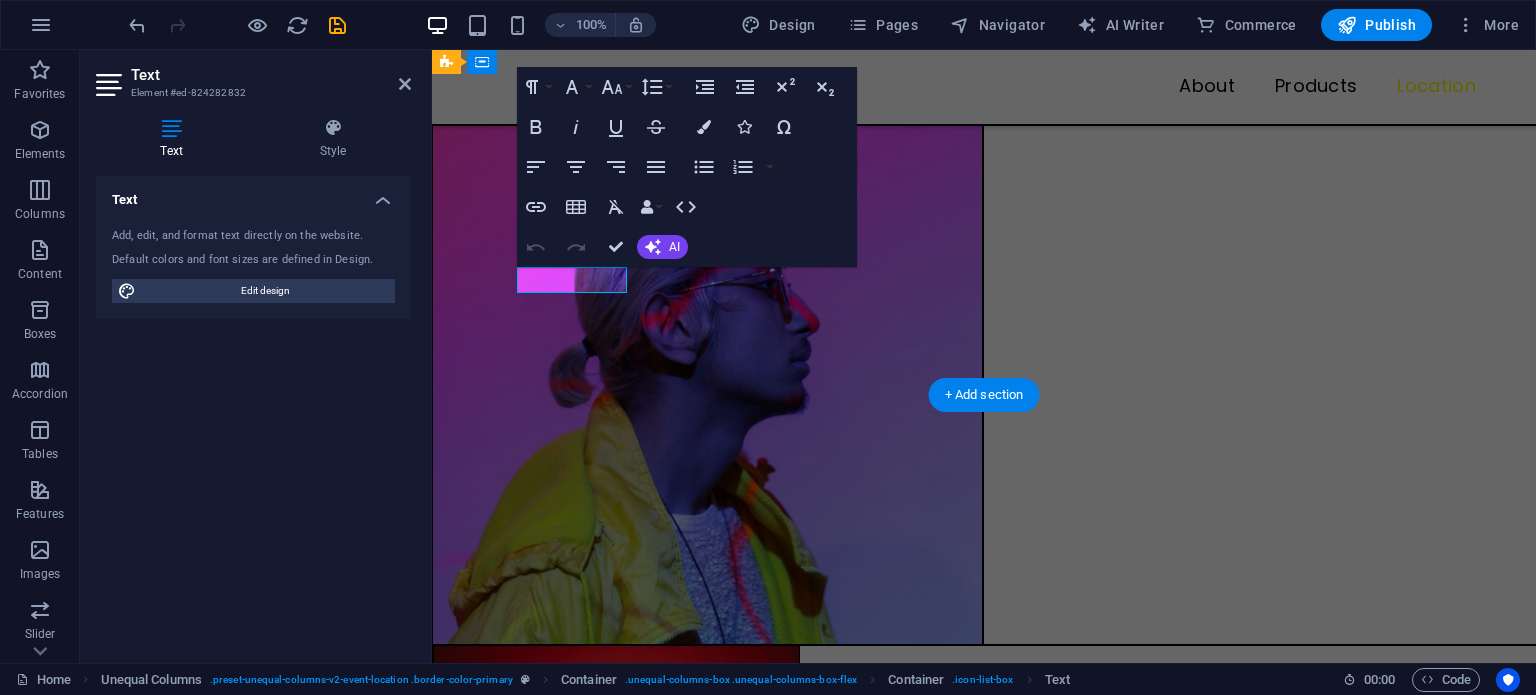 scroll, scrollTop: 3064, scrollLeft: 0, axis: vertical 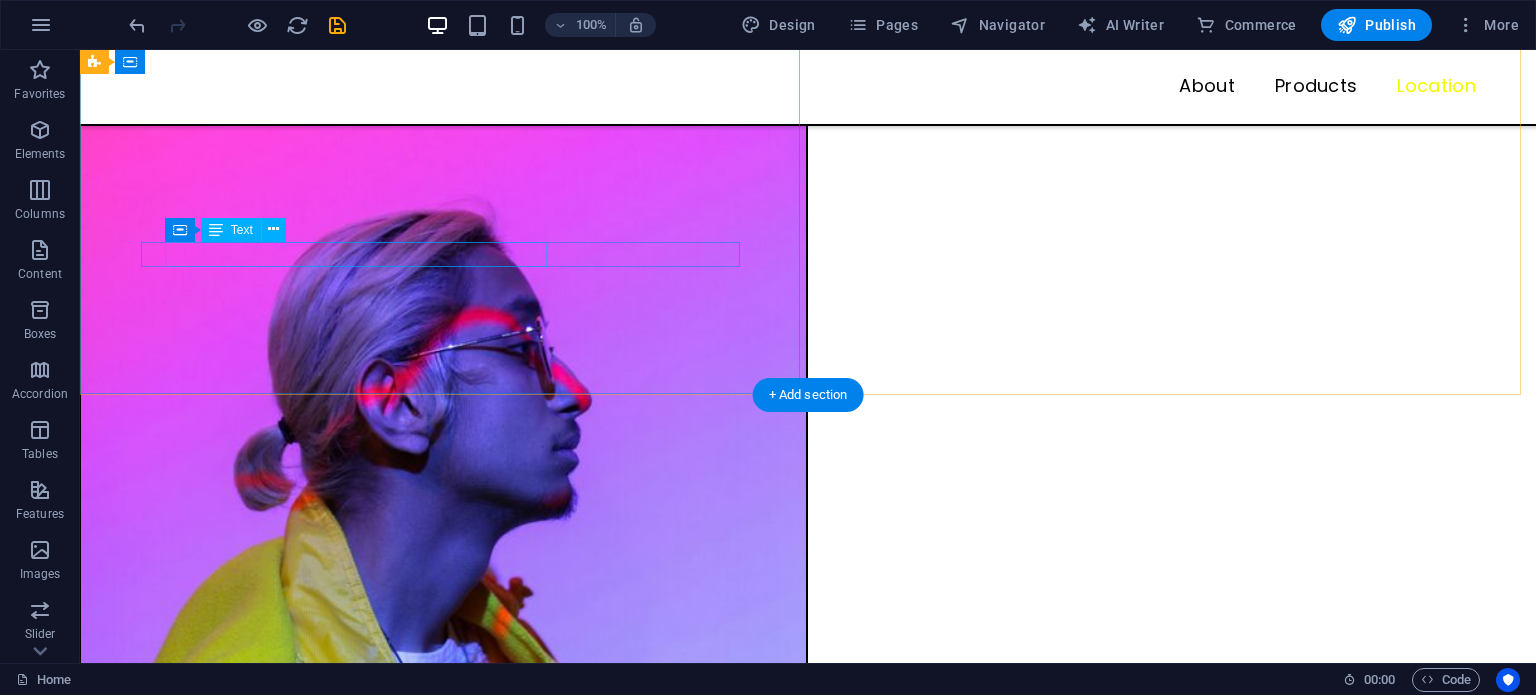 click on "1fca25d7c2ce063f84d633c003ab7e@plesk.local" at bounding box center (170, 6696) 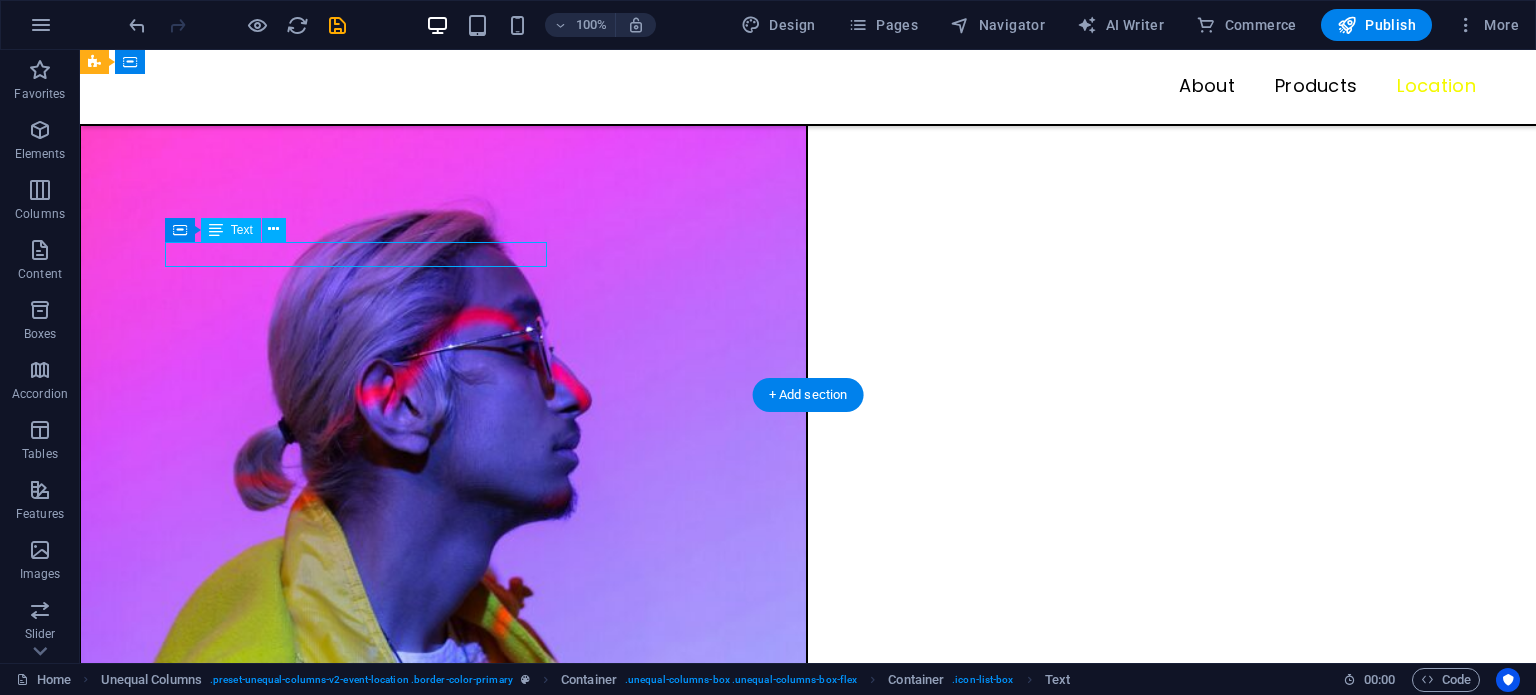 click on "1fca25d7c2ce063f84d633c003ab7e@plesk.local" at bounding box center (170, 6696) 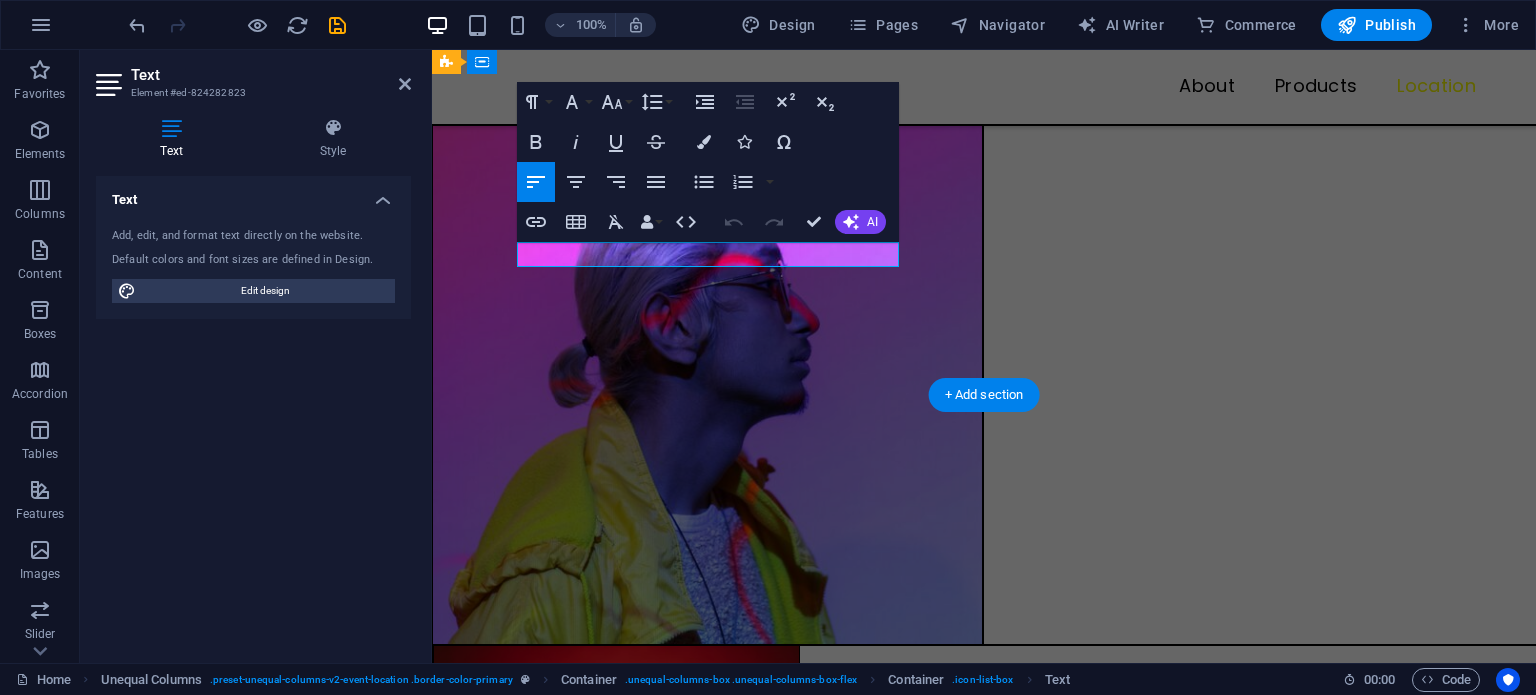 click on "Default colors and font sizes are defined in Design." at bounding box center (253, 260) 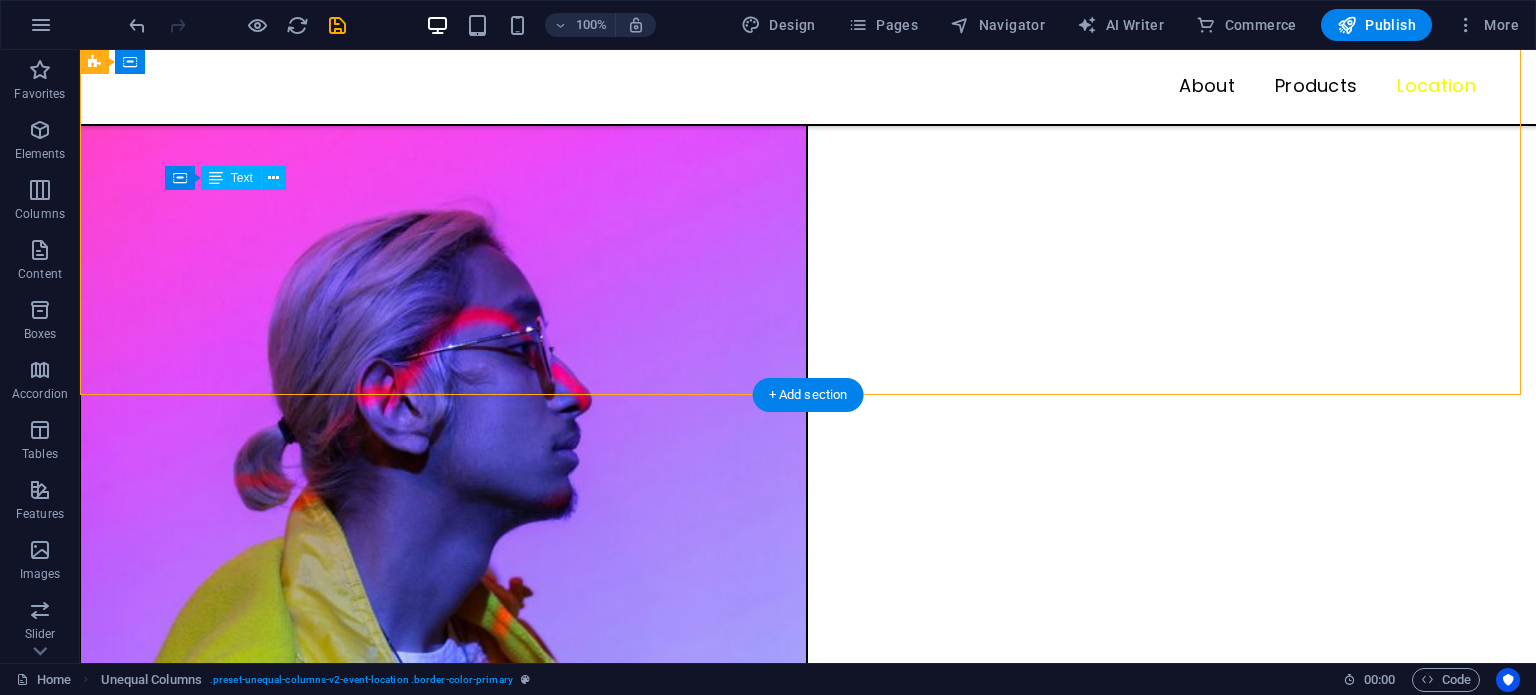 drag, startPoint x: 258, startPoint y: 219, endPoint x: 233, endPoint y: 224, distance: 25.495098 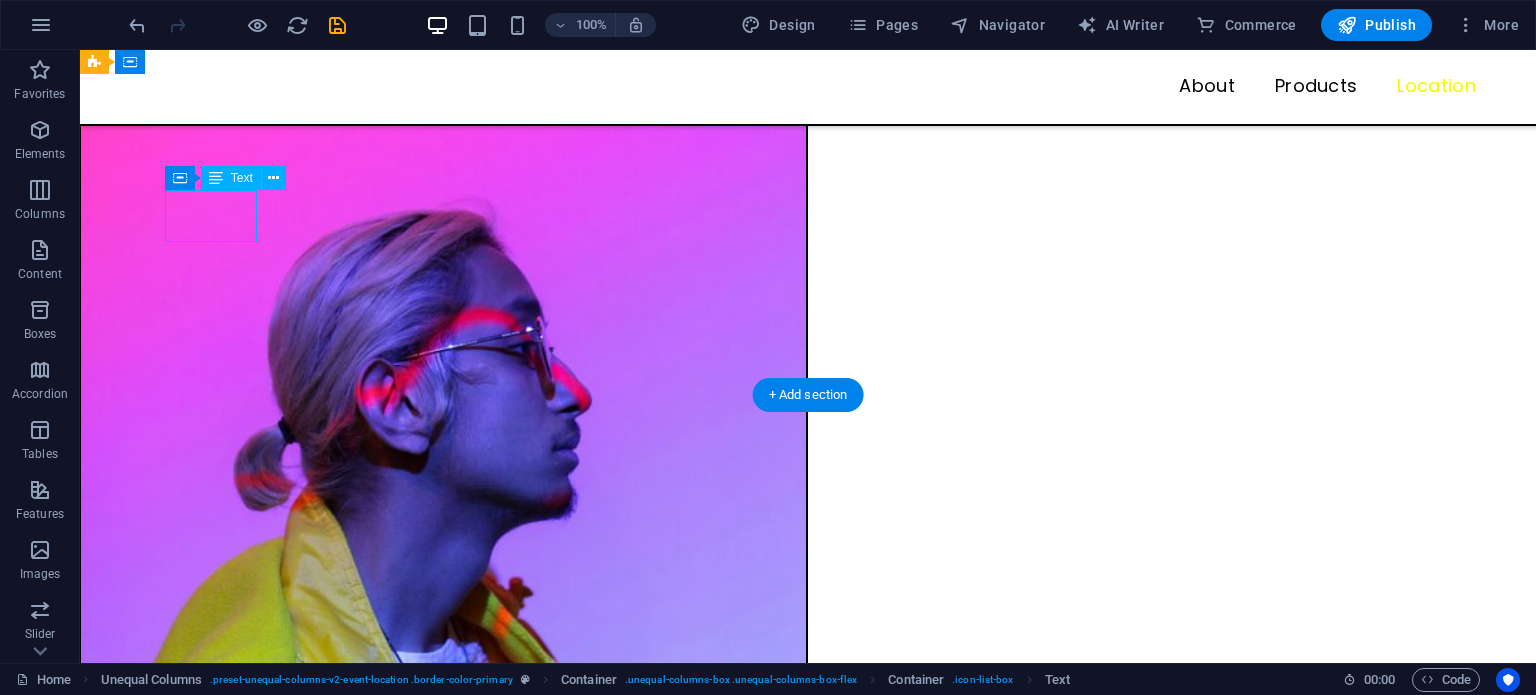 click on "Street
12345   Berlin" at bounding box center [808, 5667] 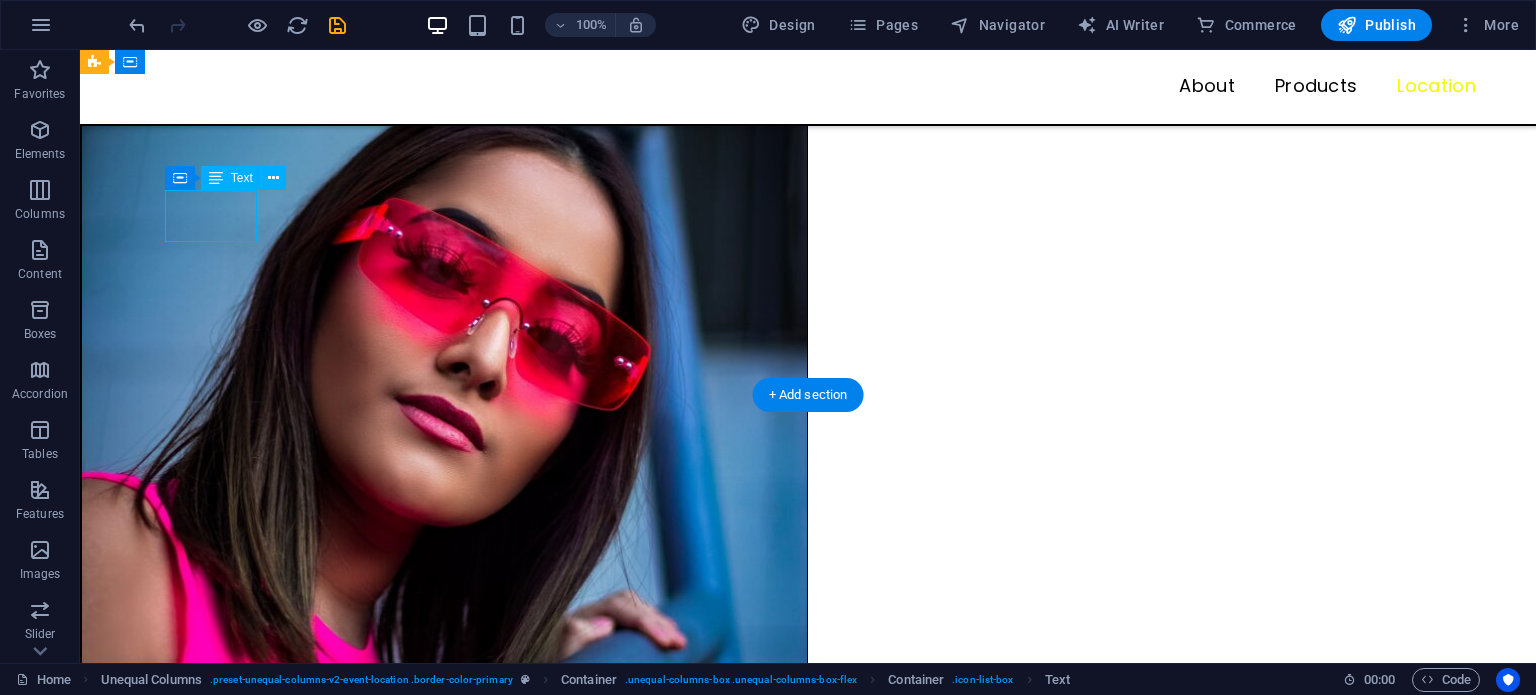 scroll, scrollTop: 3221, scrollLeft: 0, axis: vertical 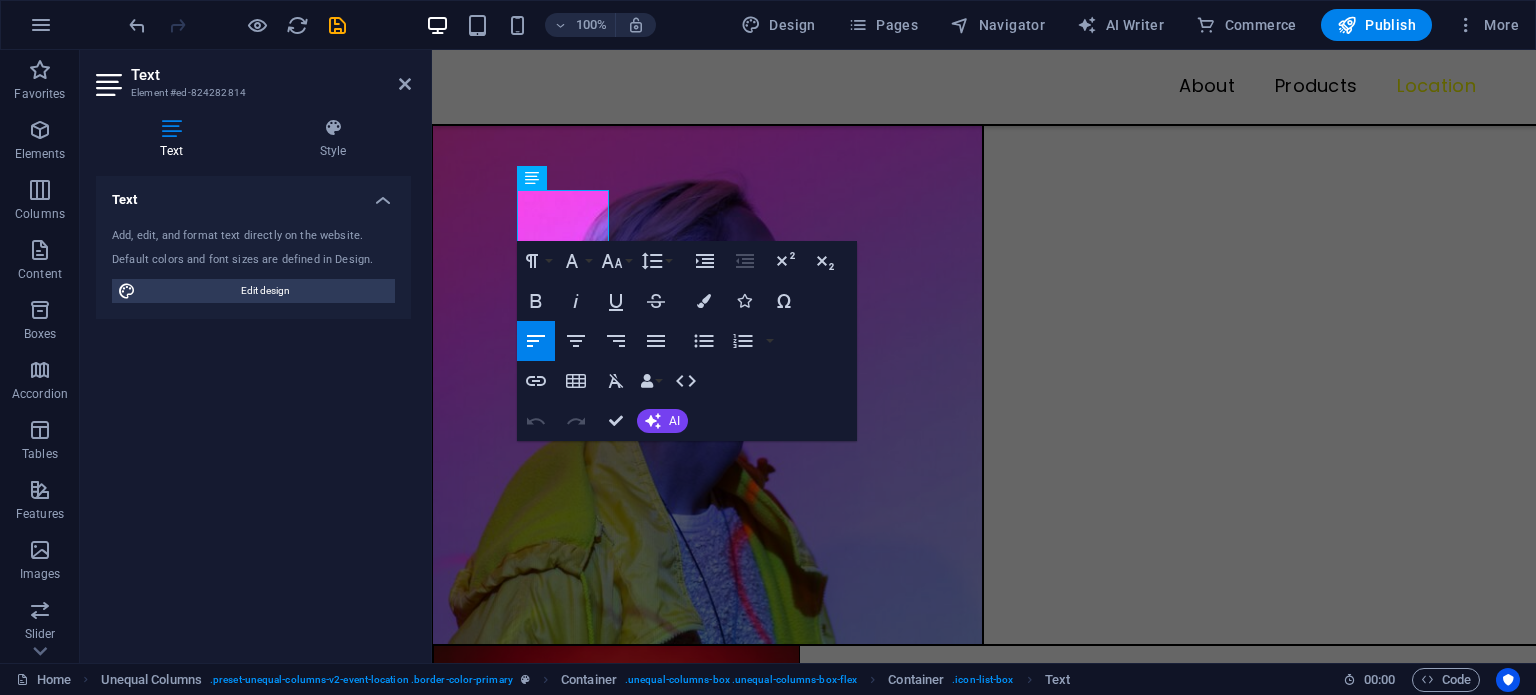 click on "Add, edit, and format text directly on the website. Default colors and font sizes are defined in Design. Edit design" at bounding box center (253, 265) 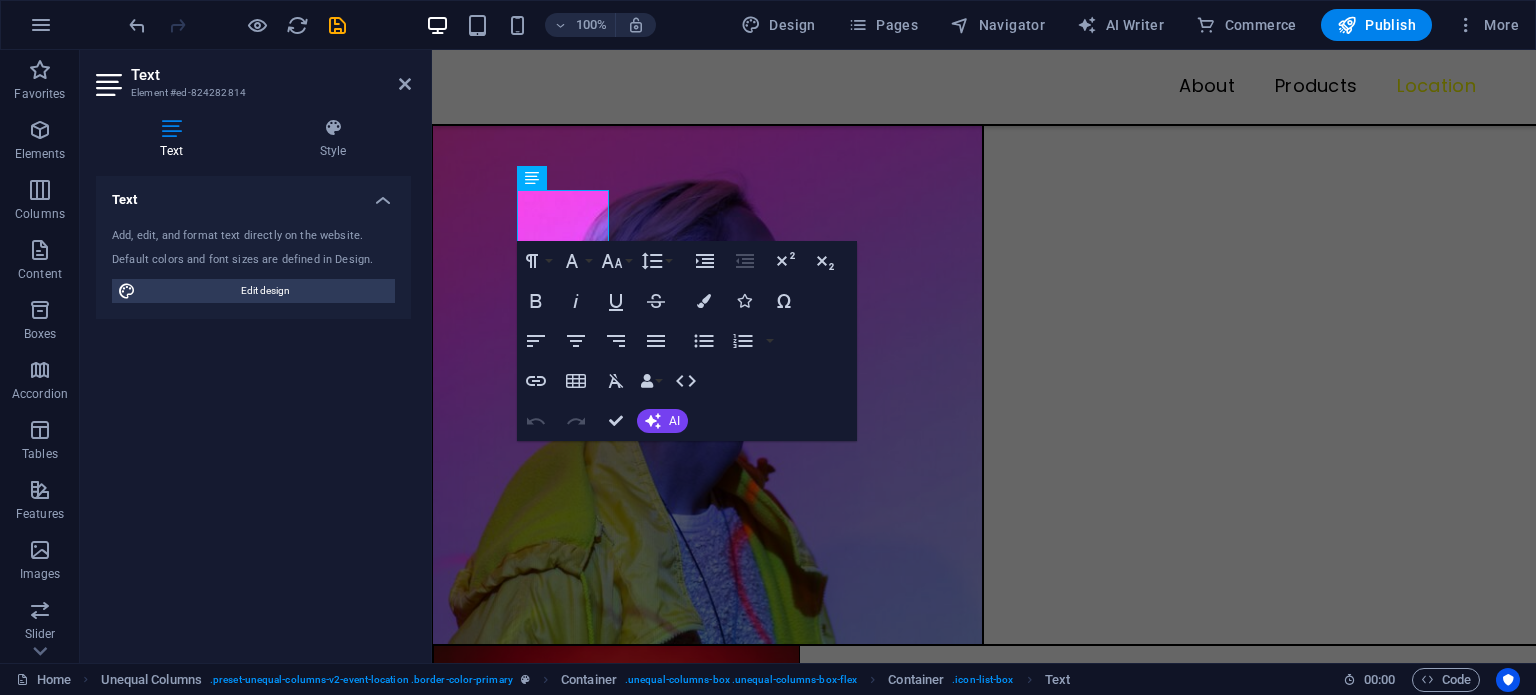 scroll, scrollTop: 3064, scrollLeft: 0, axis: vertical 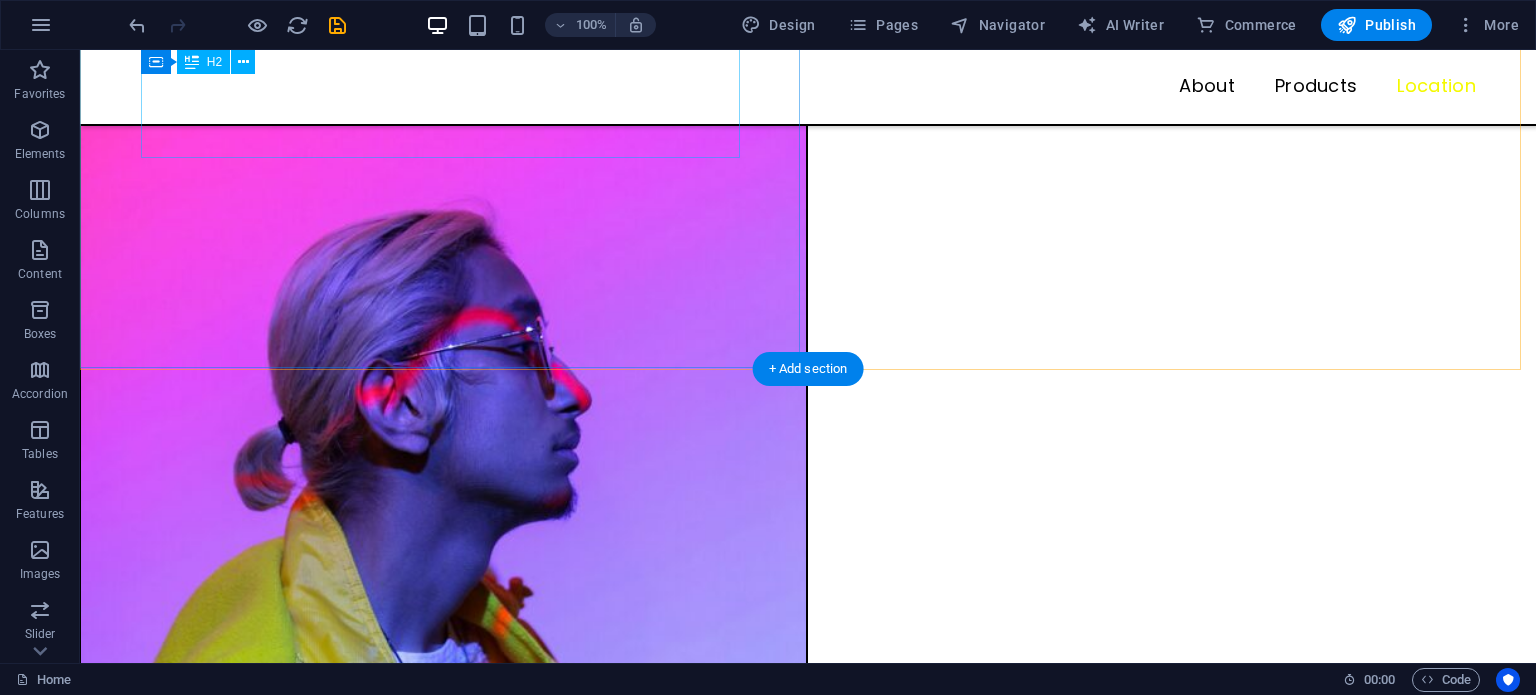 click on "Pop Up Store Berlin" at bounding box center (808, 3805) 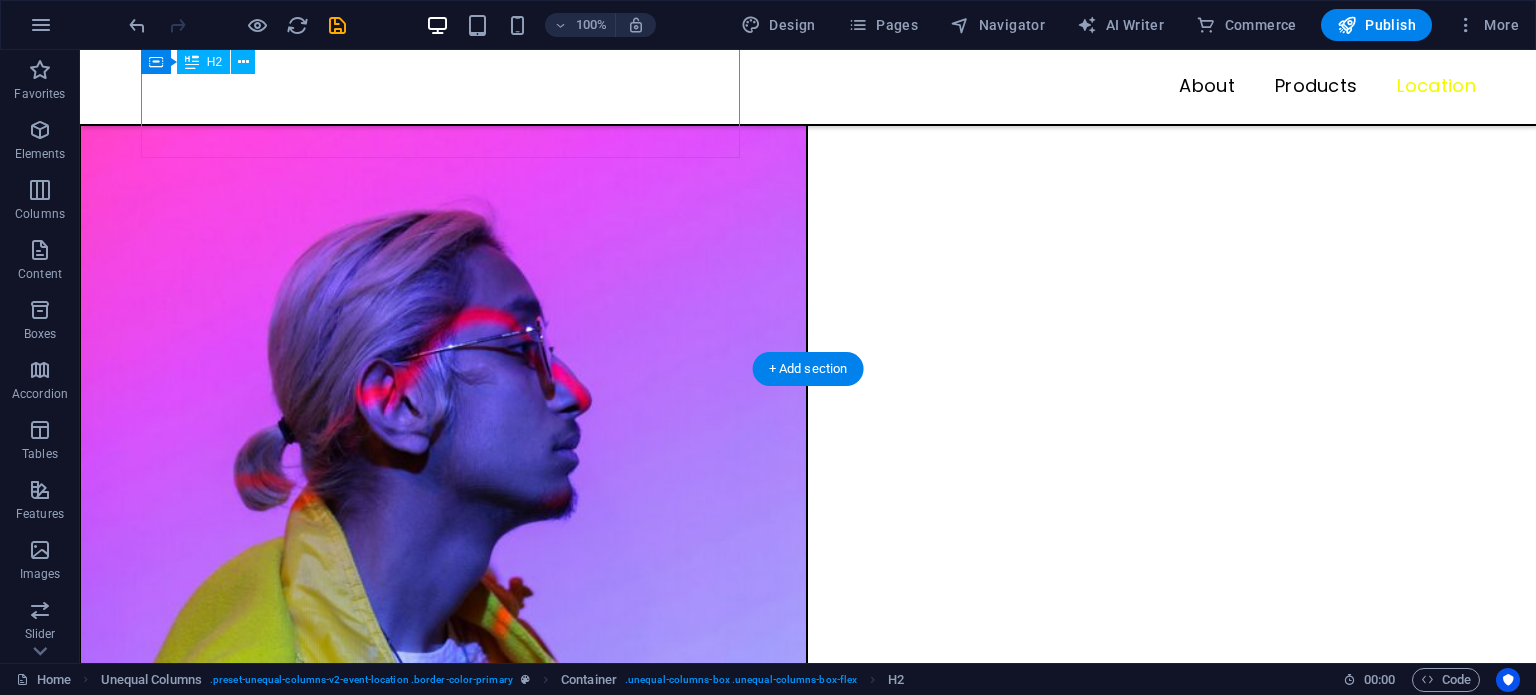 click on "Pop Up Store Berlin" at bounding box center (808, 3805) 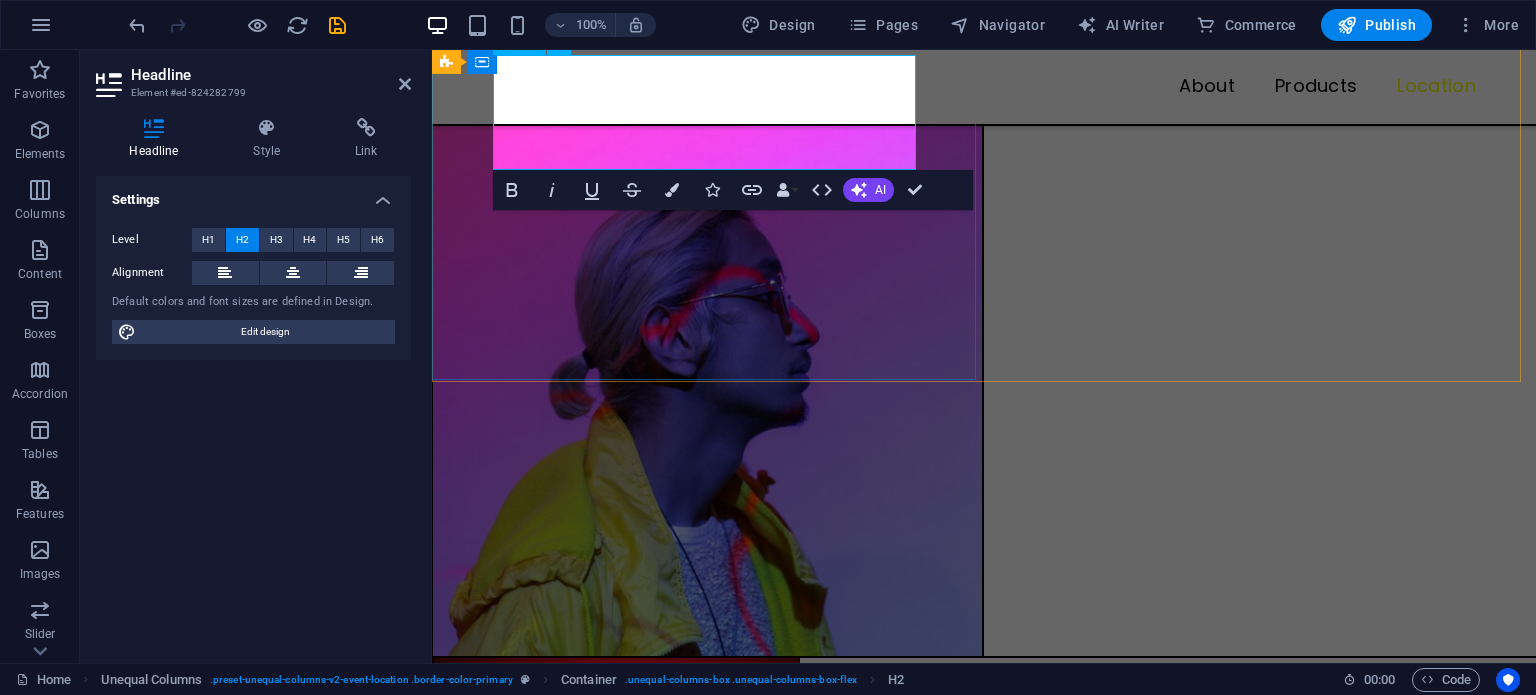click on "Pop Up Store Berlin" at bounding box center (984, 3022) 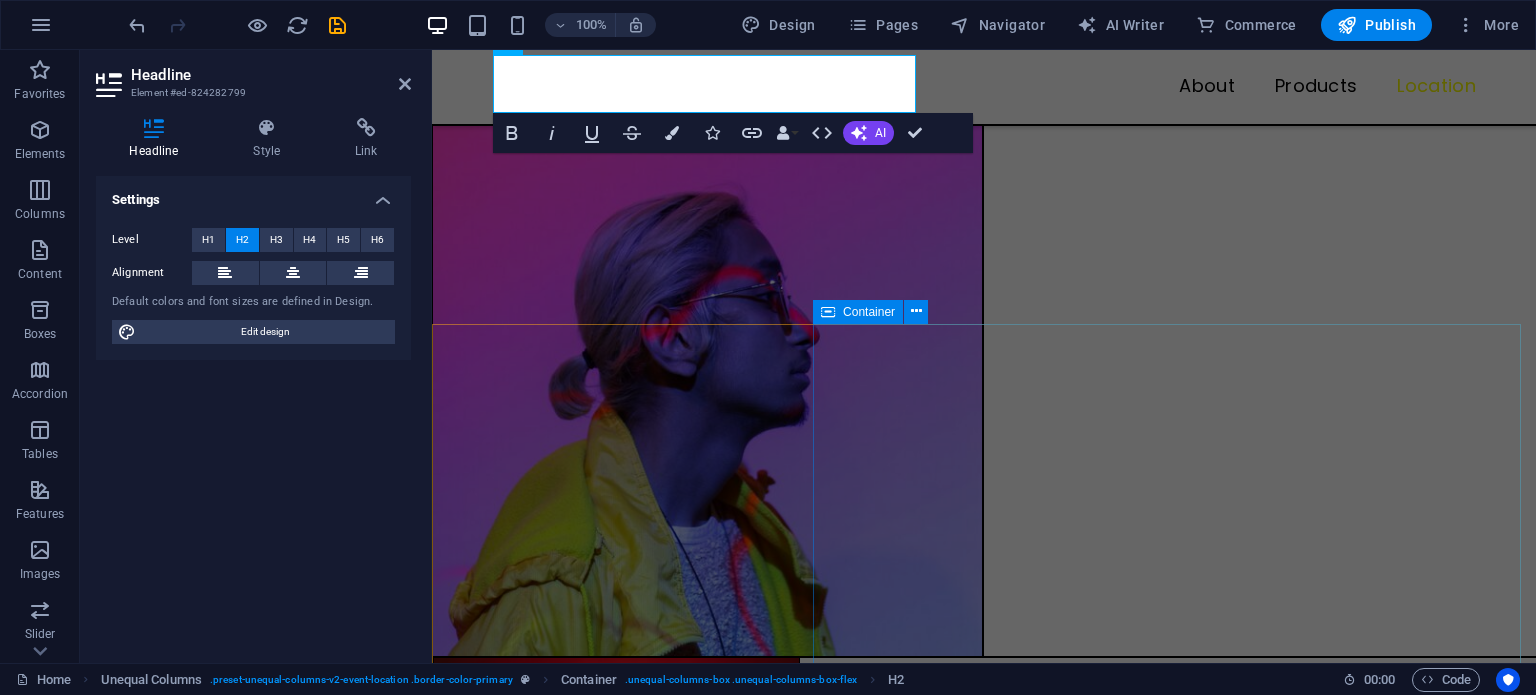 click on "Special Offer Lorem ipsum dolor sit amet, consectetur adipiscing elit. Elit nunc nulla nunc, quis morbi. Auctor amet, lorem tellus nec feugiat libero volutpat ullamcorper morbi.  Subscribe   I have read and understand the privacy policy. Unreadable? Load new" at bounding box center [984, 7710] 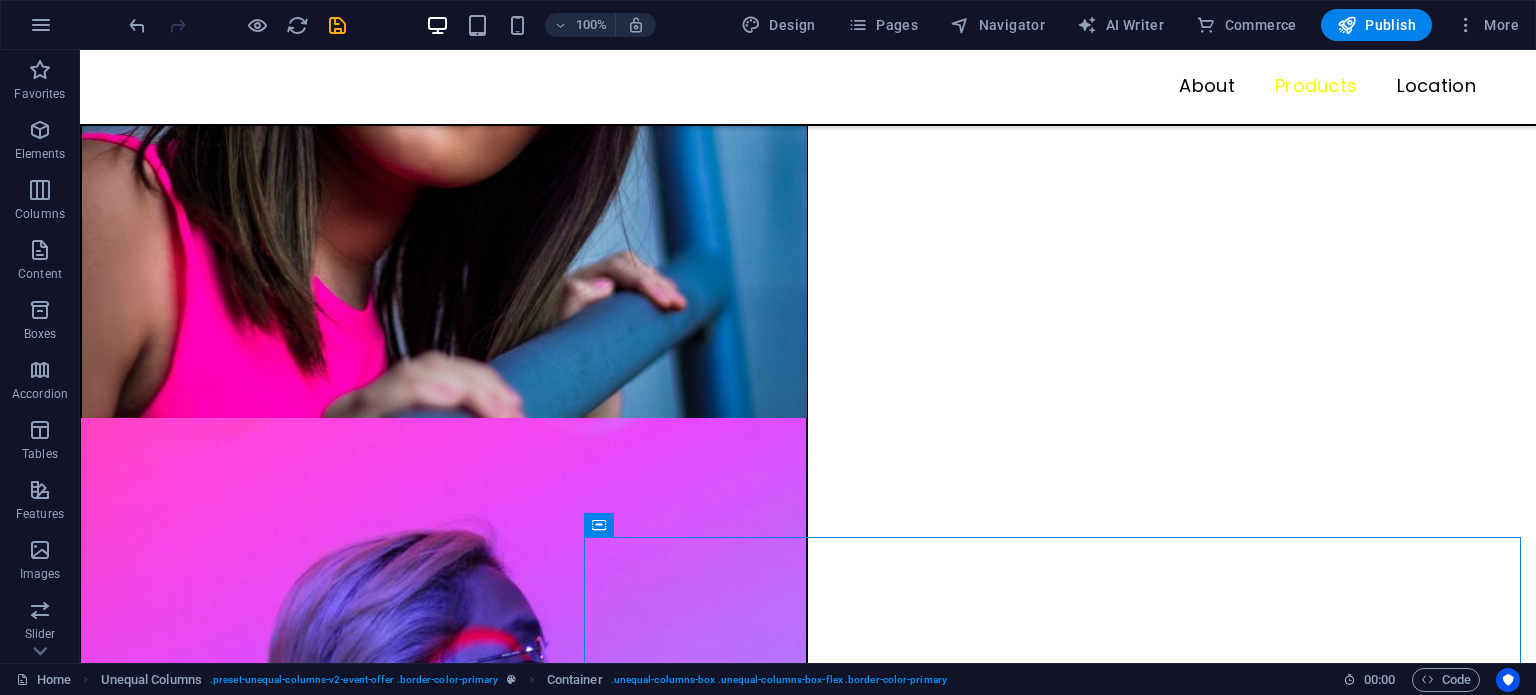 scroll, scrollTop: 2727, scrollLeft: 0, axis: vertical 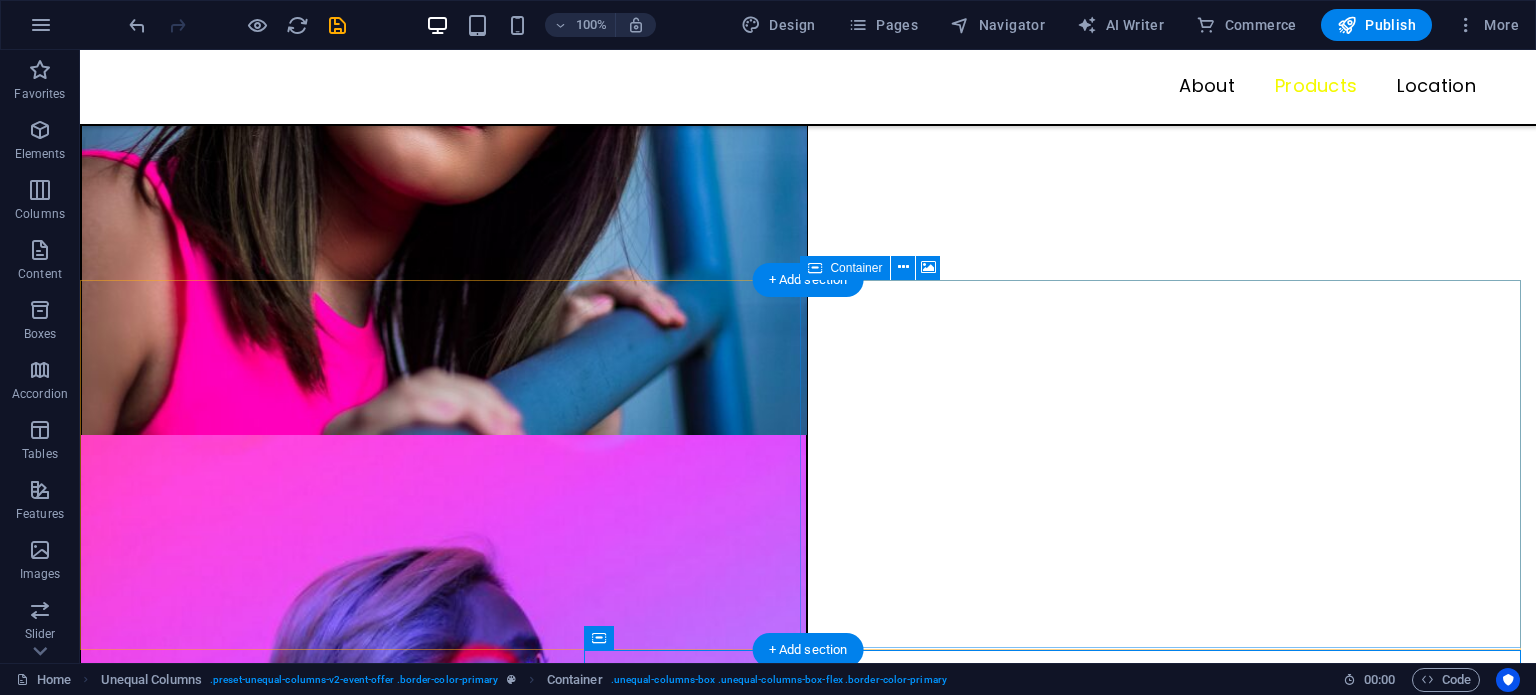 click at bounding box center [808, 8515] 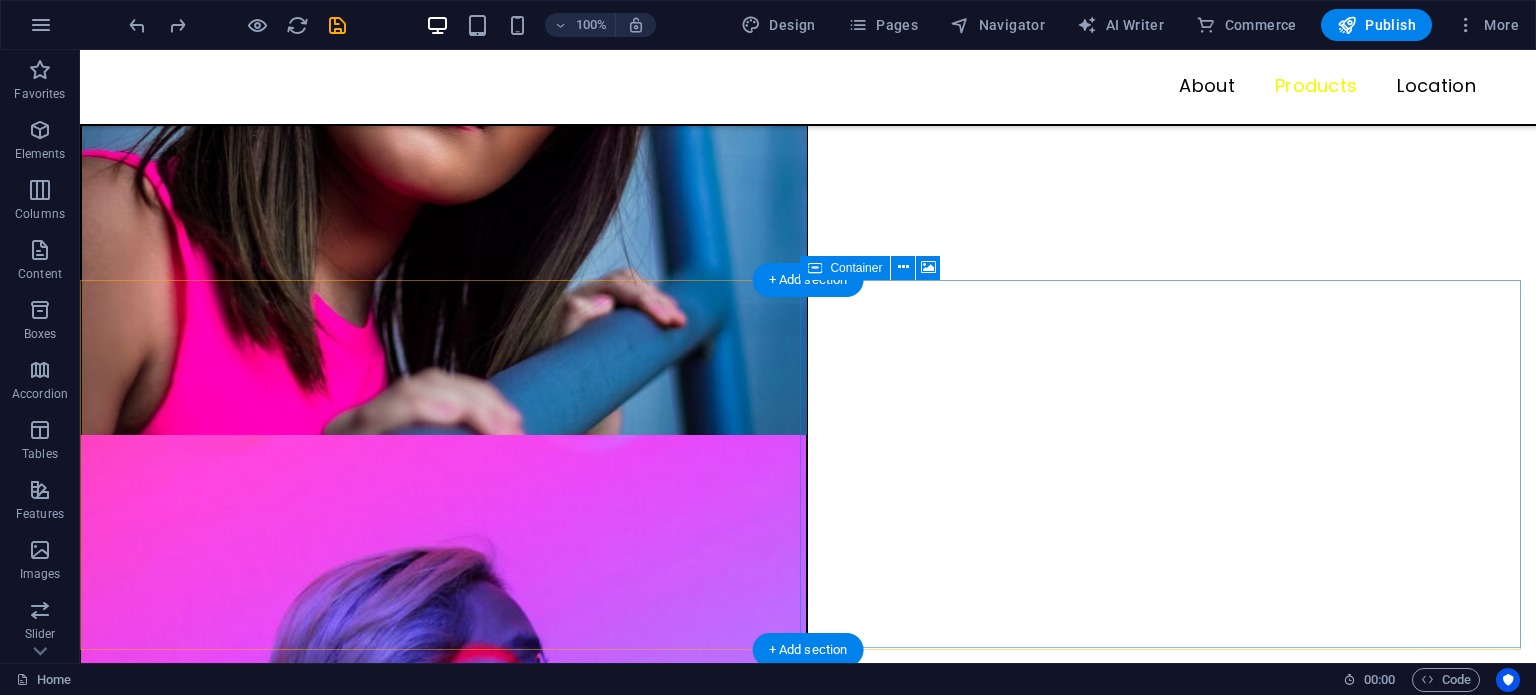 click at bounding box center (808, 8515) 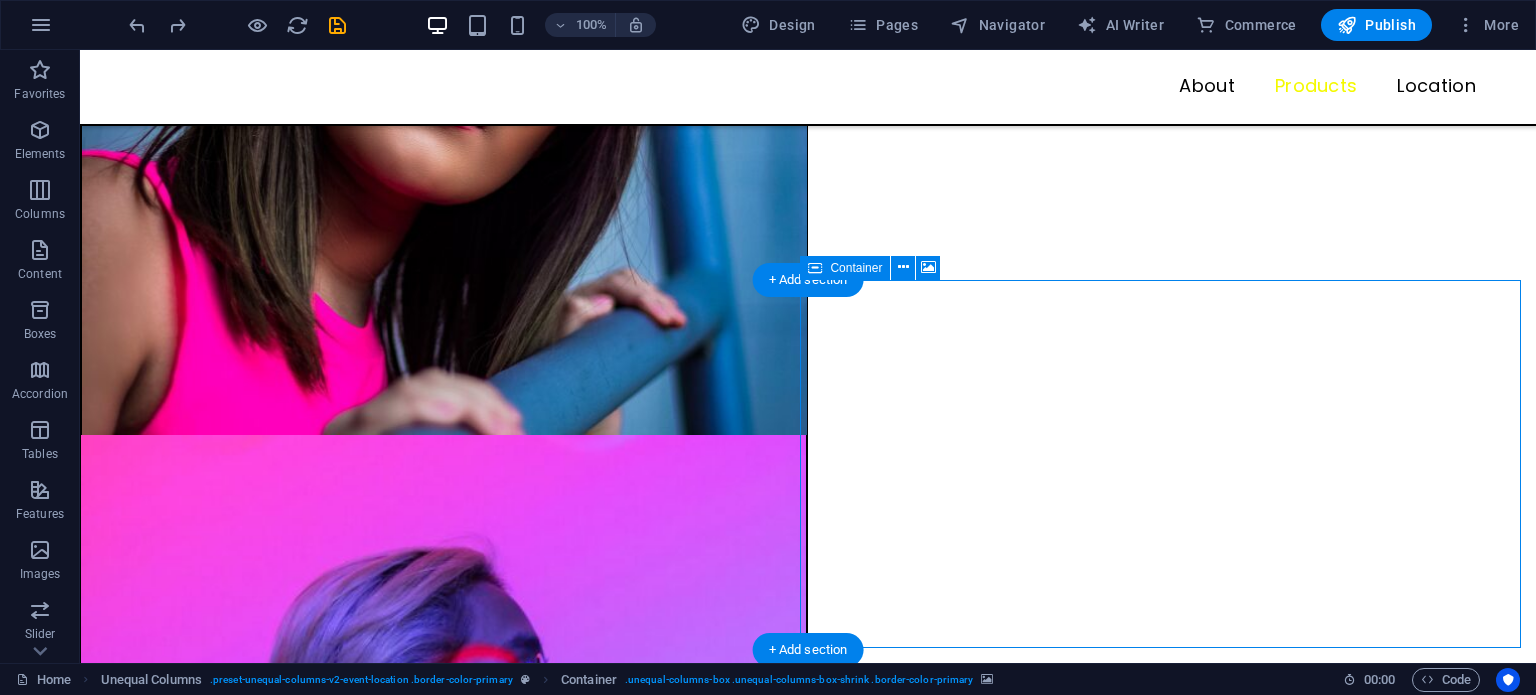 click at bounding box center (808, 8515) 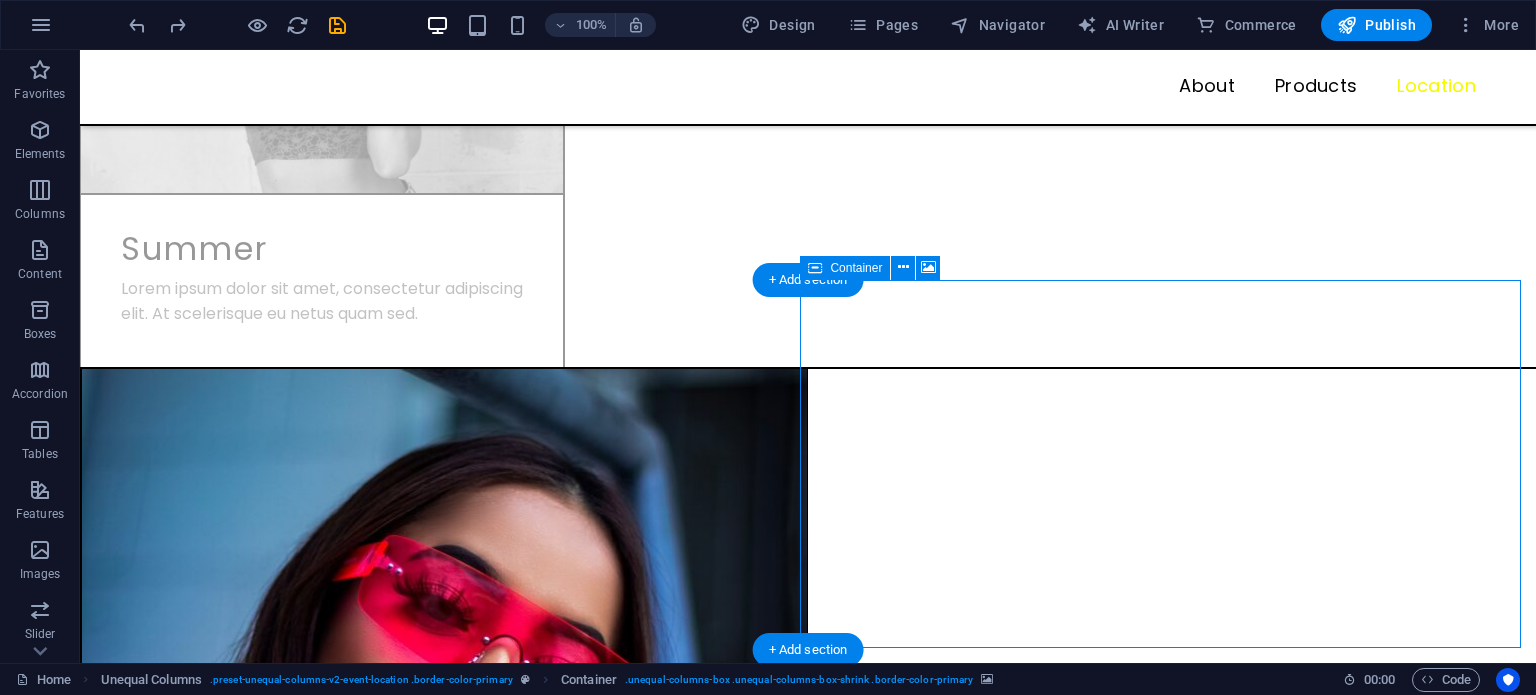 scroll, scrollTop: 3060, scrollLeft: 0, axis: vertical 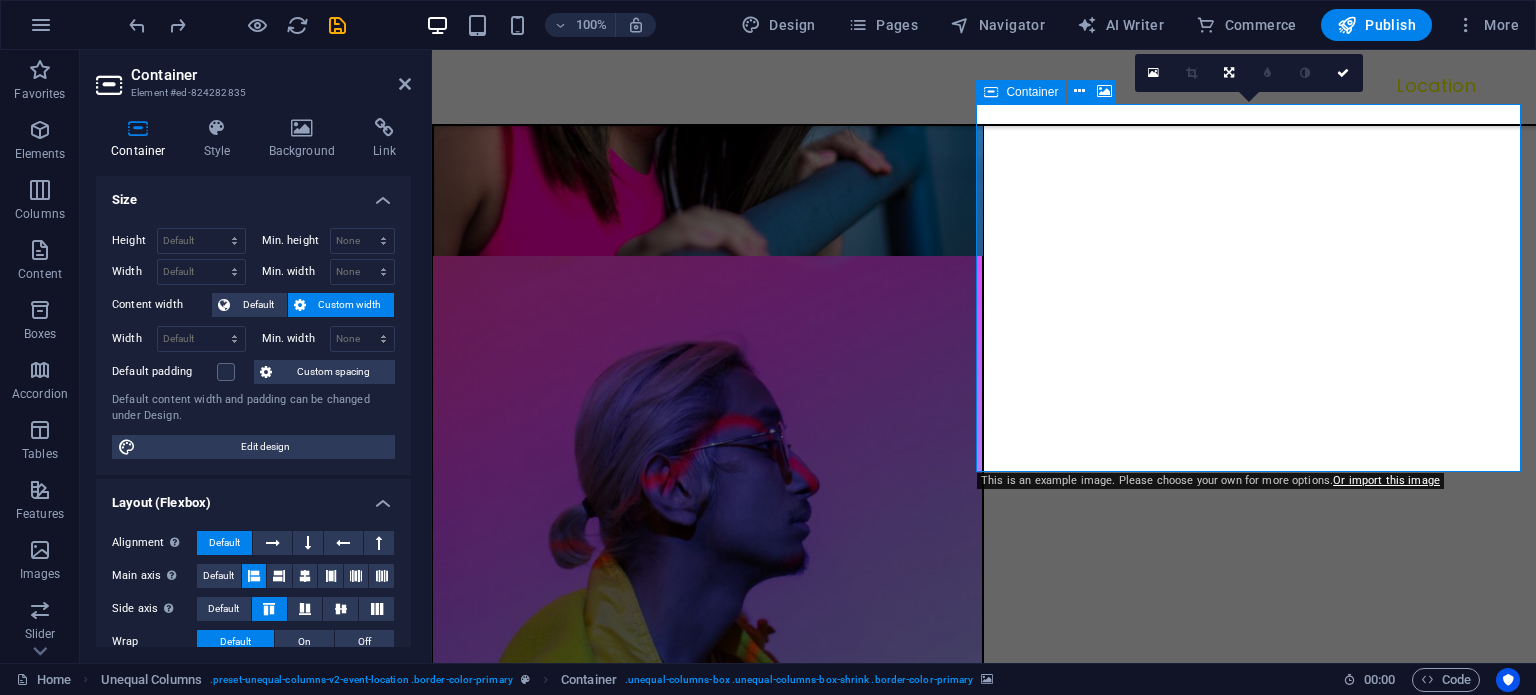 click at bounding box center (984, 6460) 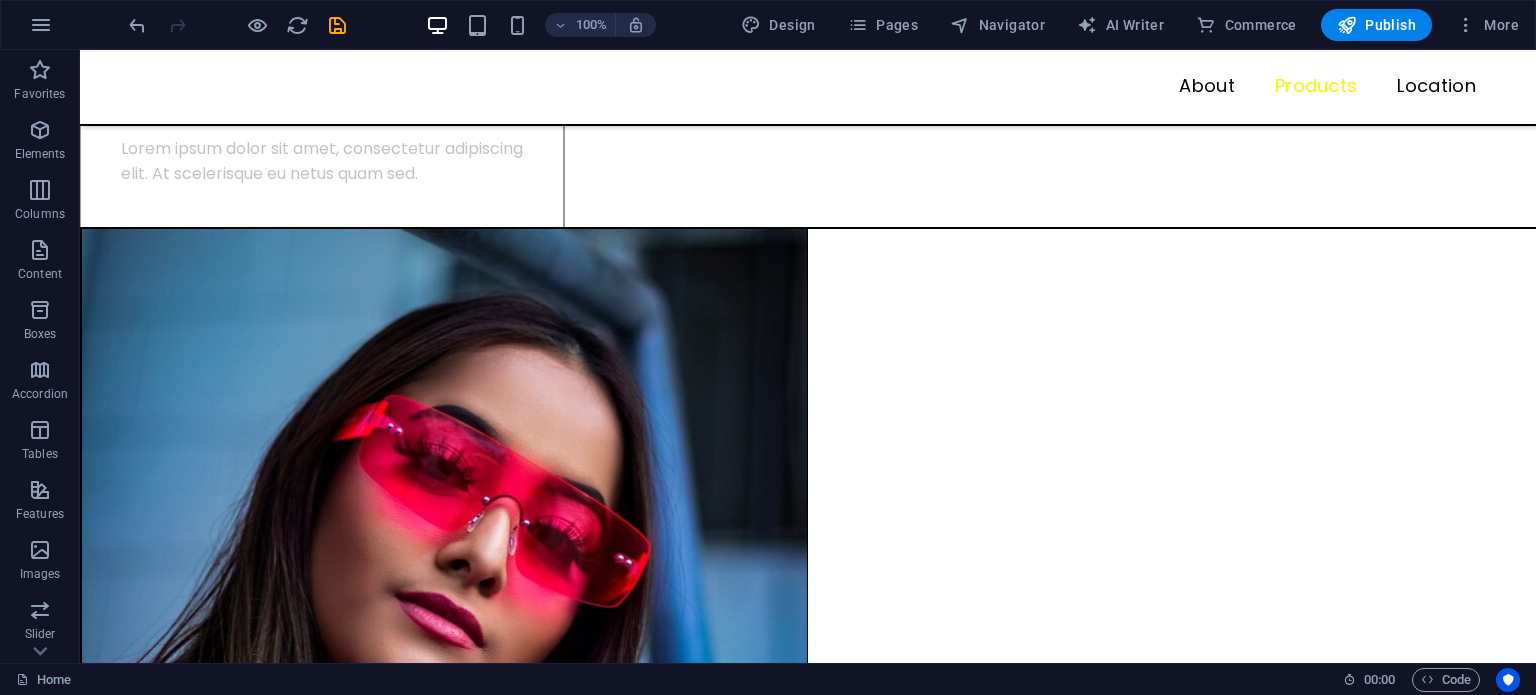 scroll, scrollTop: 2758, scrollLeft: 0, axis: vertical 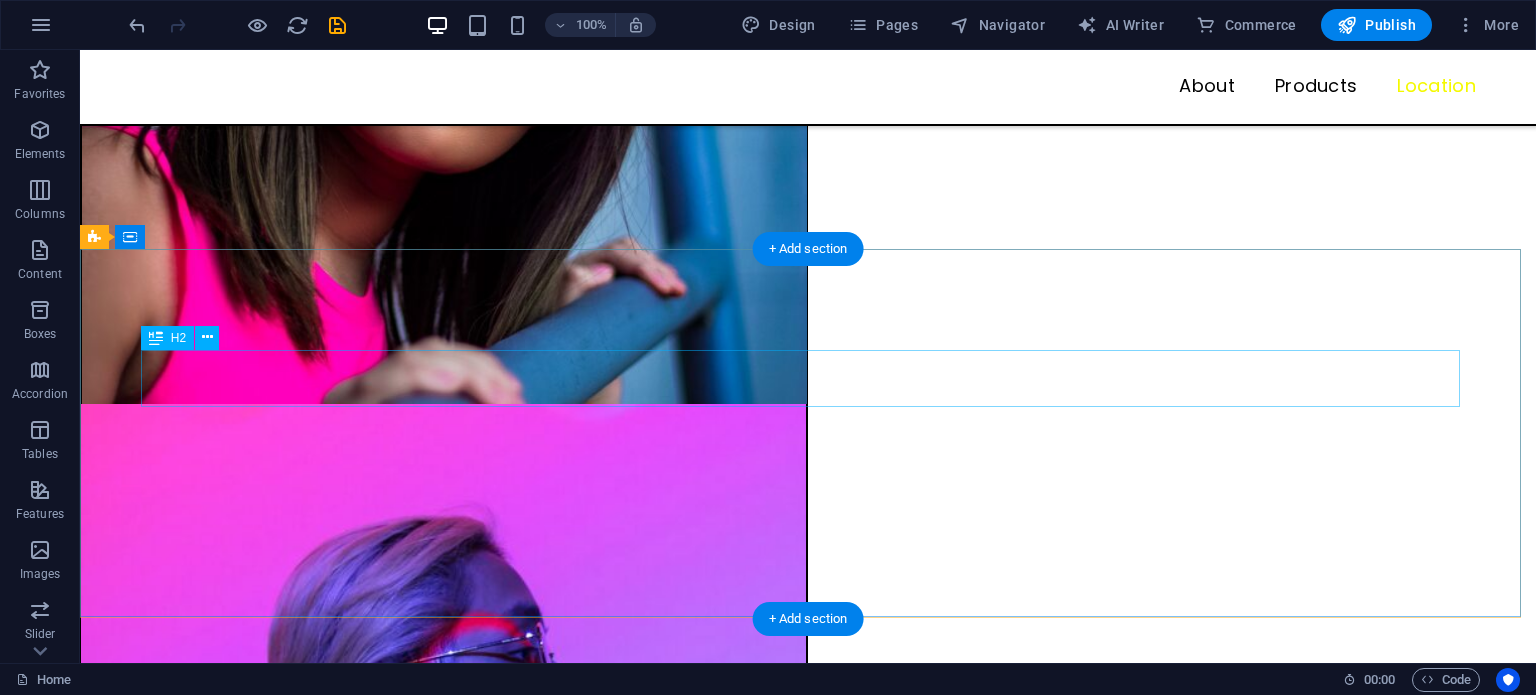 click on "Pop Up Store" at bounding box center [808, 4083] 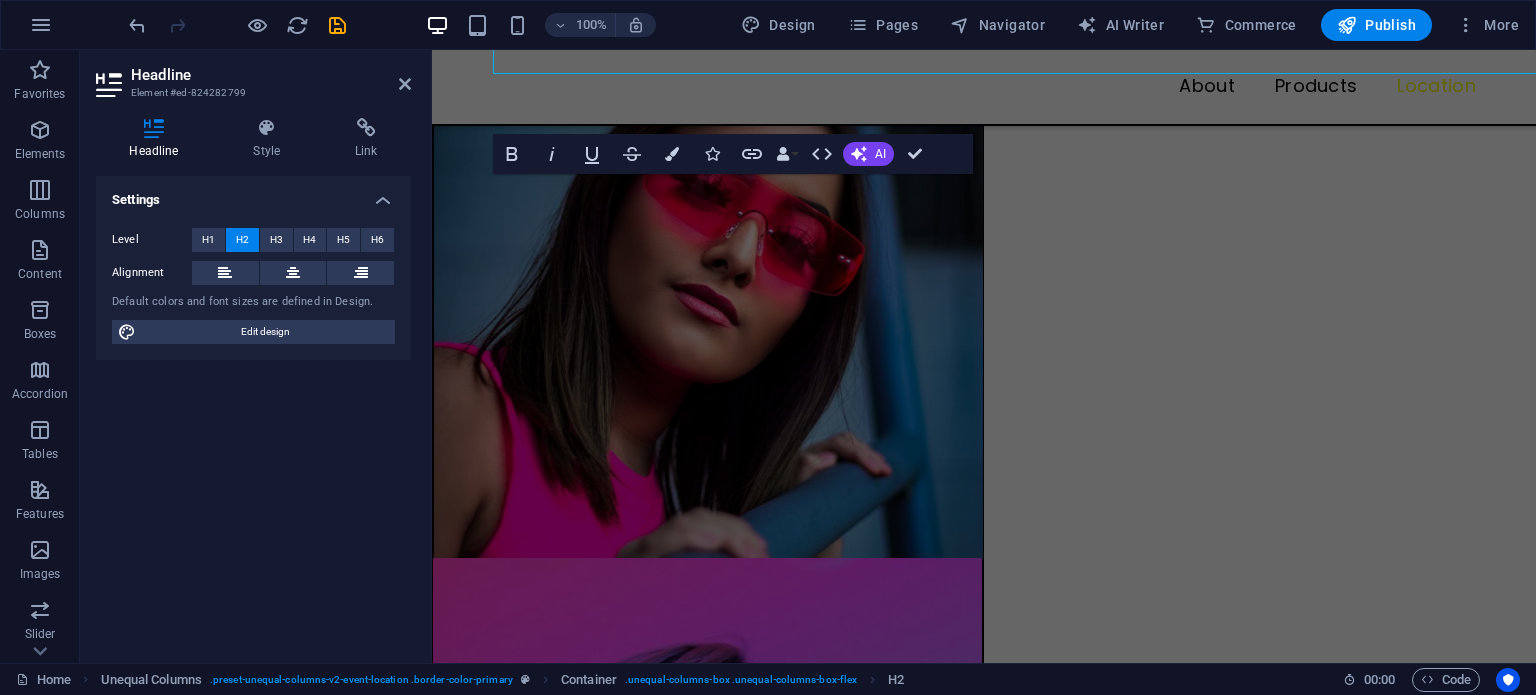 scroll, scrollTop: 3091, scrollLeft: 0, axis: vertical 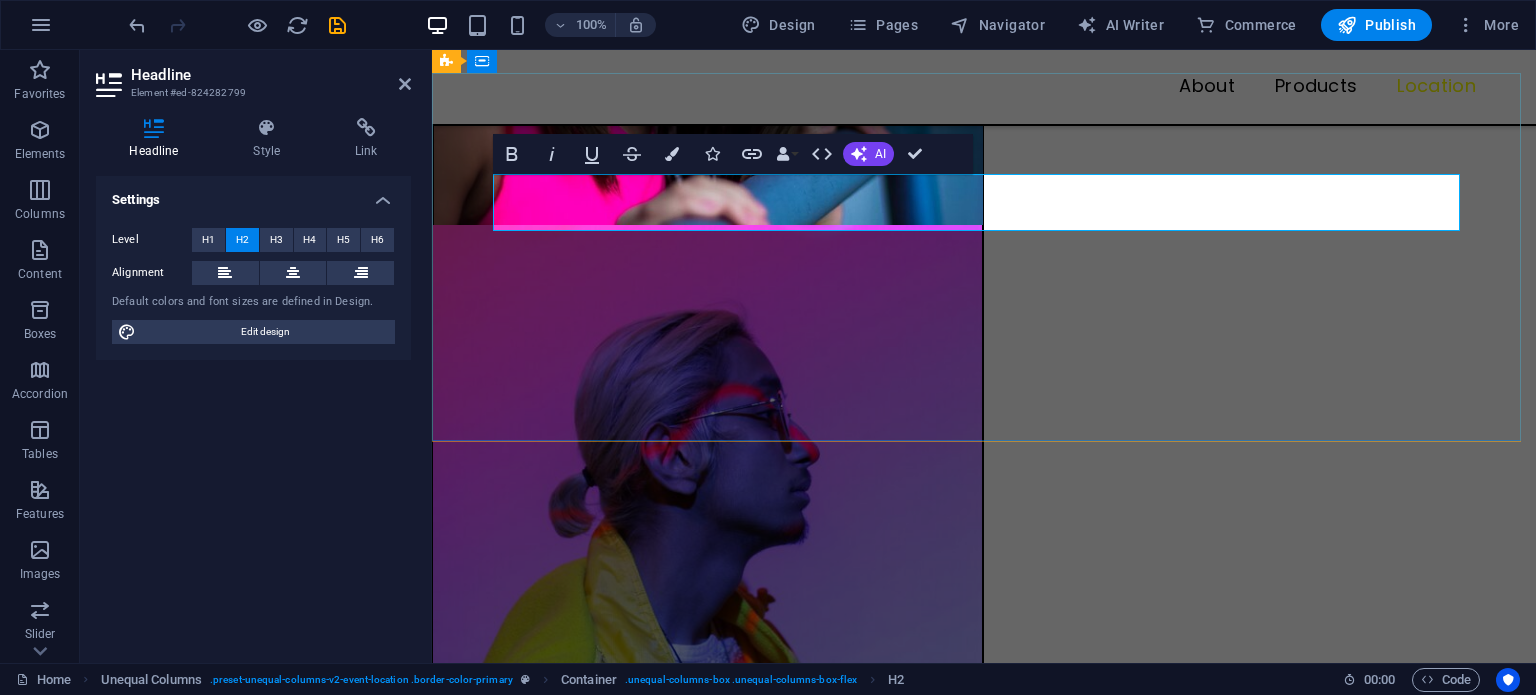 click on "Pop Up Store" at bounding box center [984, 3112] 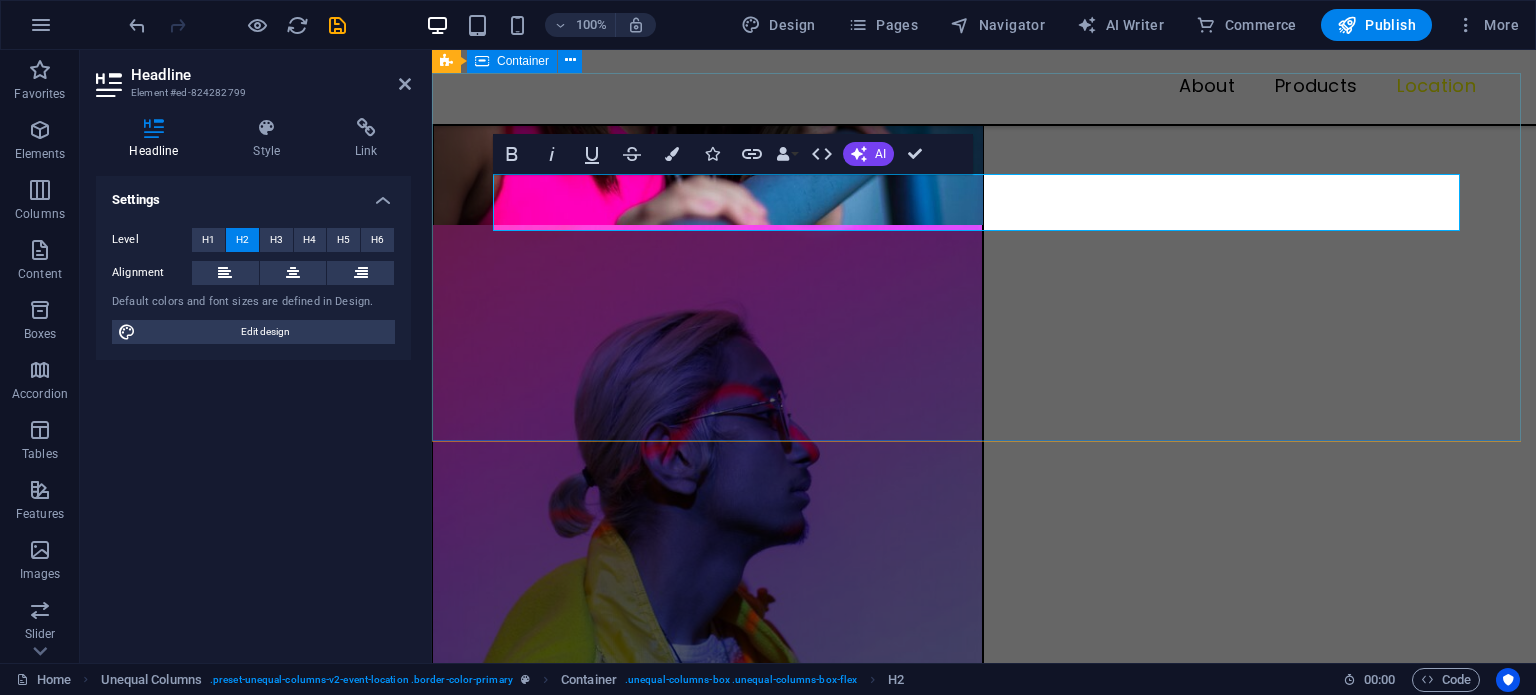 click at bounding box center [984, 4613] 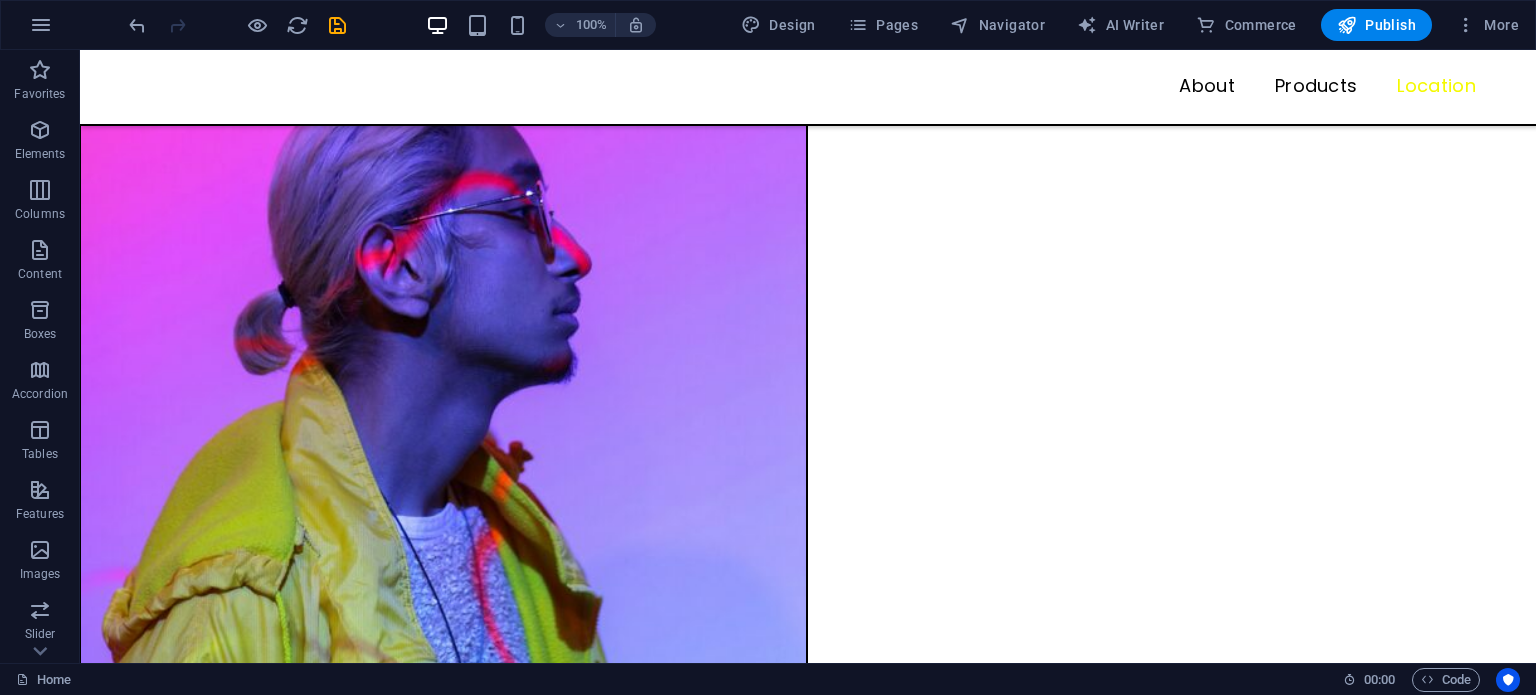 scroll, scrollTop: 3224, scrollLeft: 0, axis: vertical 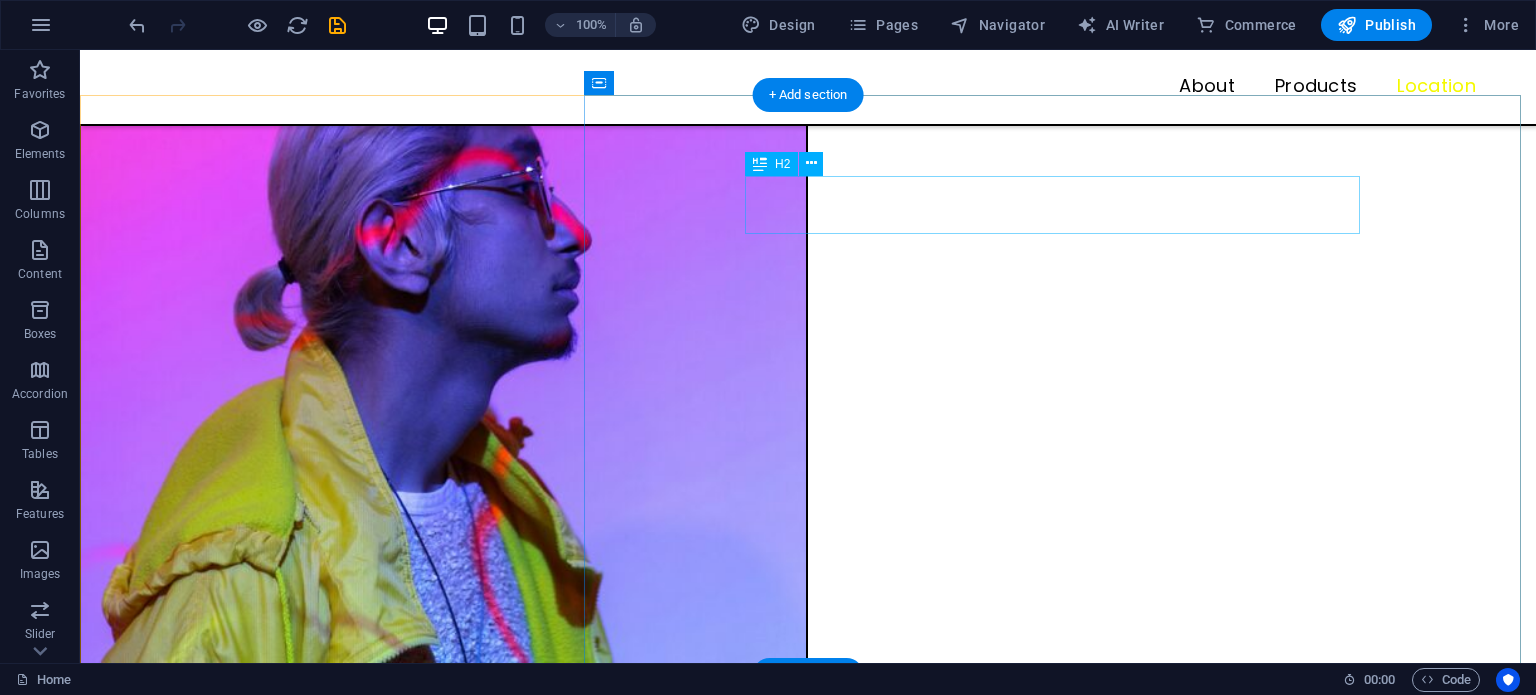 click on "Special Offer" at bounding box center [808, 8609] 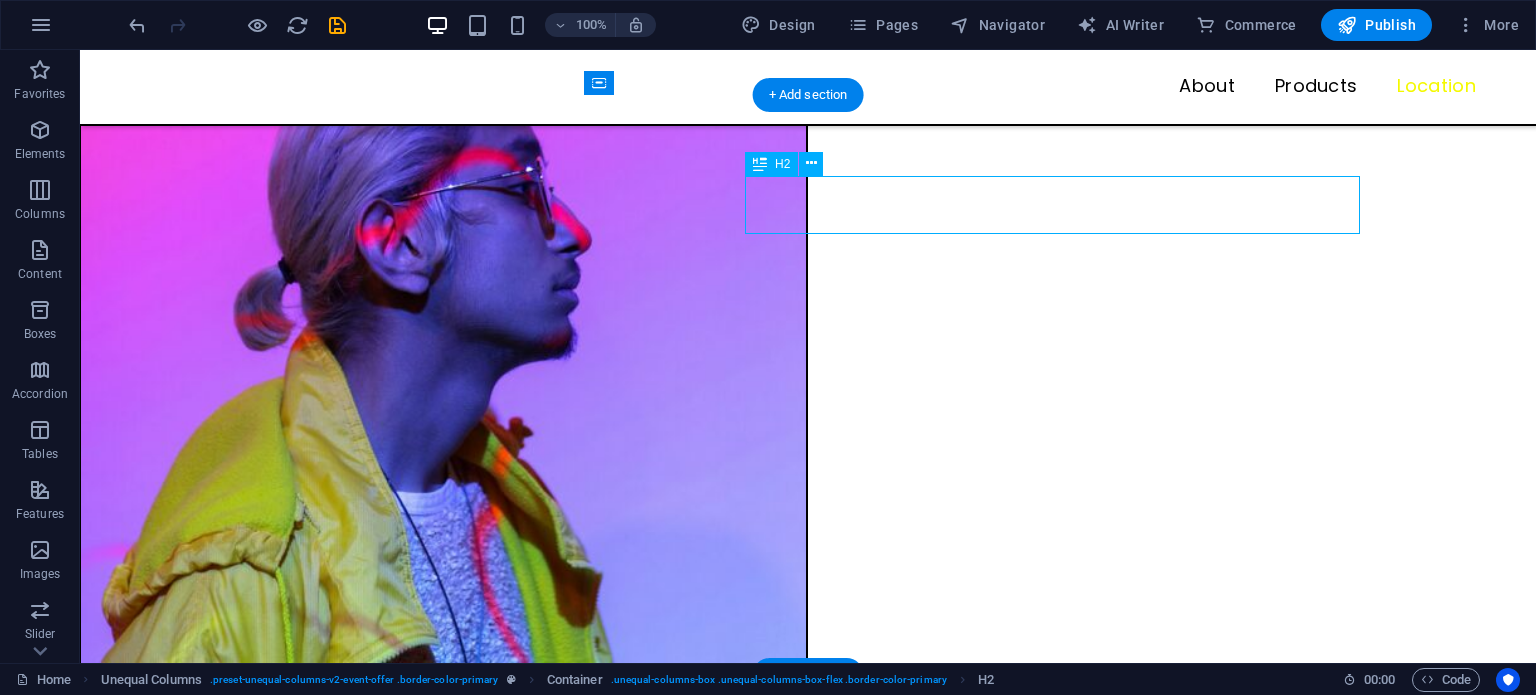 click on "Special Offer" at bounding box center [808, 8609] 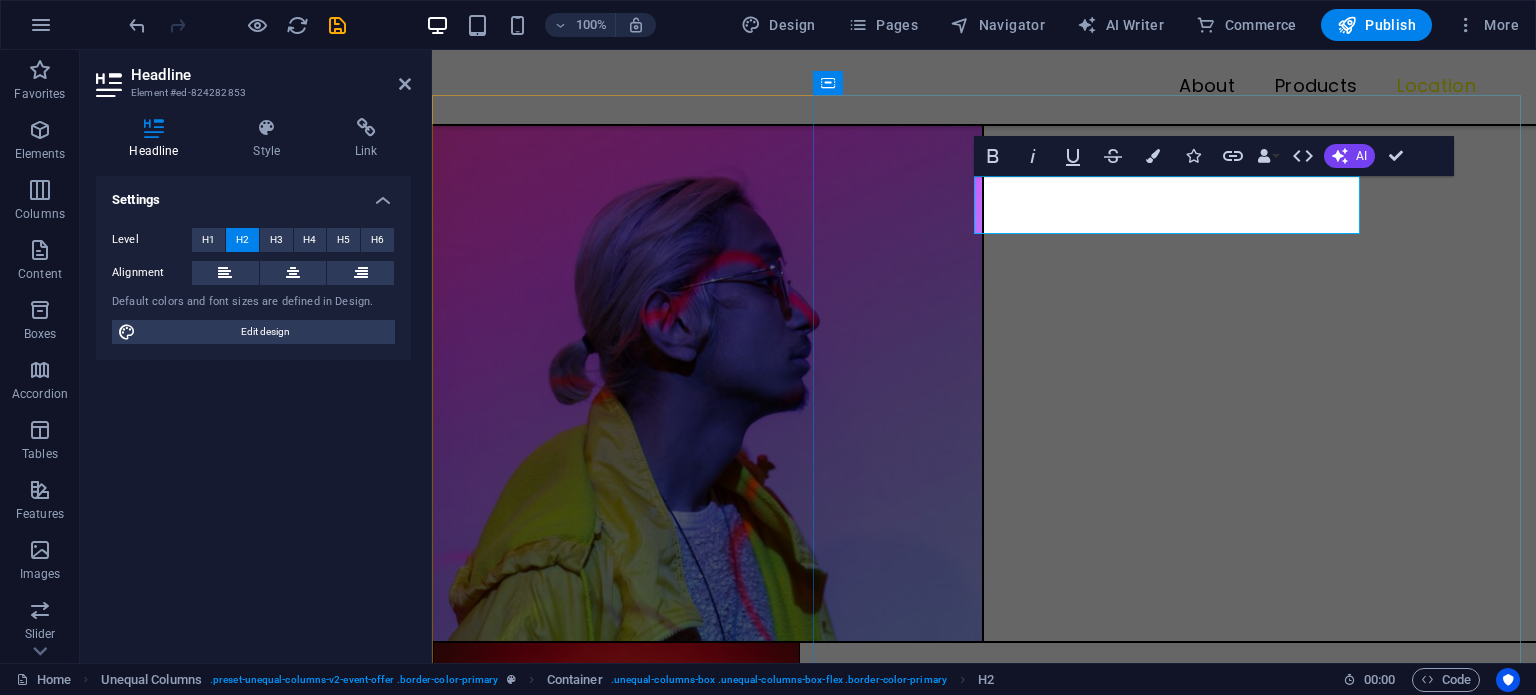 scroll, scrollTop: 3380, scrollLeft: 0, axis: vertical 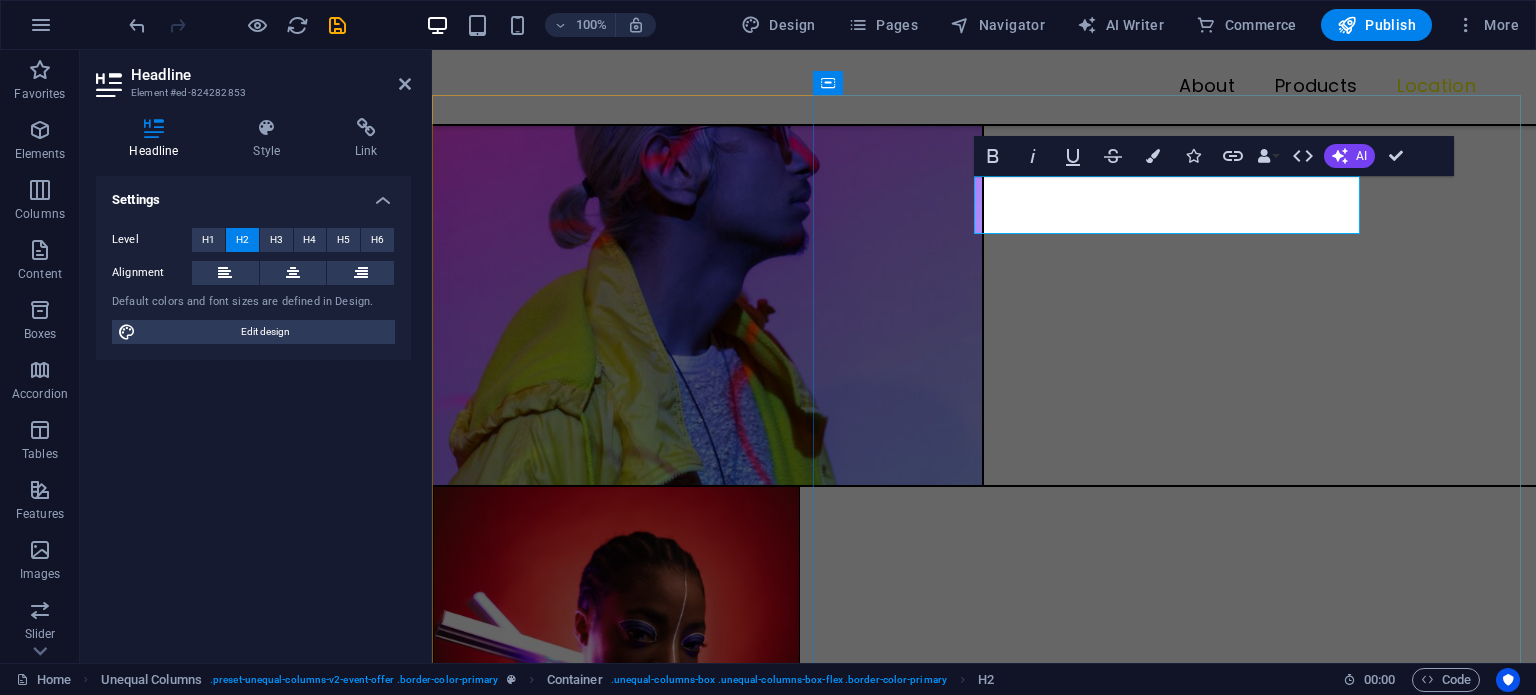 click on "Special Offer" at bounding box center [984, 6724] 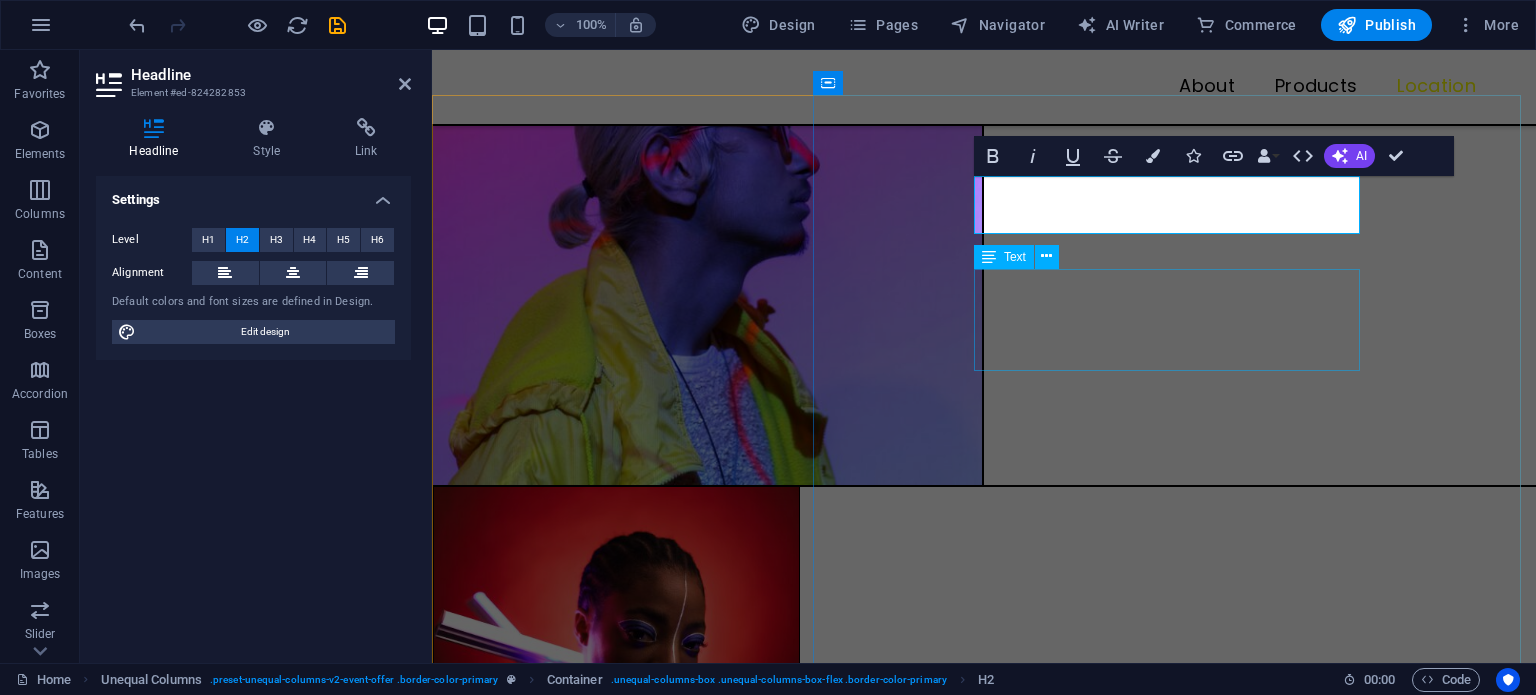 click on "Lorem ipsum dolor sit amet, consectetur adipiscing elit. Elit nunc nulla nunc, quis morbi. Auctor amet, lorem tellus nec feugiat libero volutpat ullamcorper morbi." at bounding box center [984, 6871] 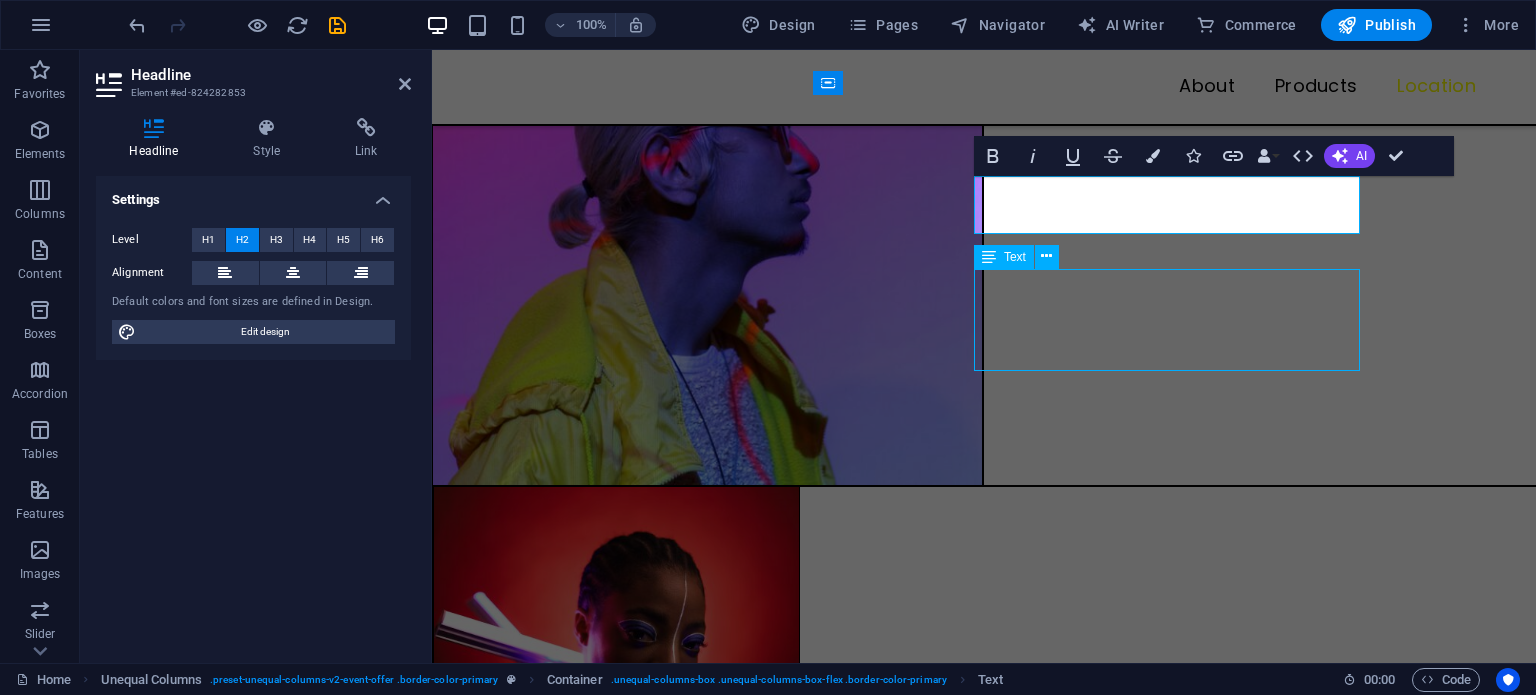 click on "Lorem ipsum dolor sit amet, consectetur adipiscing elit. Elit nunc nulla nunc, quis morbi. Auctor amet, lorem tellus nec feugiat libero volutpat ullamcorper morbi." at bounding box center [984, 6871] 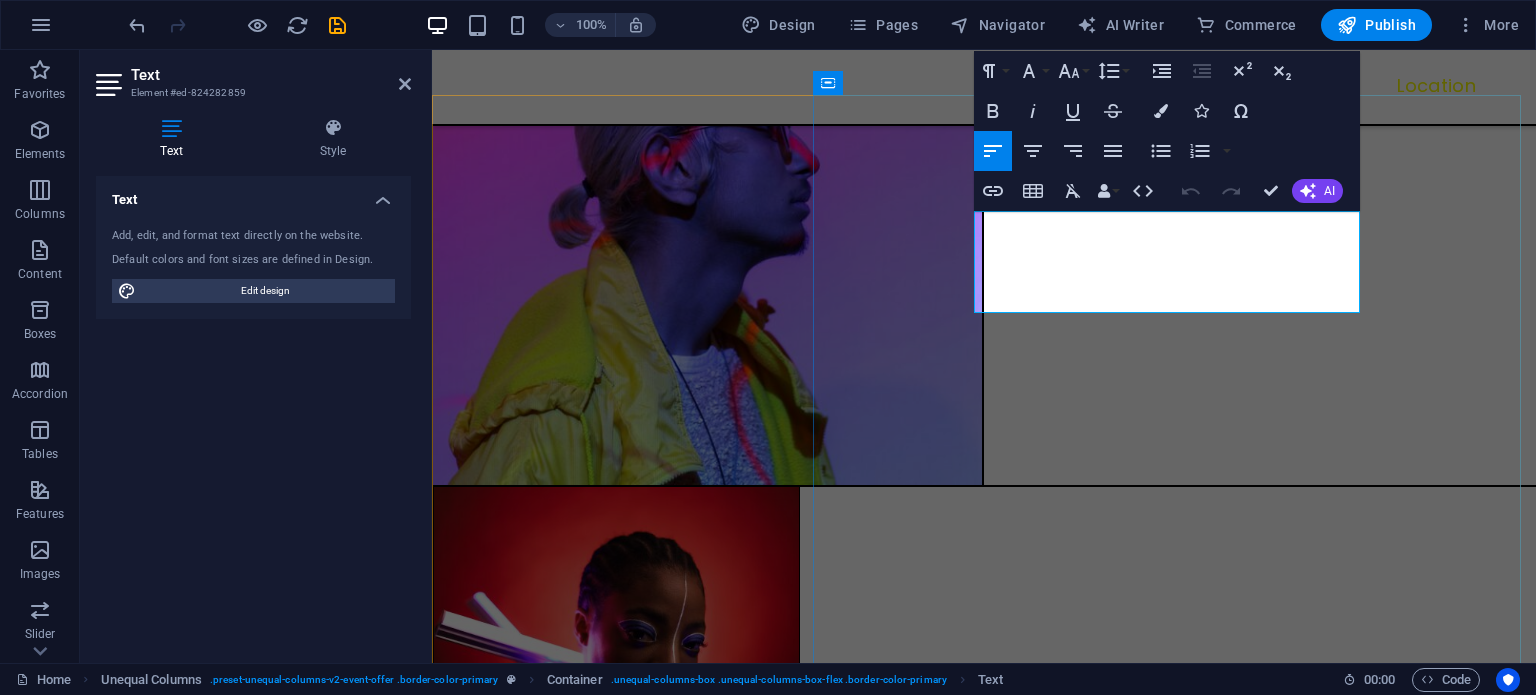 click on "Lorem ipsum dolor sit amet, consectetur adipiscing elit. Elit nunc nulla nunc, quis morbi. Auctor amet, lorem tellus nec feugiat libero volutpat ullamcorper morbi." at bounding box center (984, 6704) 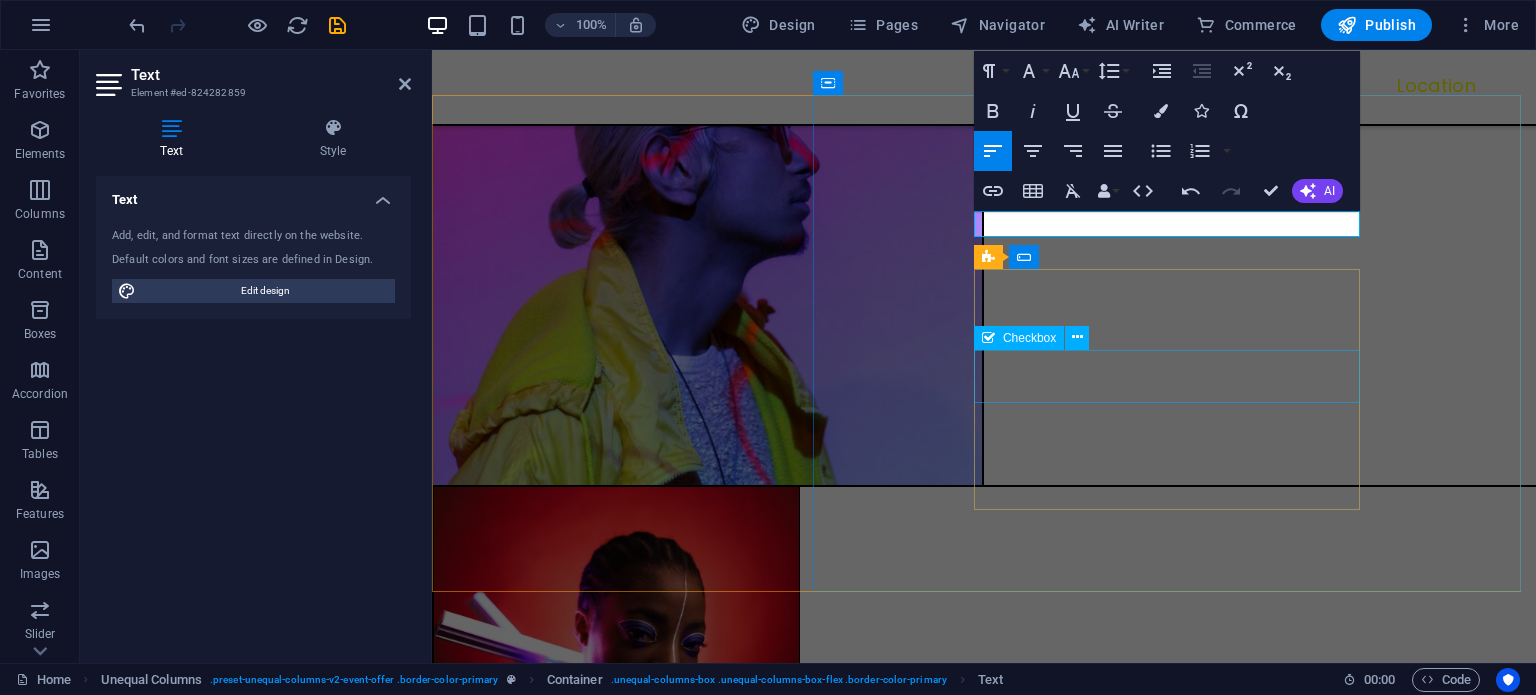 click on "I have read and understand the privacy policy." at bounding box center (984, 6806) 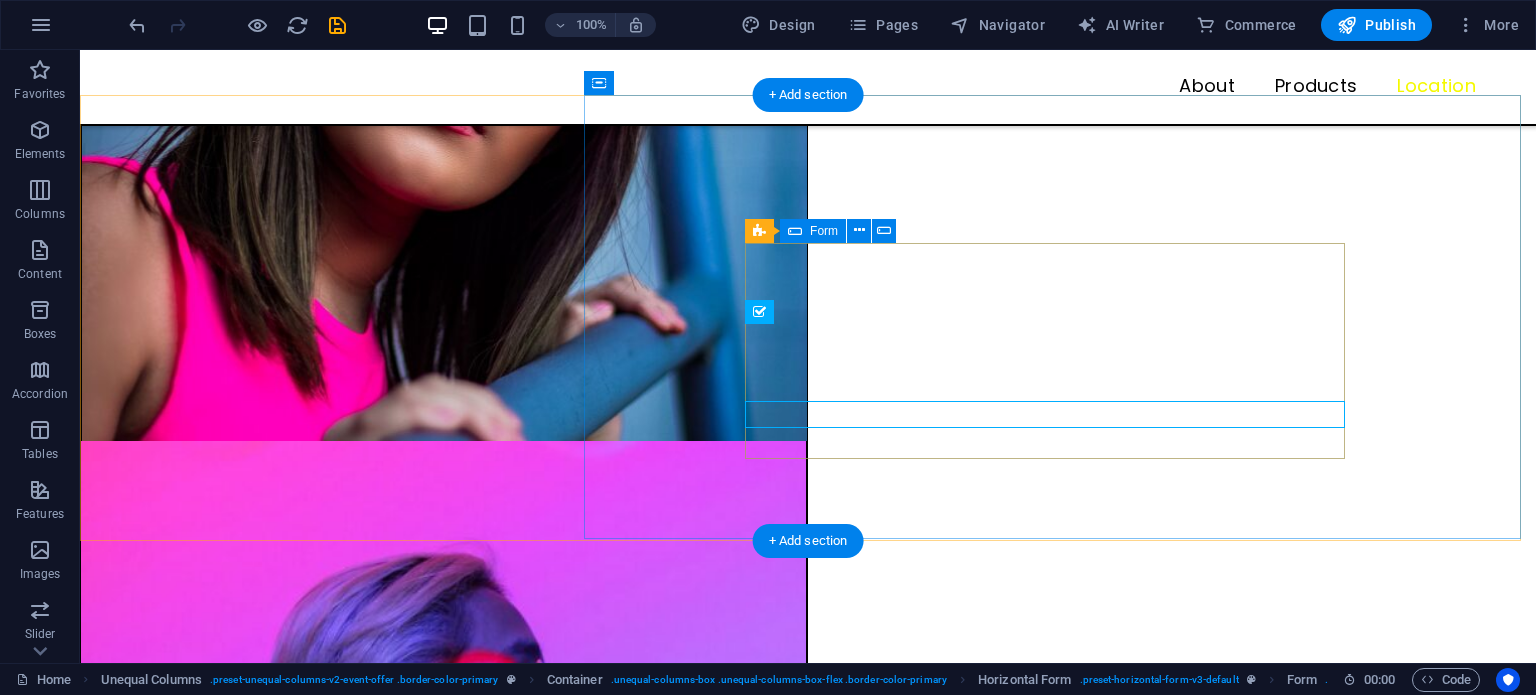 scroll, scrollTop: 3224, scrollLeft: 0, axis: vertical 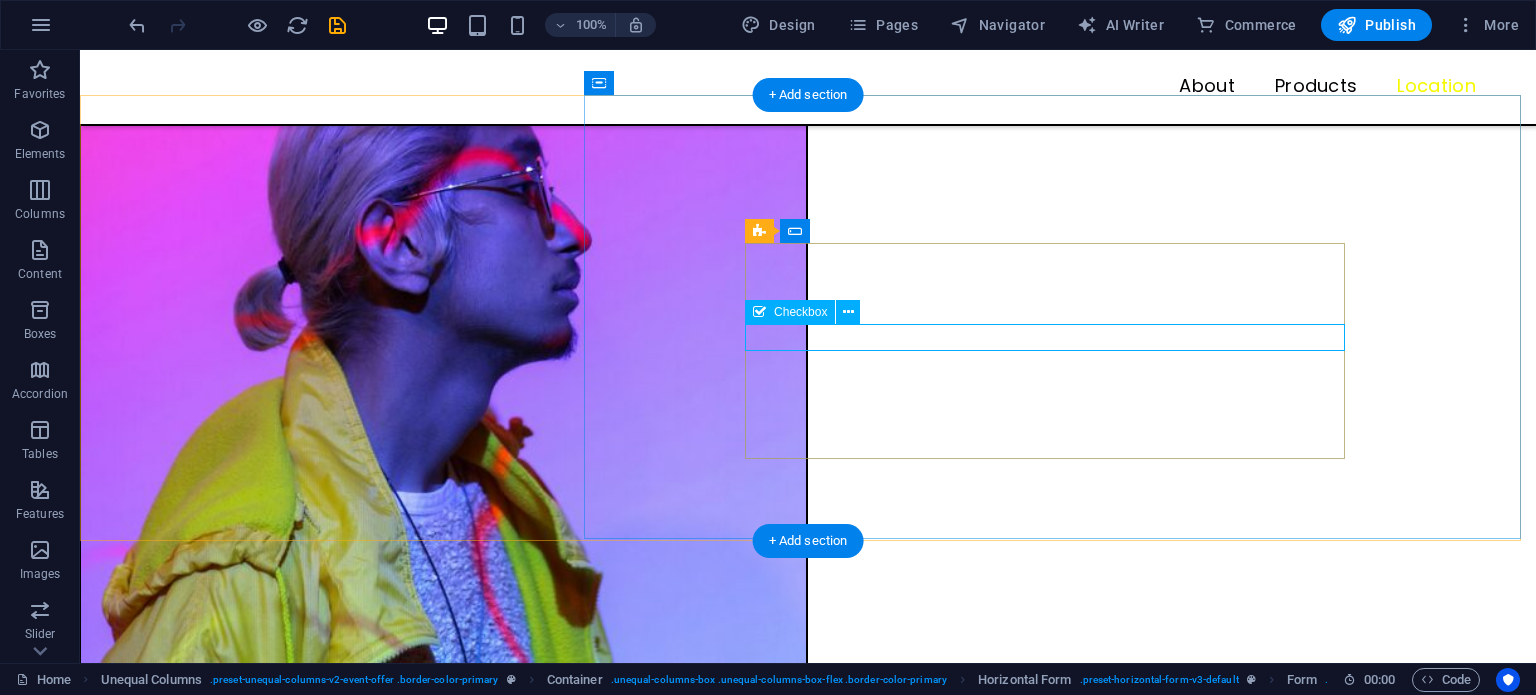click on "I have read and understand the privacy policy." at bounding box center [808, 8608] 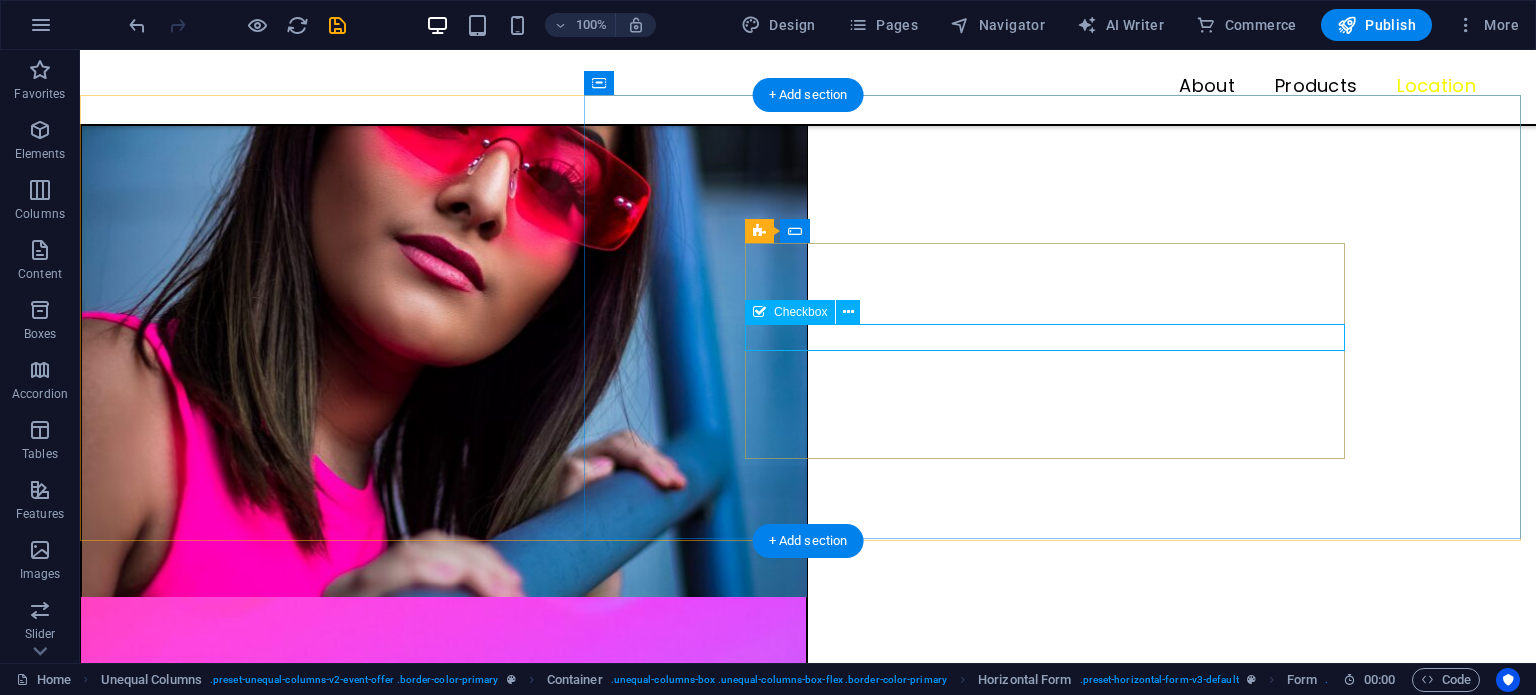 scroll, scrollTop: 3380, scrollLeft: 0, axis: vertical 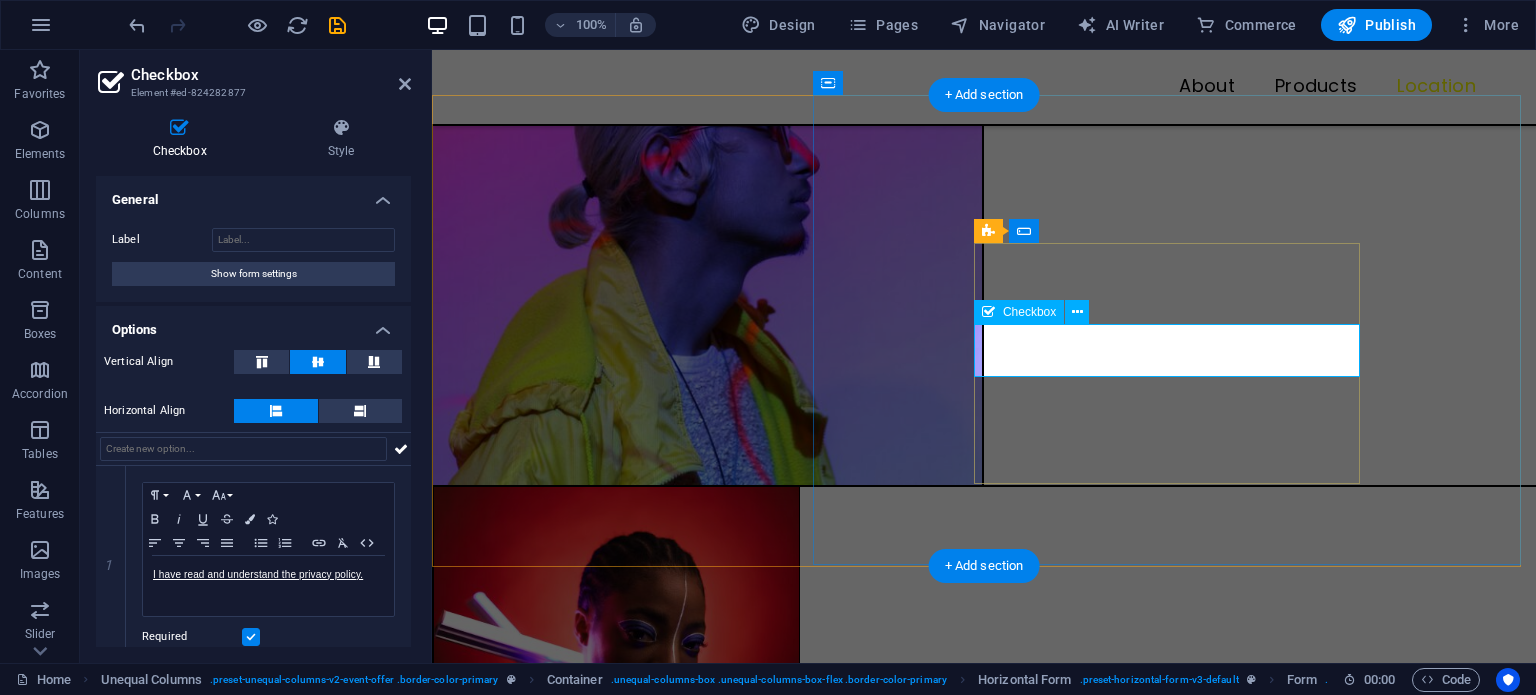click on "I have read and understand the privacy policy." at bounding box center (984, 6756) 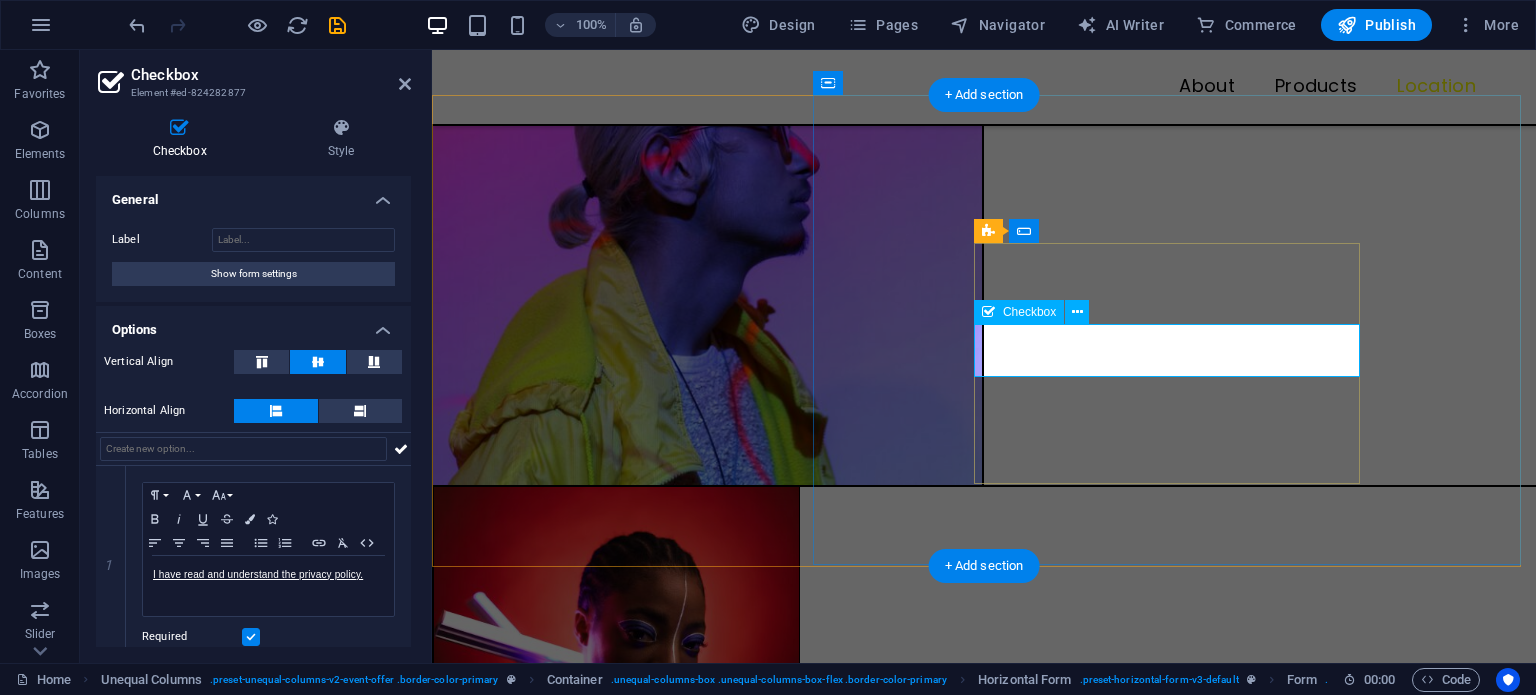 click on "I have read and understand the privacy policy." at bounding box center (984, 6756) 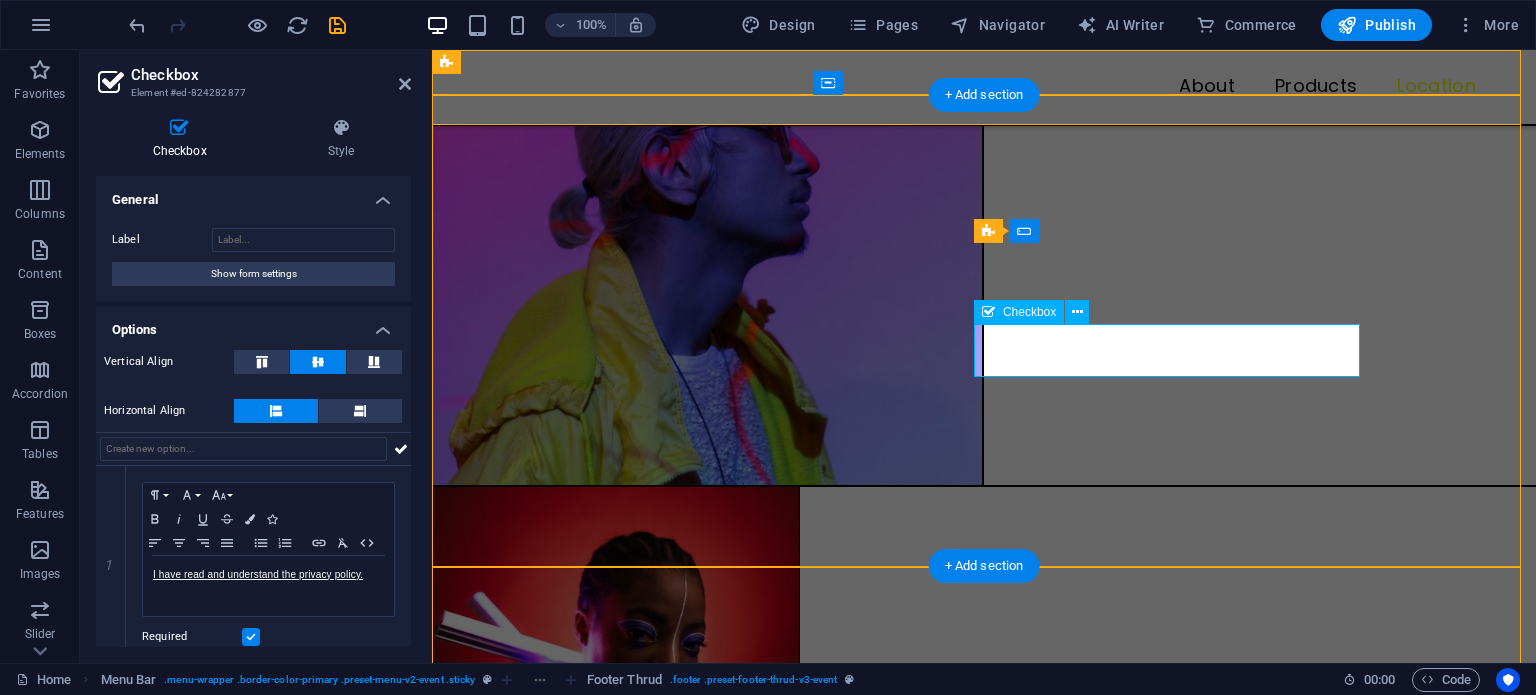 scroll, scrollTop: 3224, scrollLeft: 0, axis: vertical 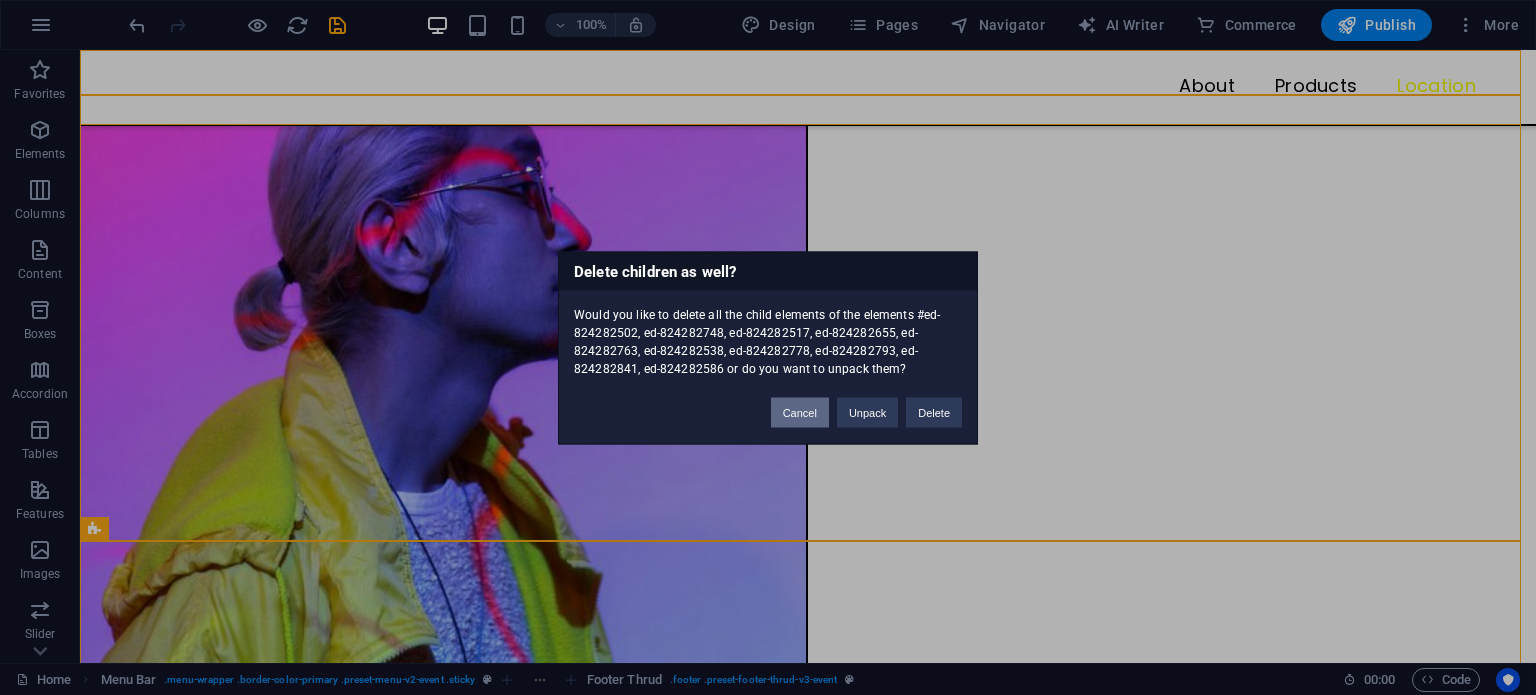 click on "Cancel" at bounding box center [800, 412] 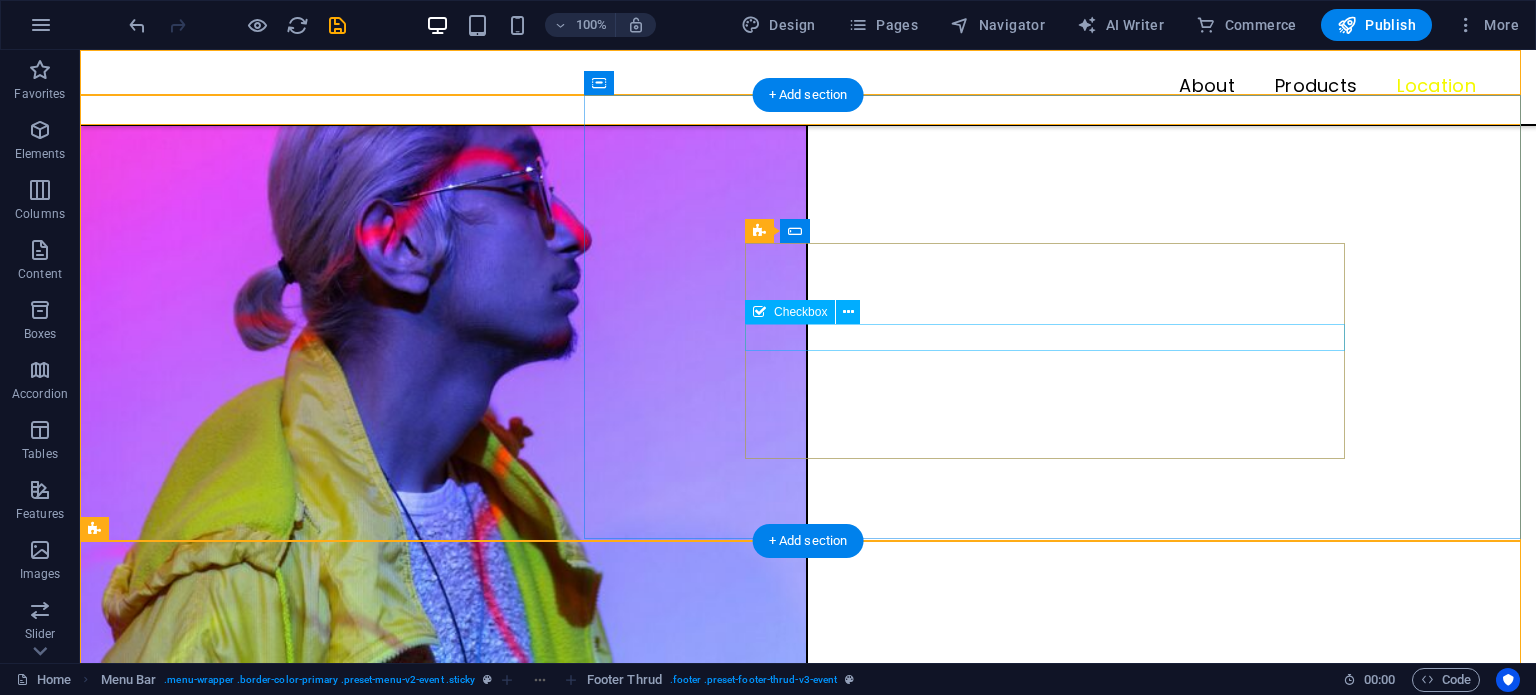 click on "I have read and understand the privacy policy." at bounding box center (808, 8608) 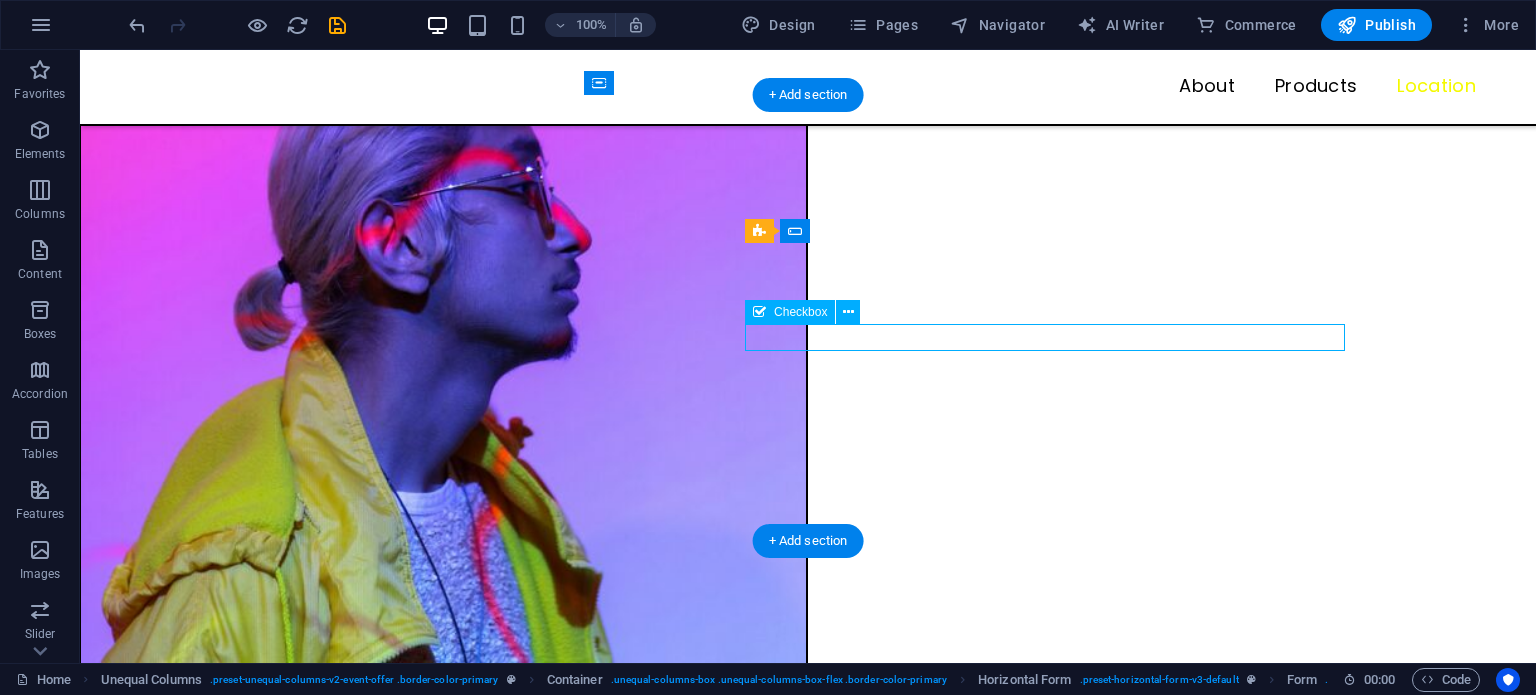 click on "I have read and understand the privacy policy." at bounding box center (808, 8608) 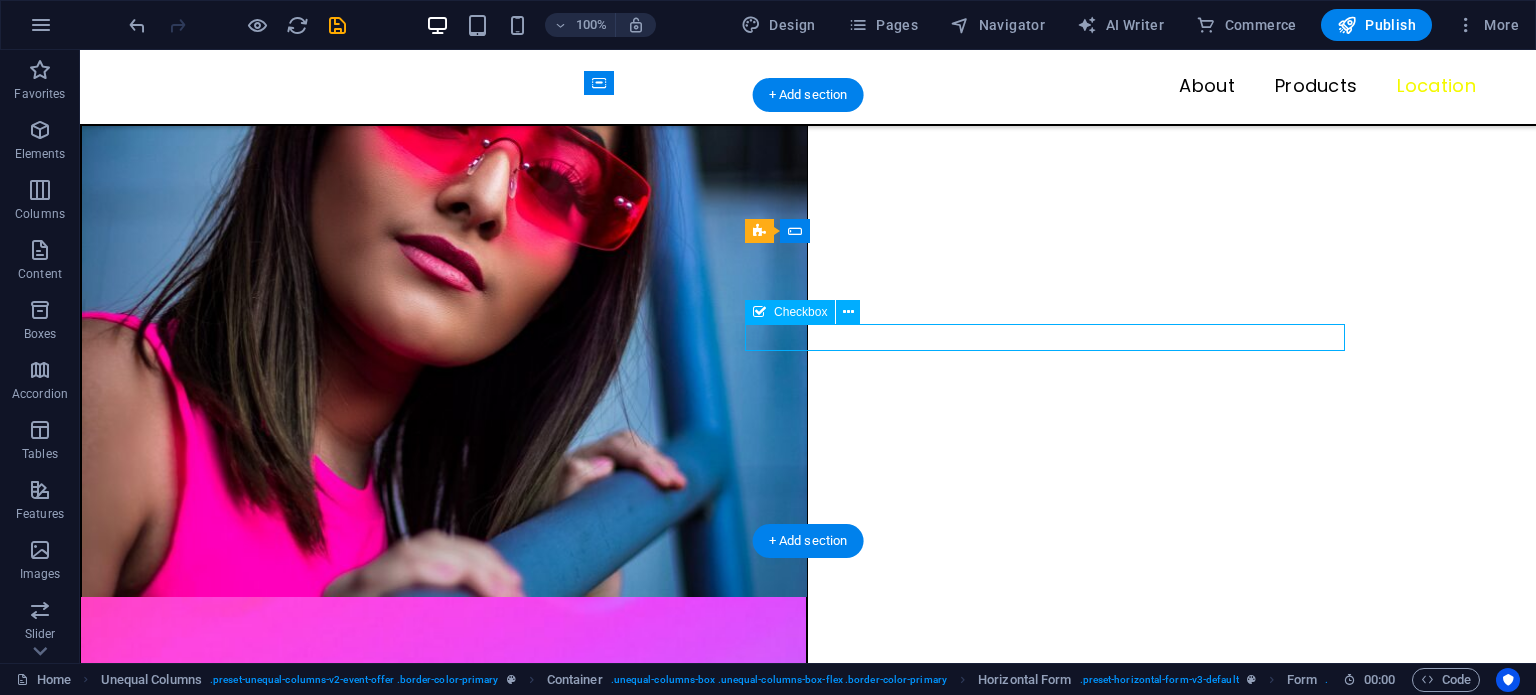 scroll, scrollTop: 3380, scrollLeft: 0, axis: vertical 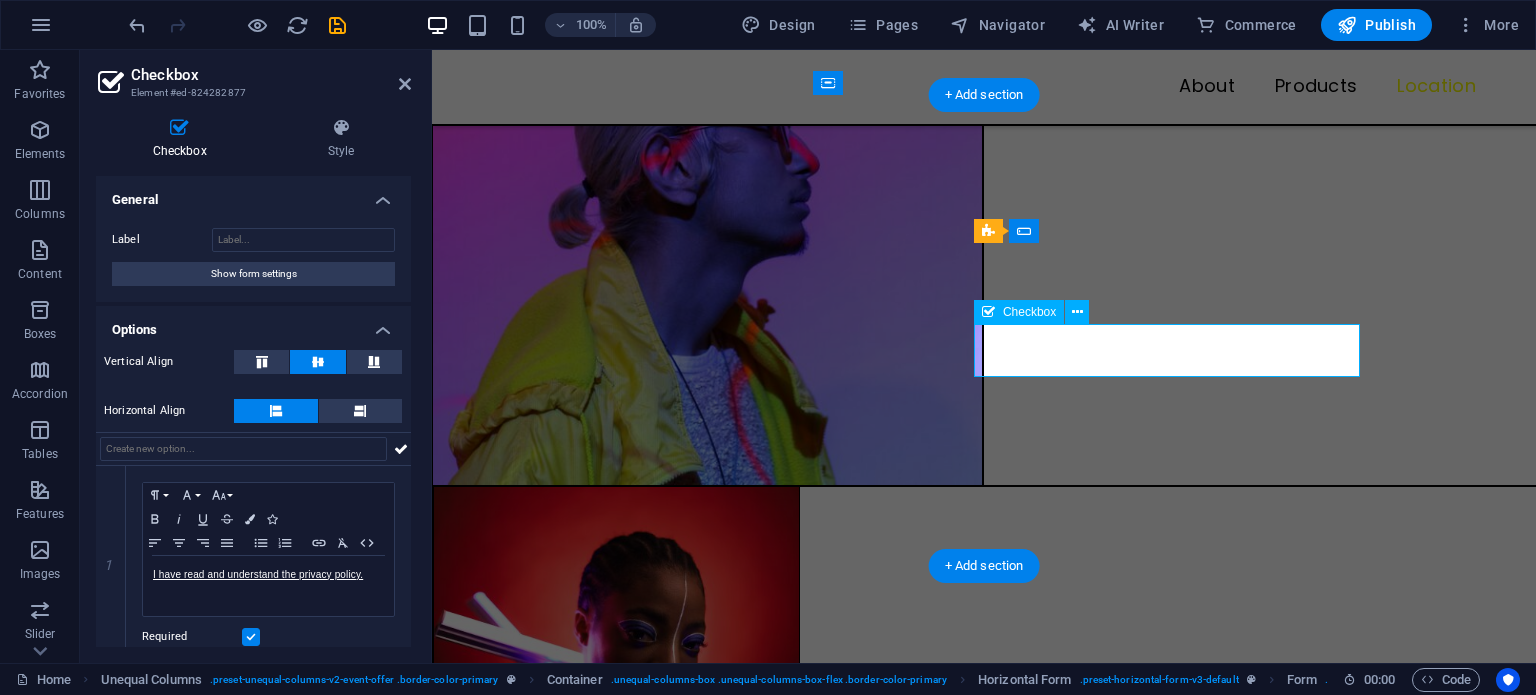 click on "I have read and understand the privacy policy." at bounding box center (984, 6756) 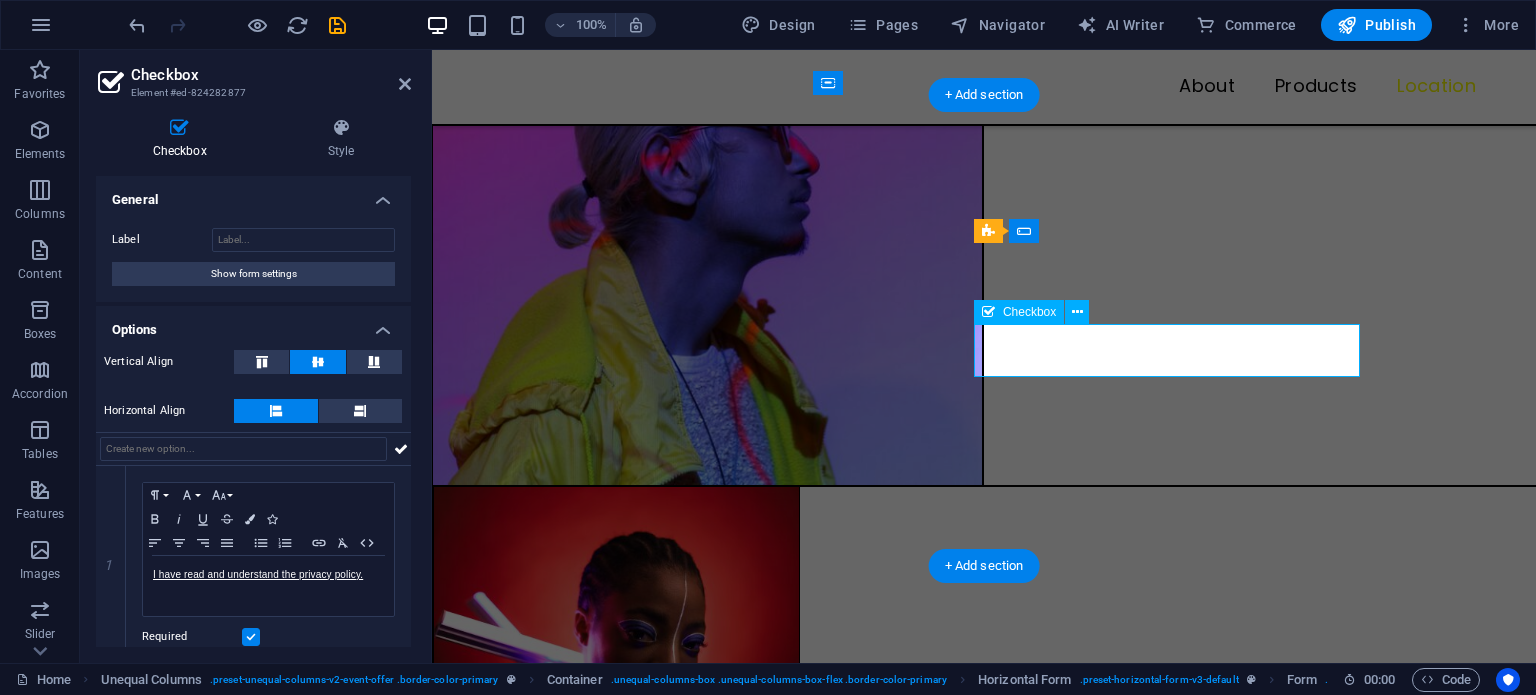 click on "I have read and understand the privacy policy." at bounding box center (984, 6756) 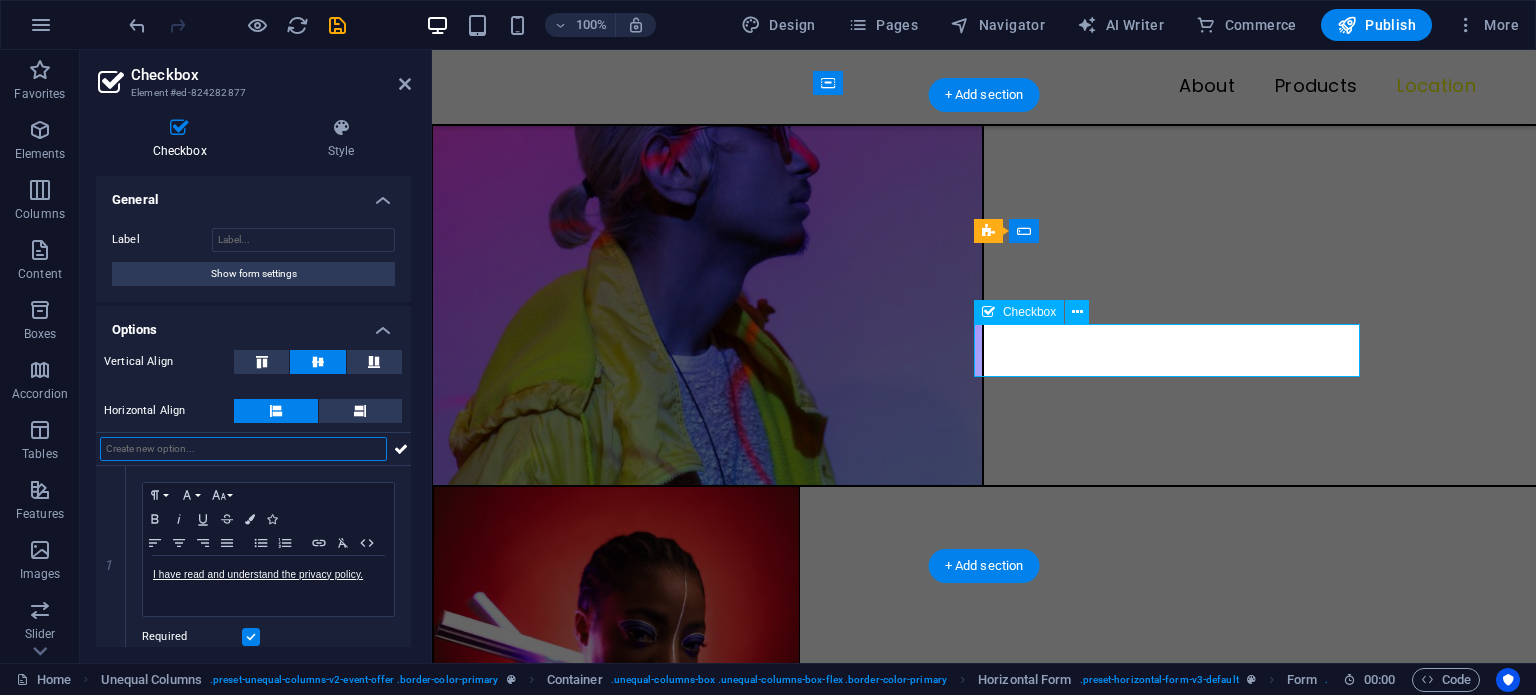 click on "I have read and understand the privacy policy." at bounding box center (984, 6756) 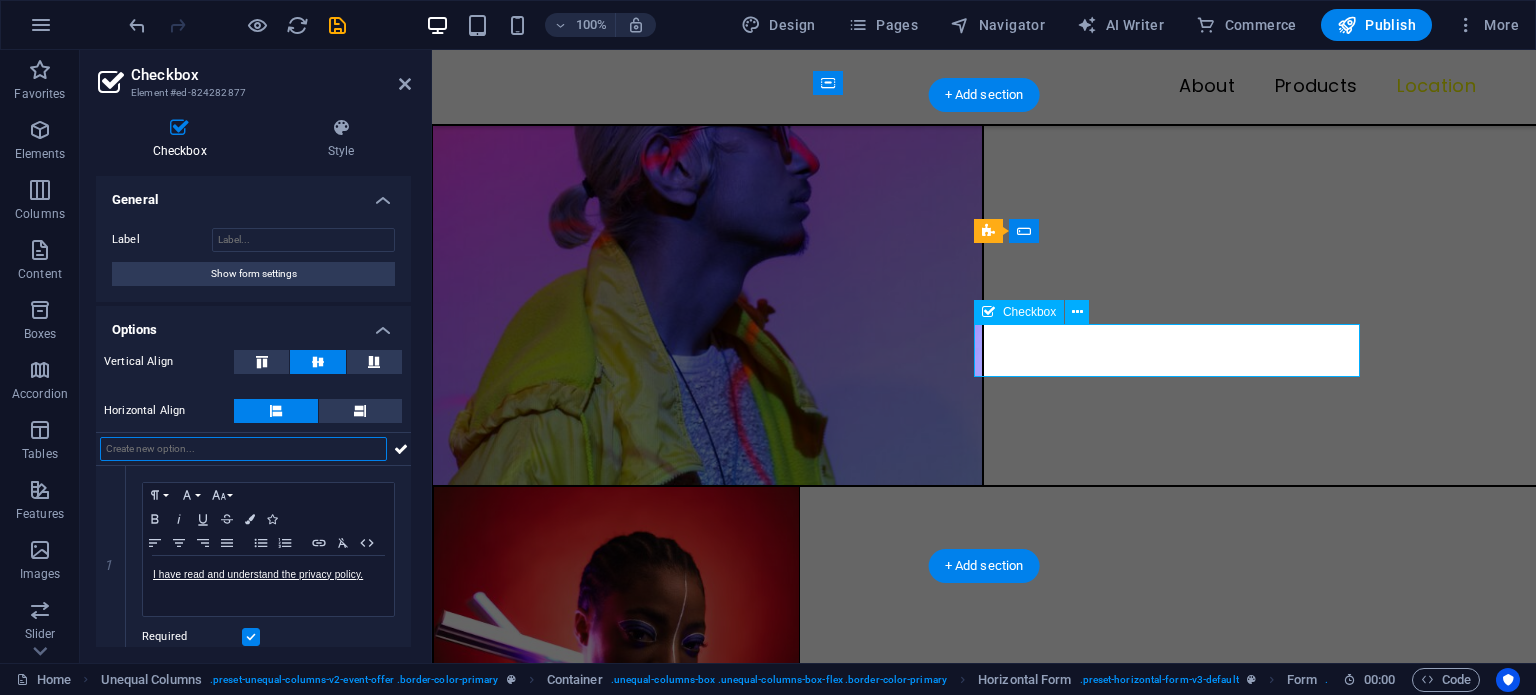 click on "I have read and understand the privacy policy." at bounding box center (984, 6756) 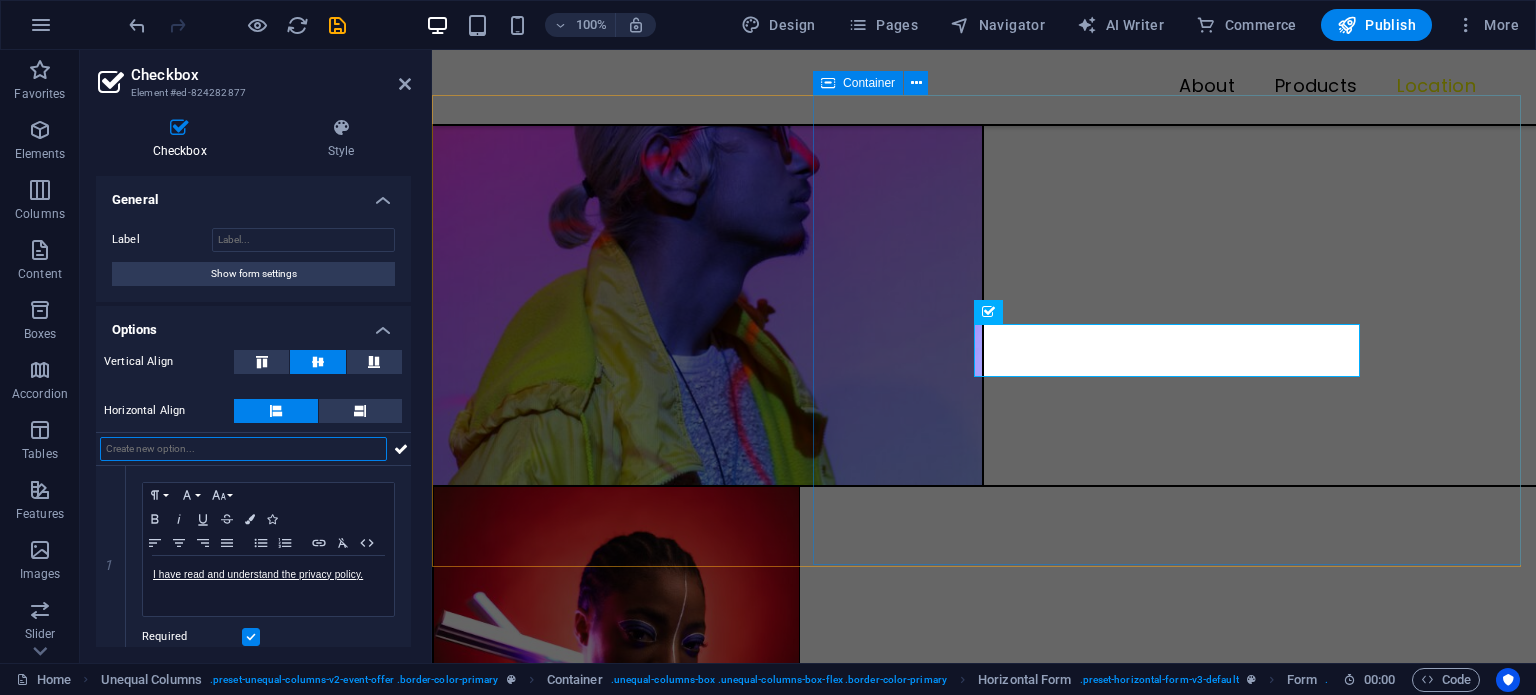 click on "Subscribe   I have read and understand the privacy policy. Unreadable? Load new" at bounding box center (984, 6756) 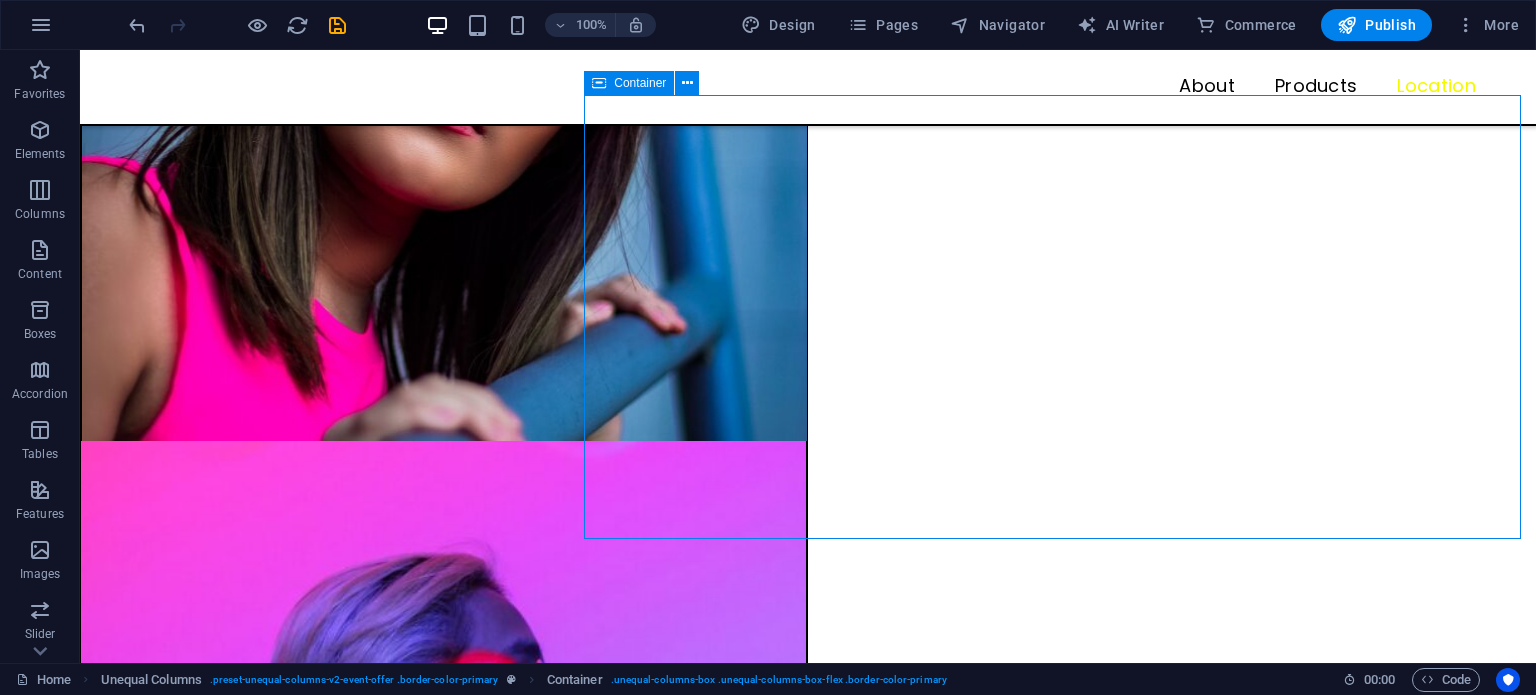 scroll, scrollTop: 3224, scrollLeft: 0, axis: vertical 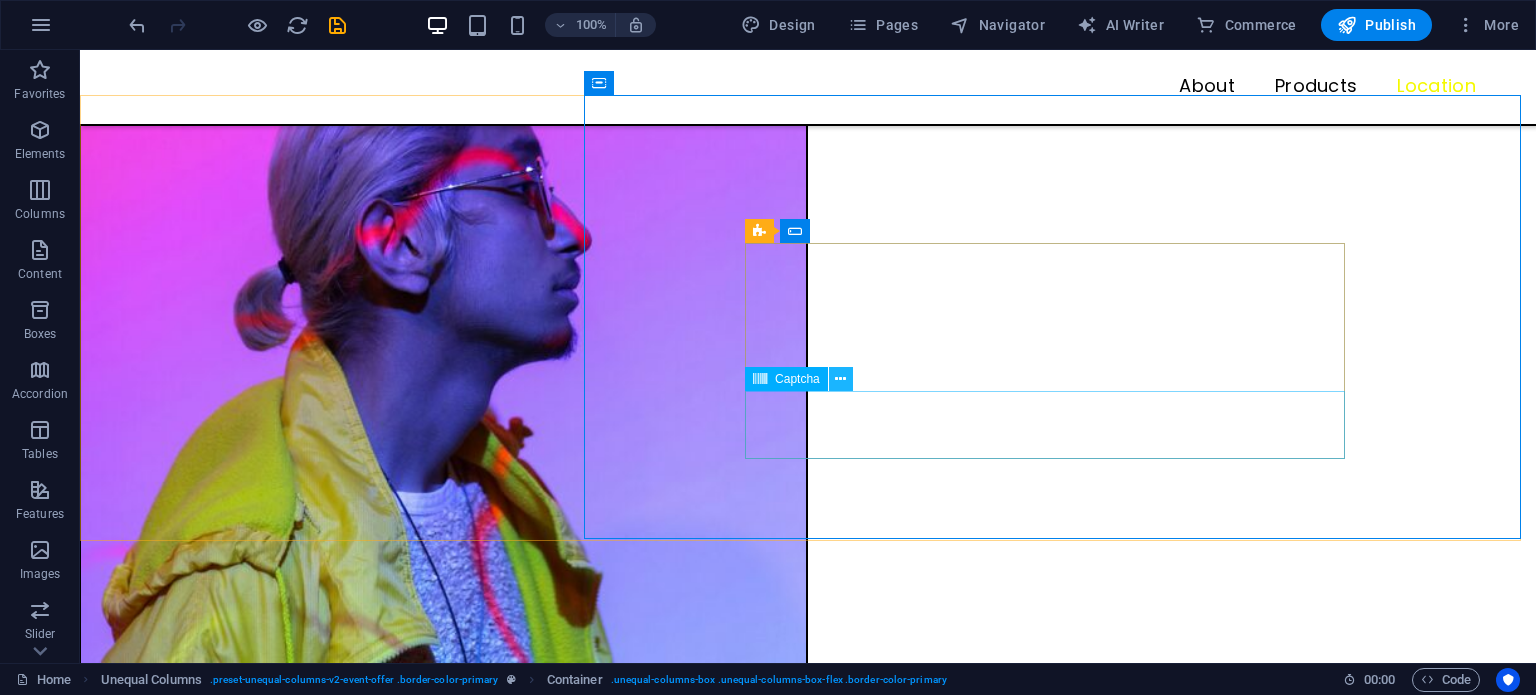 click at bounding box center (840, 379) 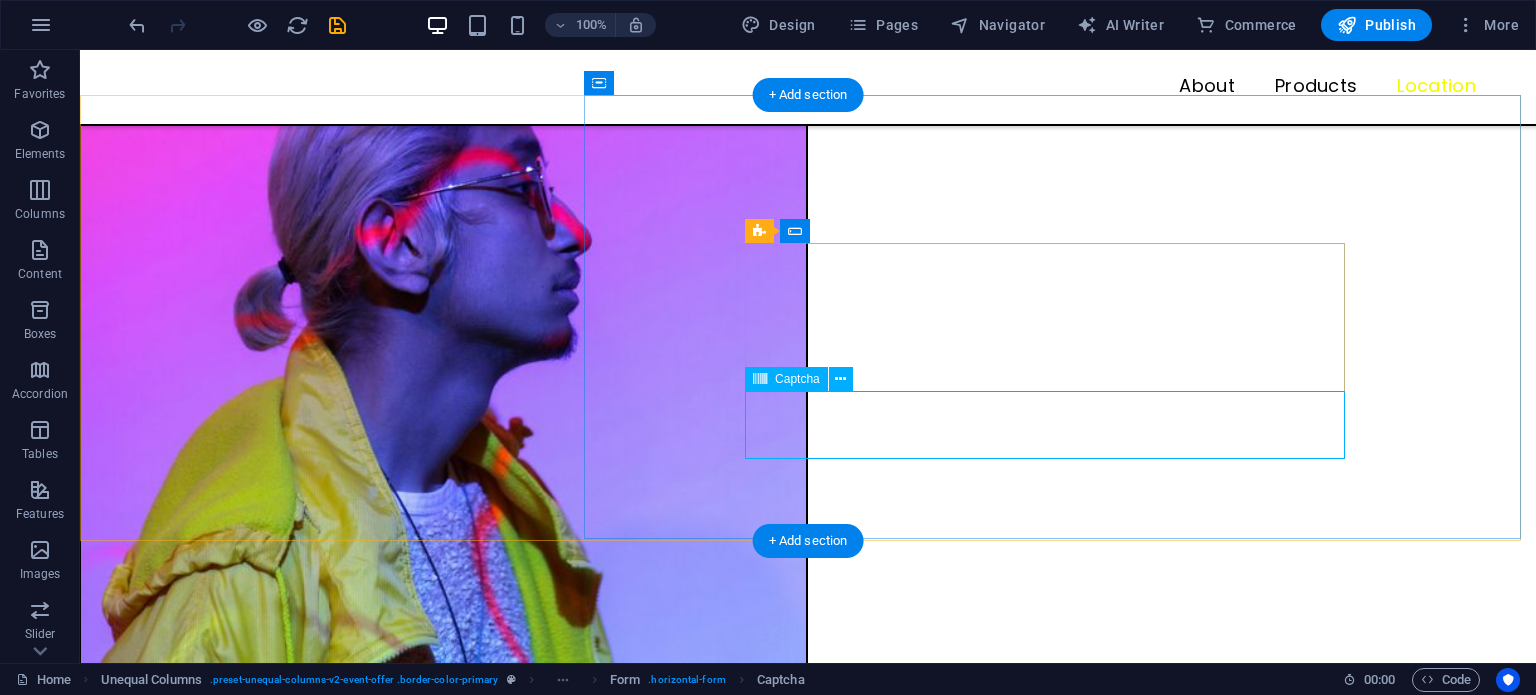 click on "Unreadable? Load new" at bounding box center (808, 8716) 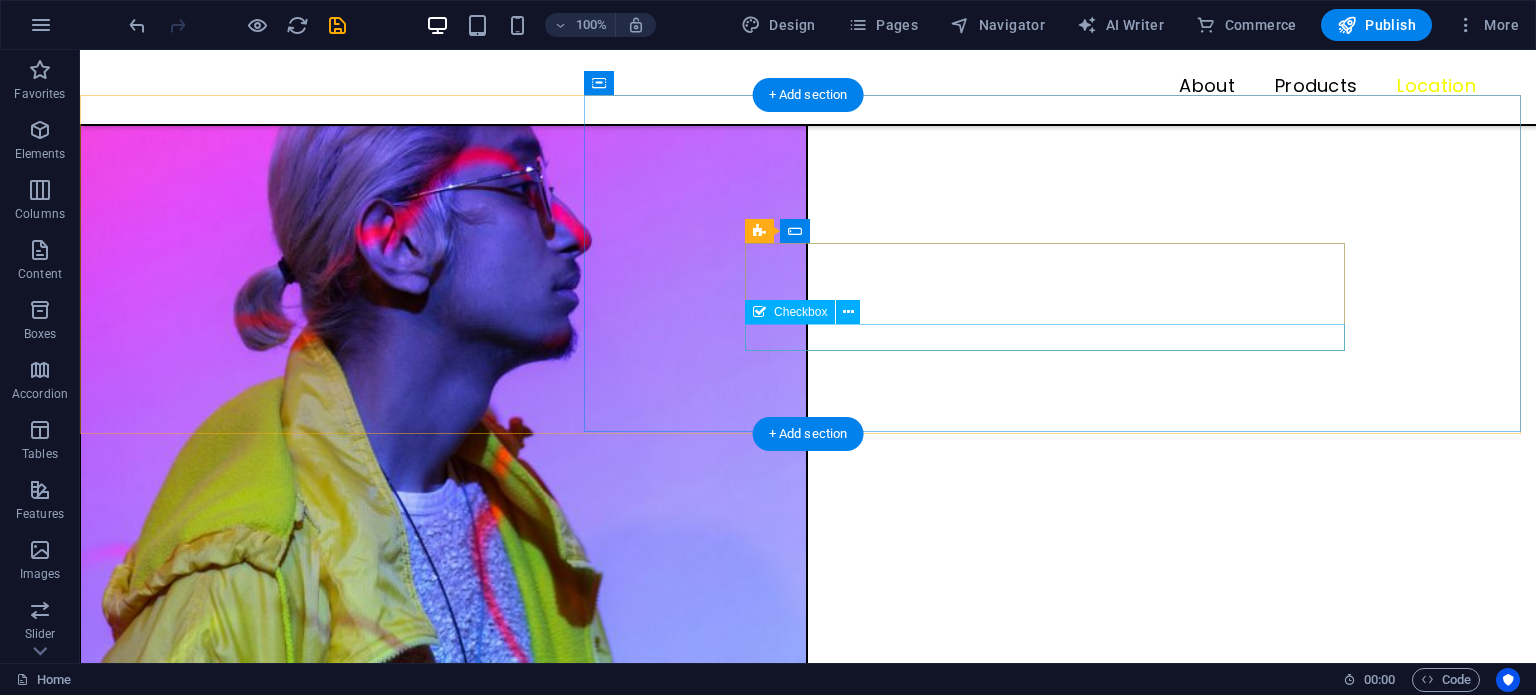 click on "I have read and understand the privacy policy." at bounding box center [808, 8501] 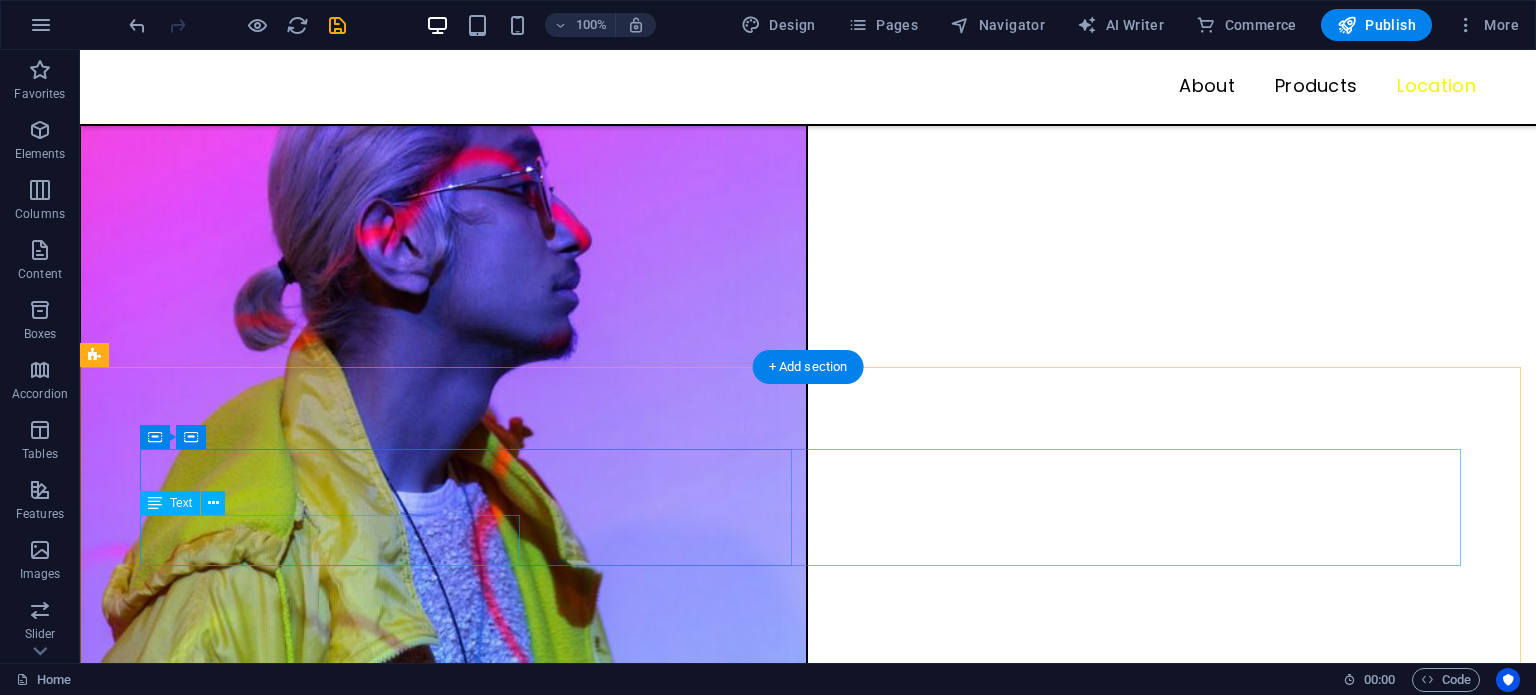 click on "Lorem ipsum dolor sit amet, consectetur adipiscing elit. Elit nunc nulla nunc, quis morbi." at bounding box center (470, 8636) 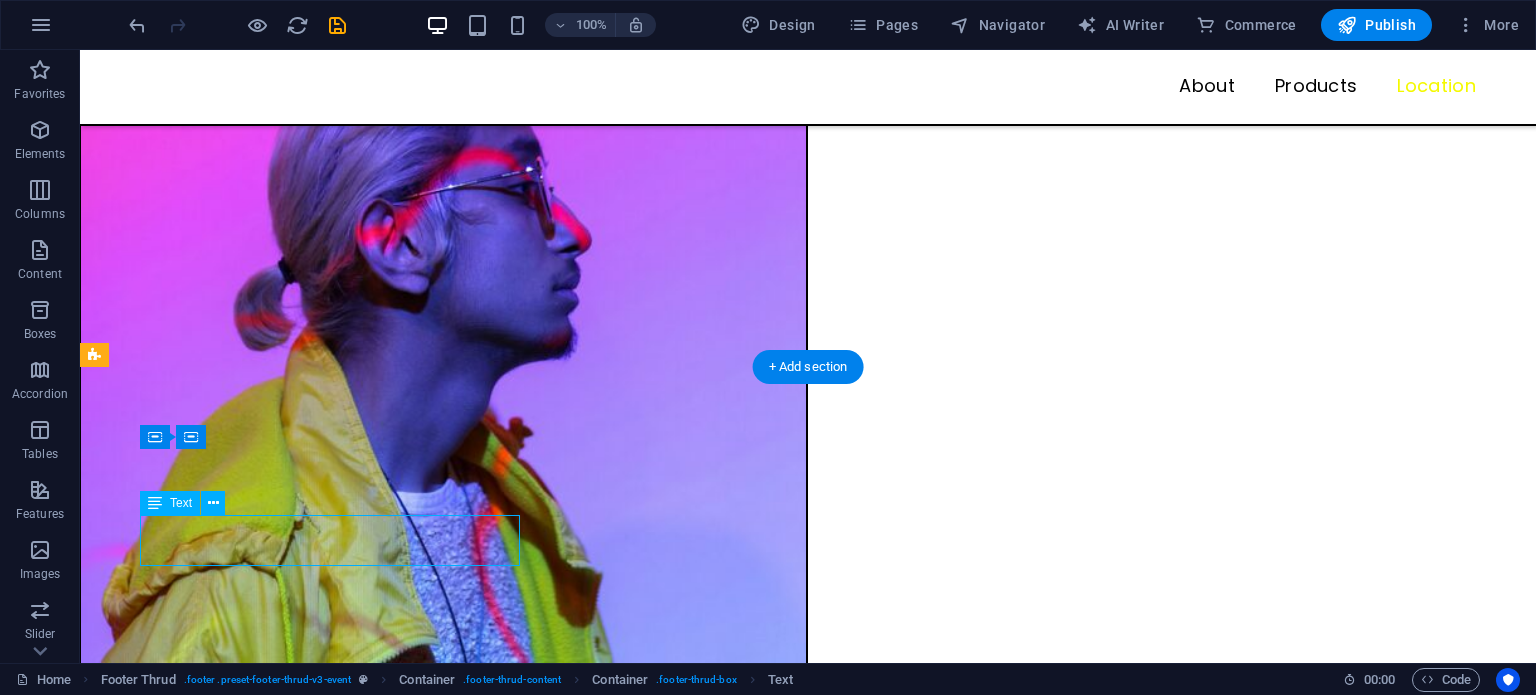 click on "Lorem ipsum dolor sit amet, consectetur adipiscing elit. Elit nunc nulla nunc, quis morbi." at bounding box center (470, 8636) 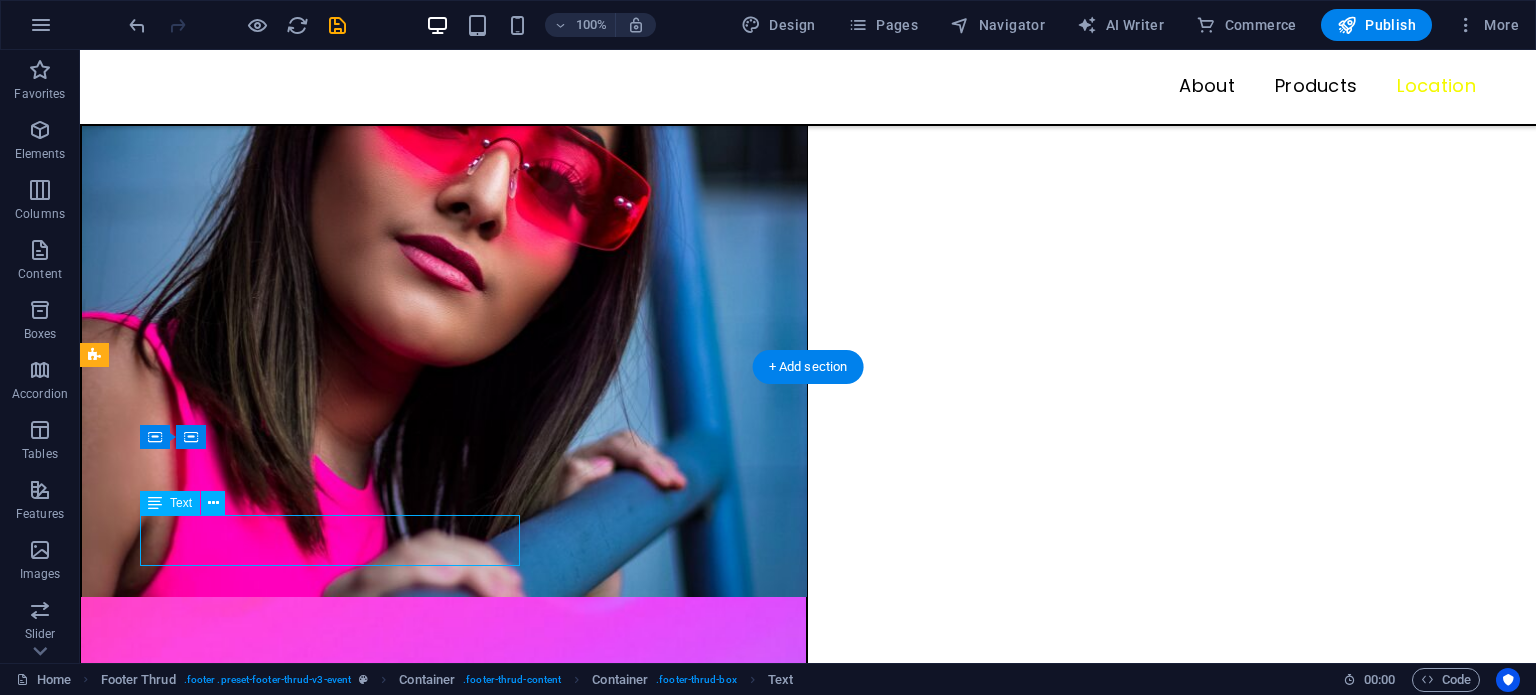 scroll, scrollTop: 3380, scrollLeft: 0, axis: vertical 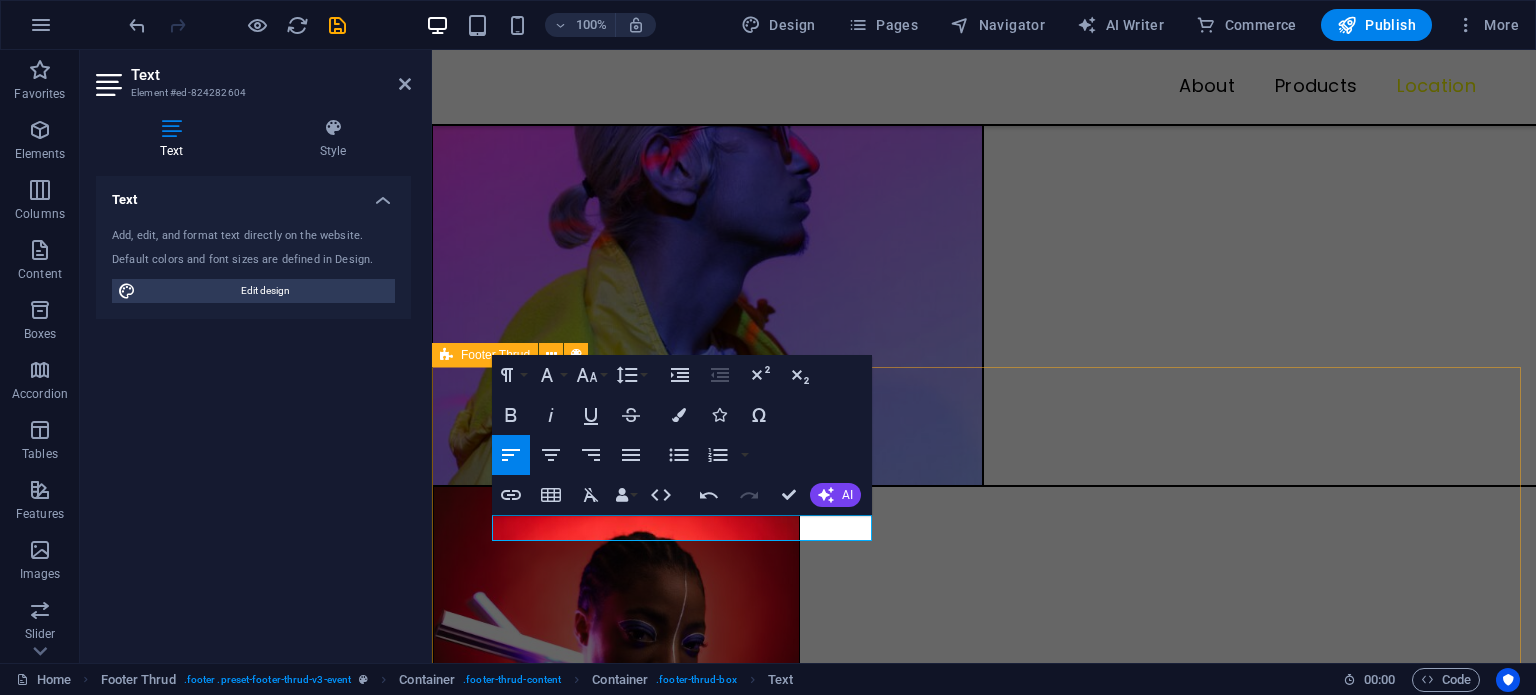 click on "About Products Location
Privacy Policy Legal Notice  2023  marie23.com . All rights reserved" at bounding box center [984, 6910] 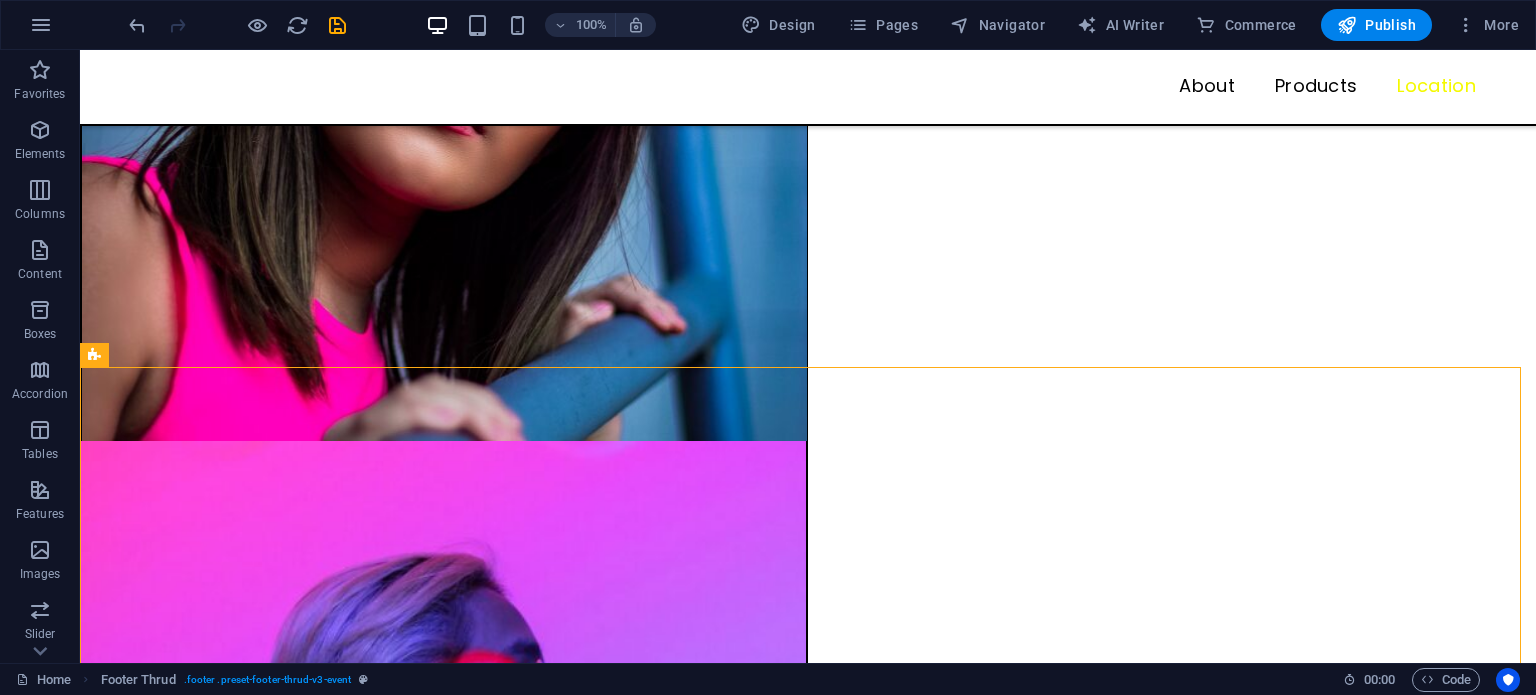 scroll, scrollTop: 3224, scrollLeft: 0, axis: vertical 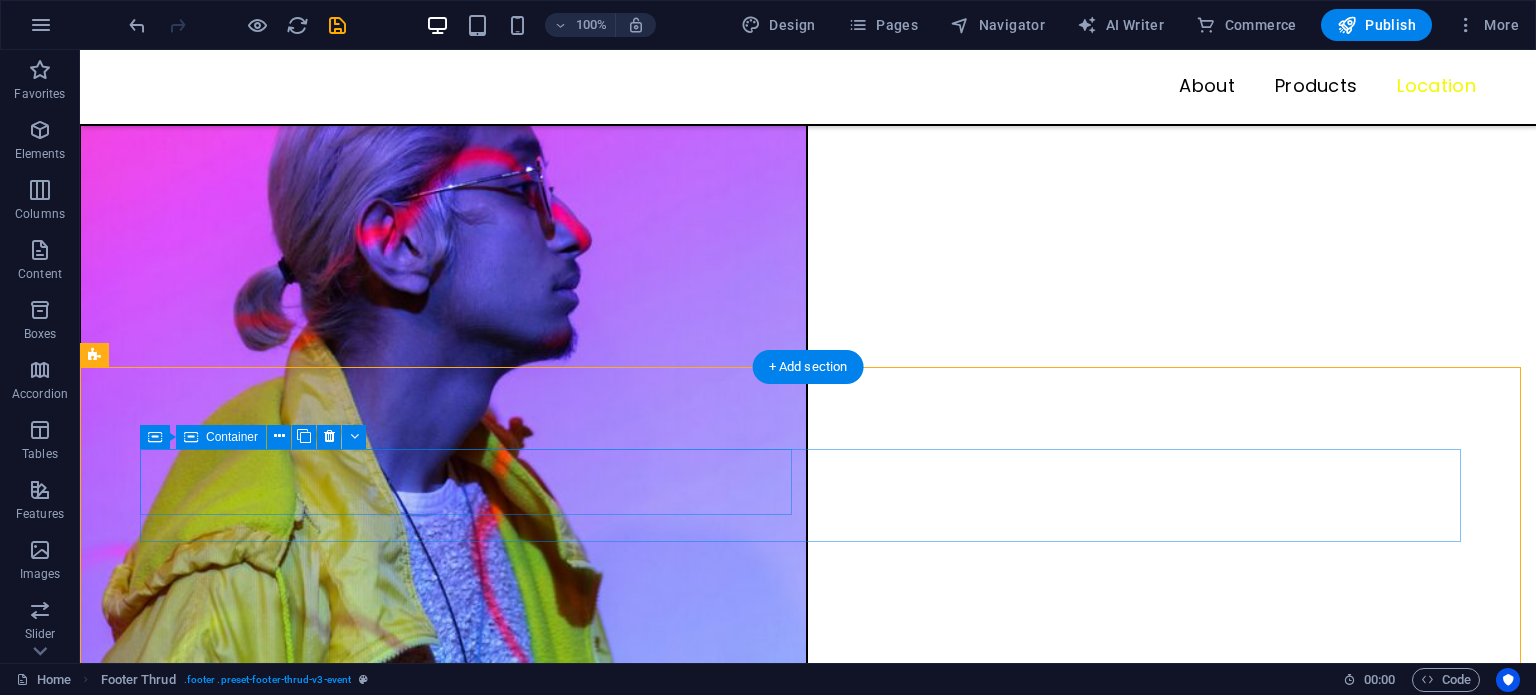 click at bounding box center (470, 8578) 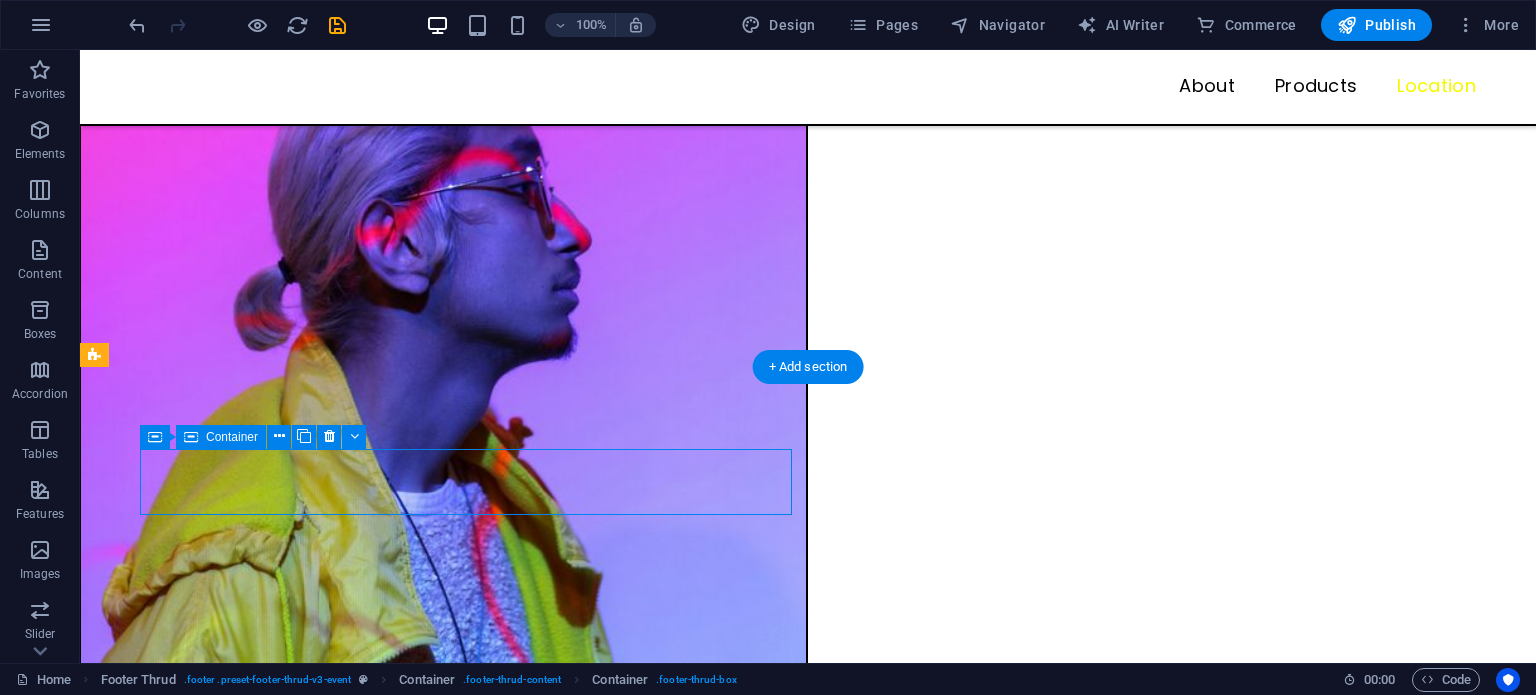 click at bounding box center [470, 8578] 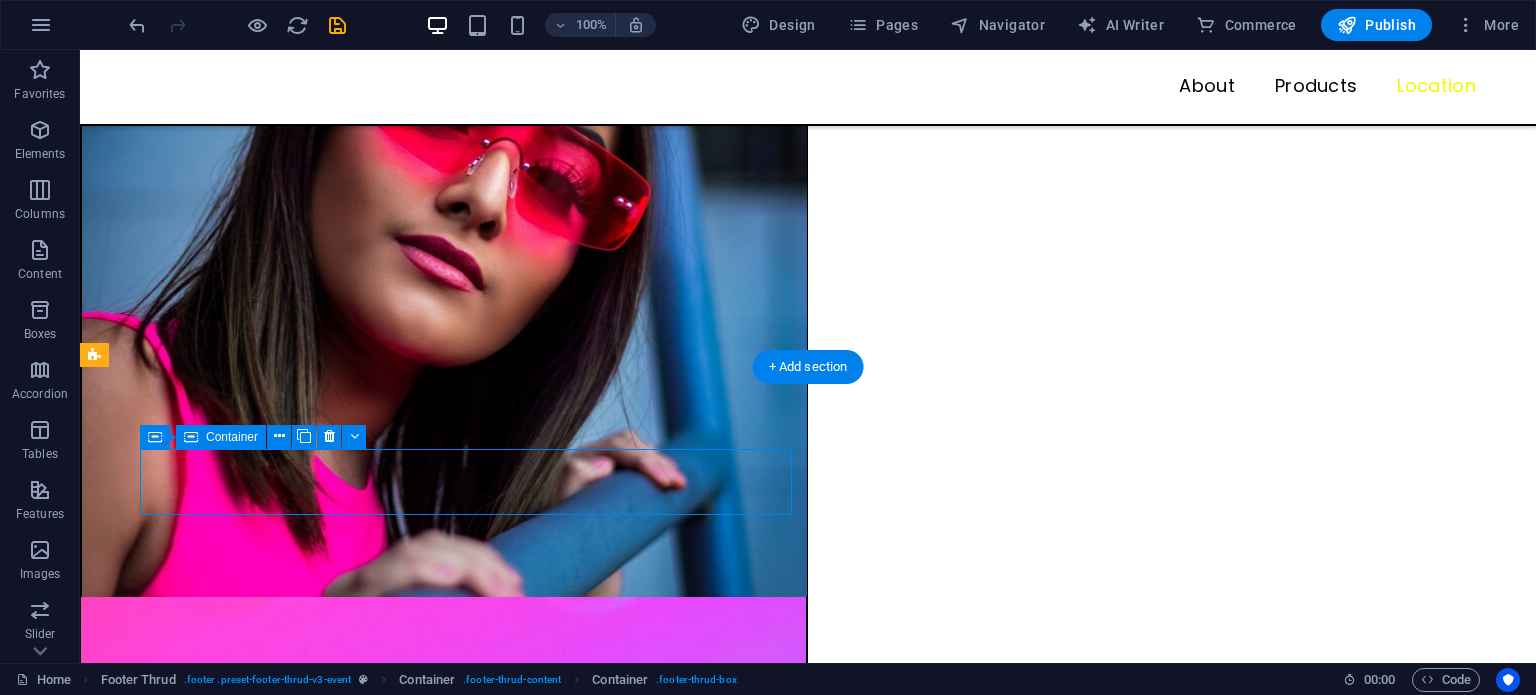 scroll, scrollTop: 3380, scrollLeft: 0, axis: vertical 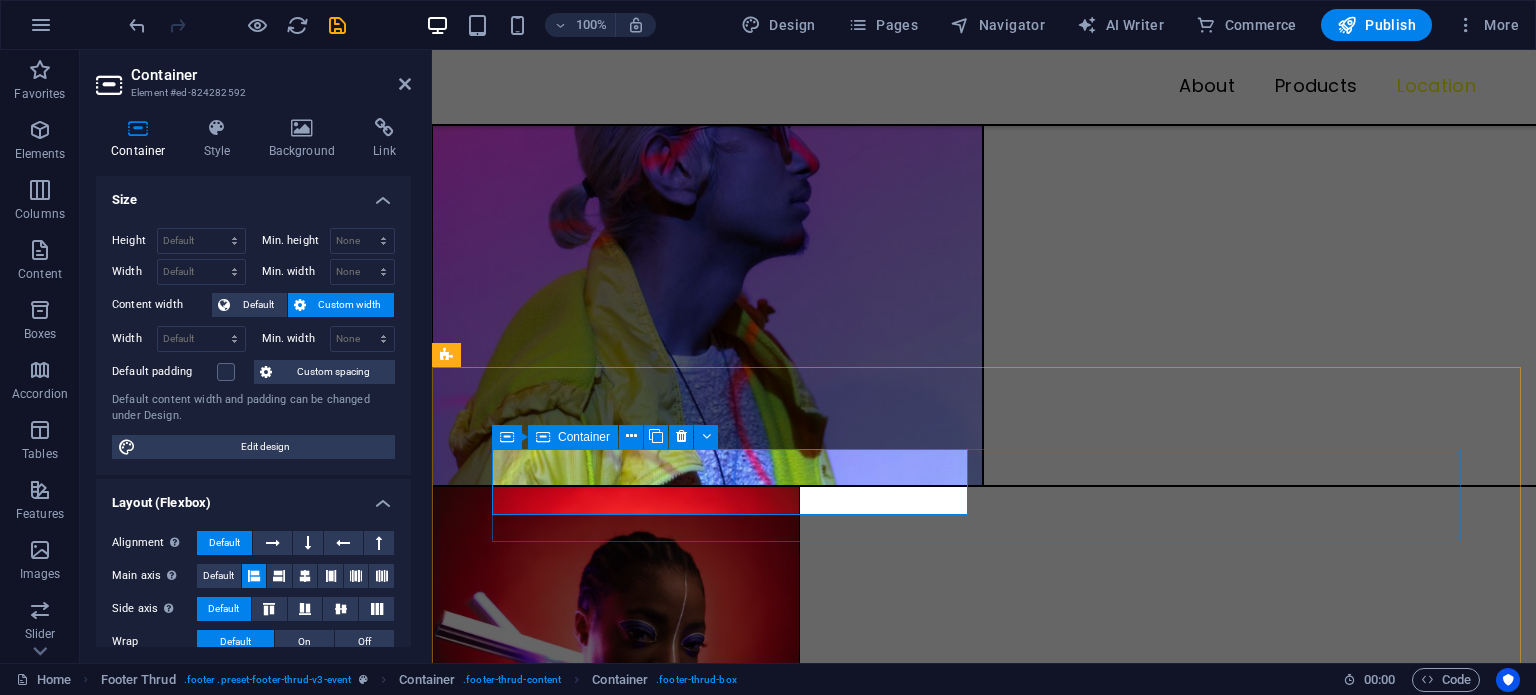 click at bounding box center (734, 6700) 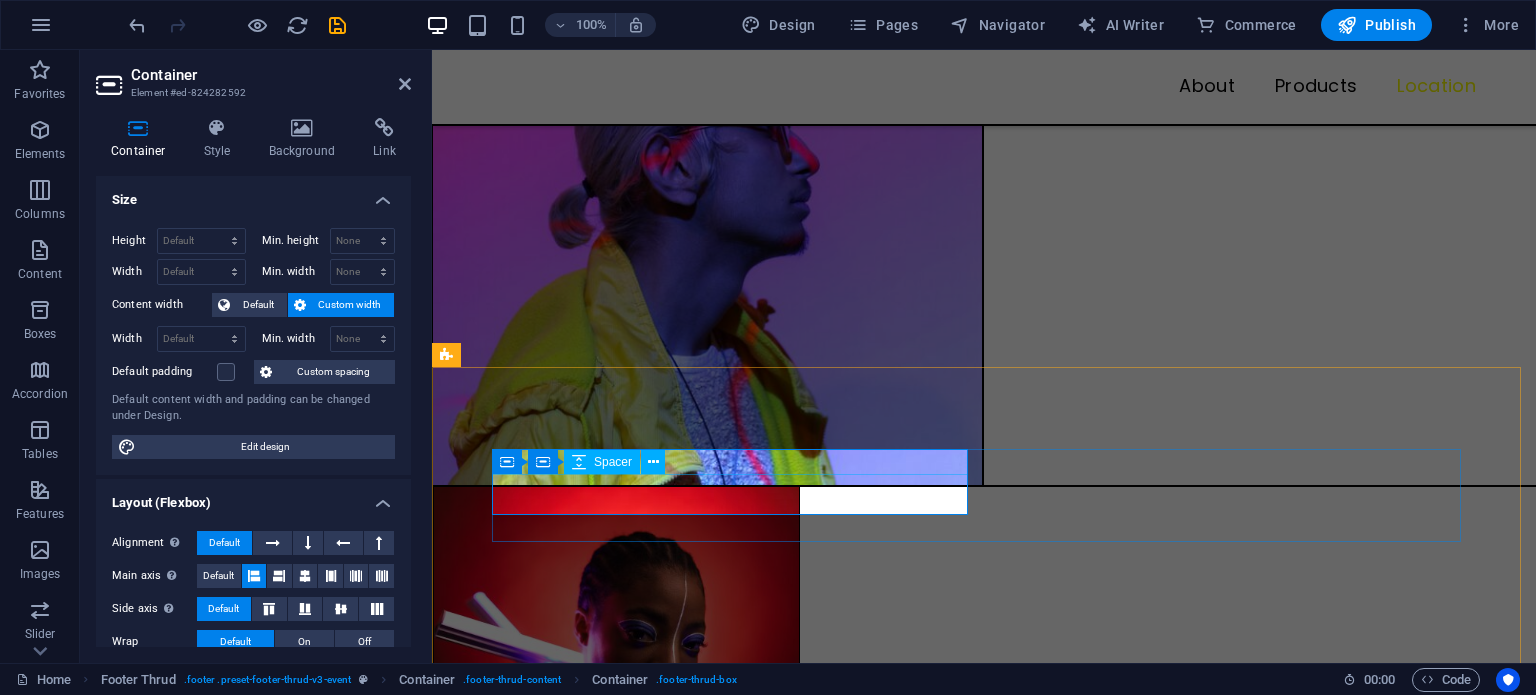 click at bounding box center [734, 6712] 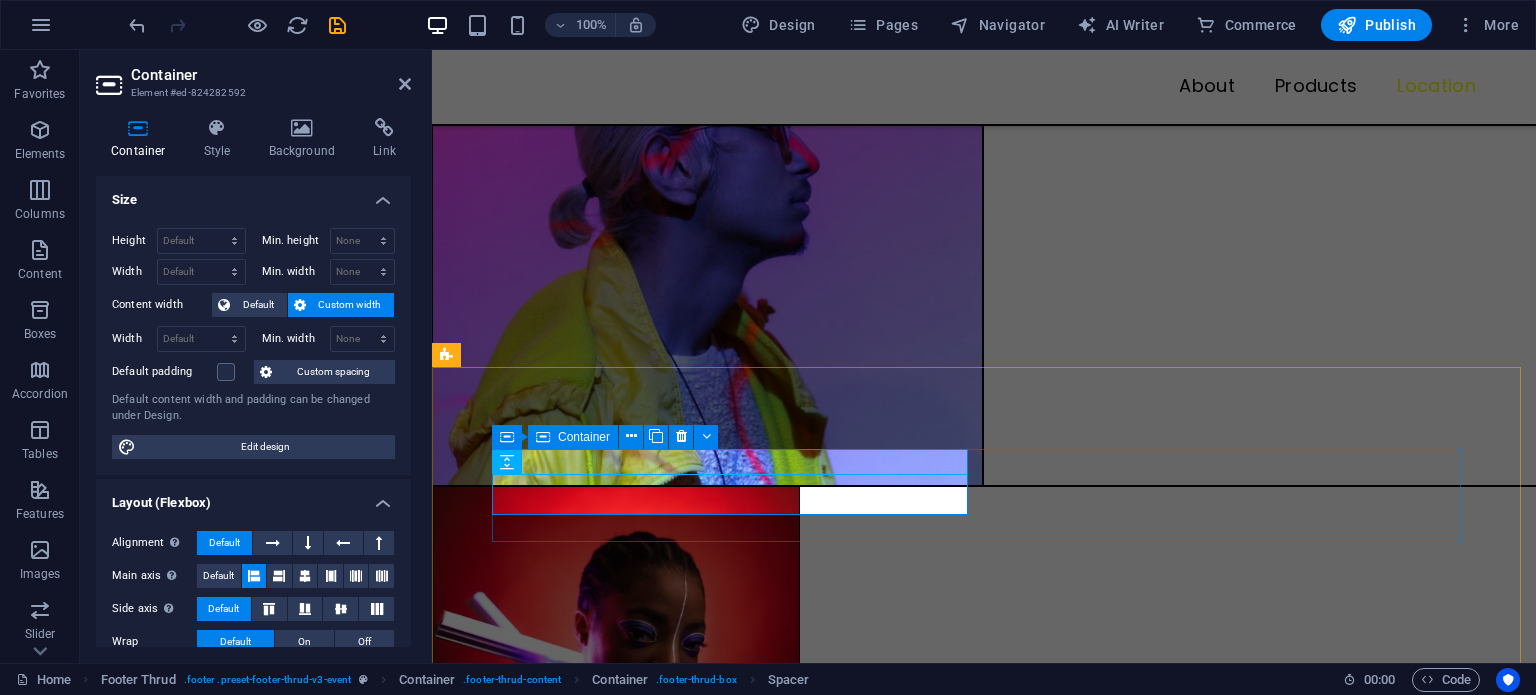 click at bounding box center (734, 6700) 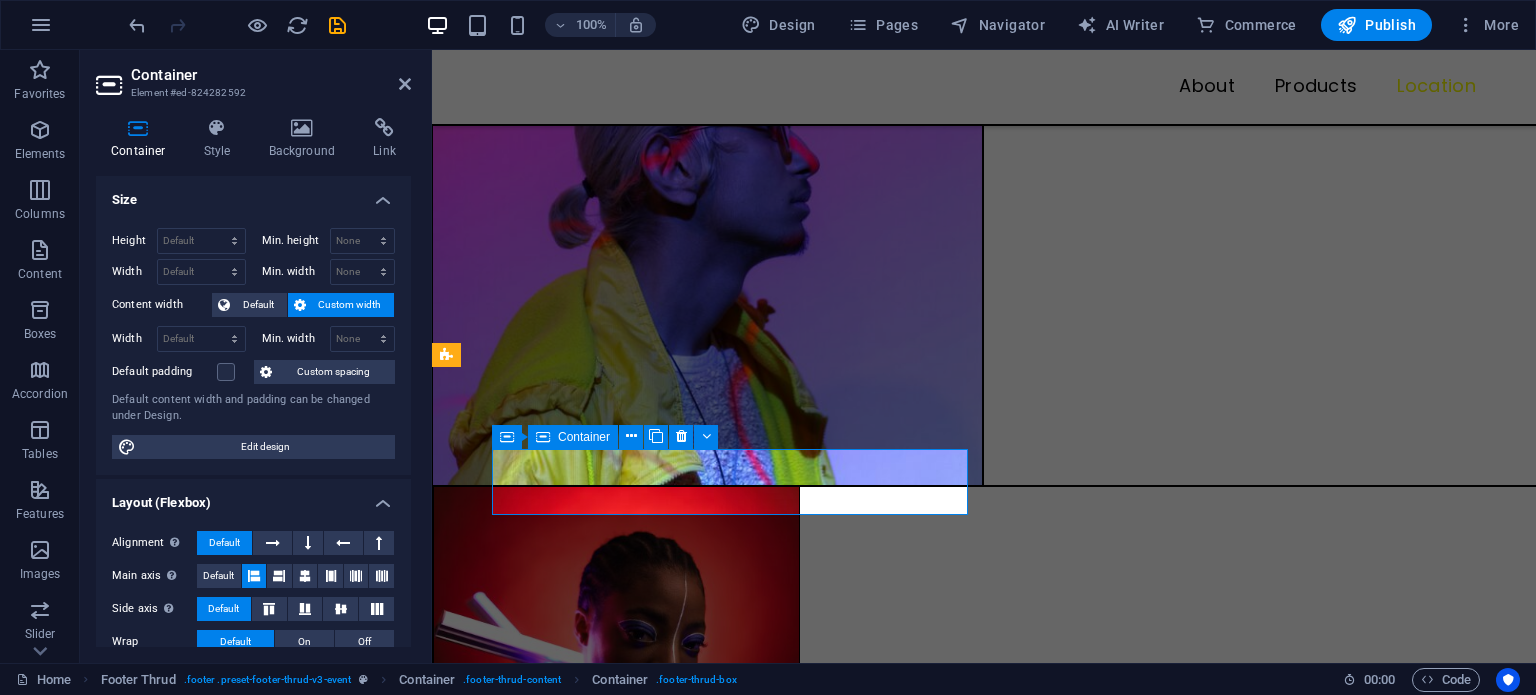 click at bounding box center [734, 6700] 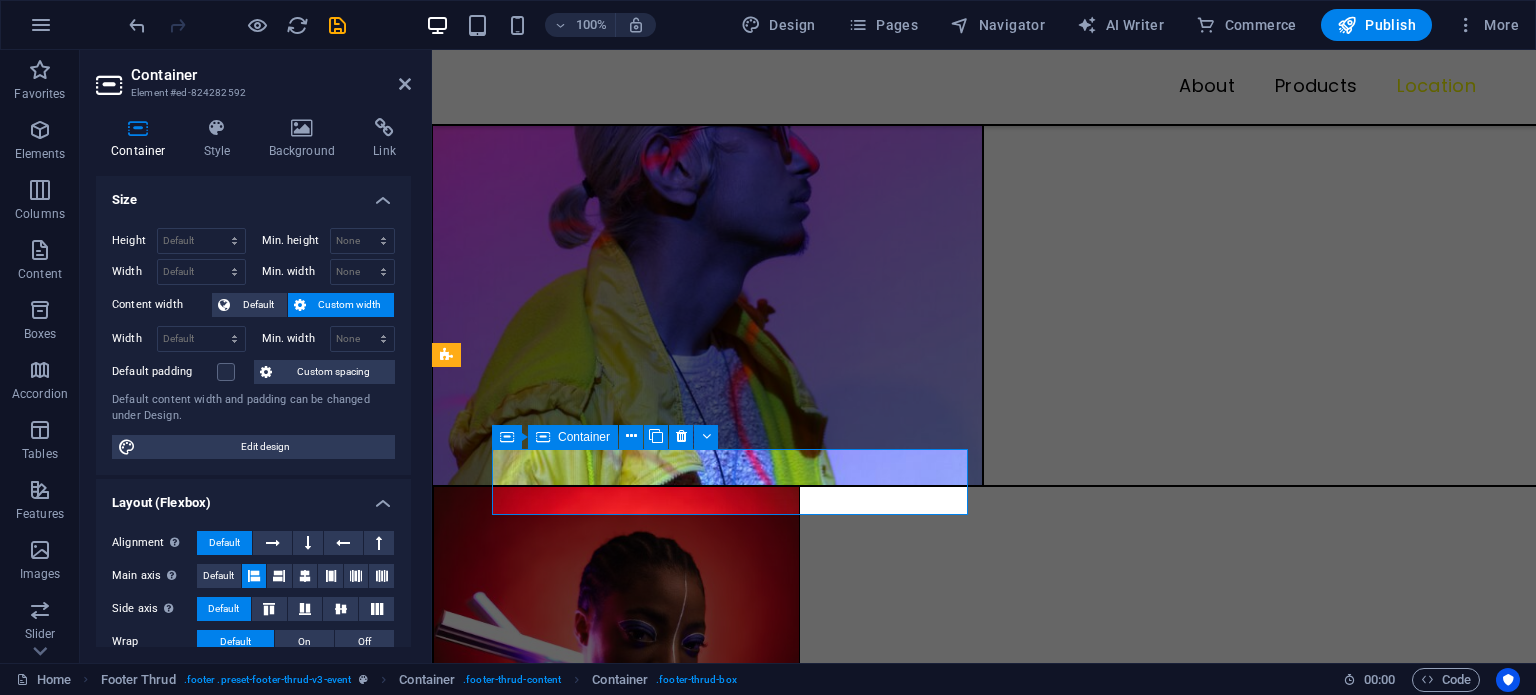click at bounding box center [734, 6700] 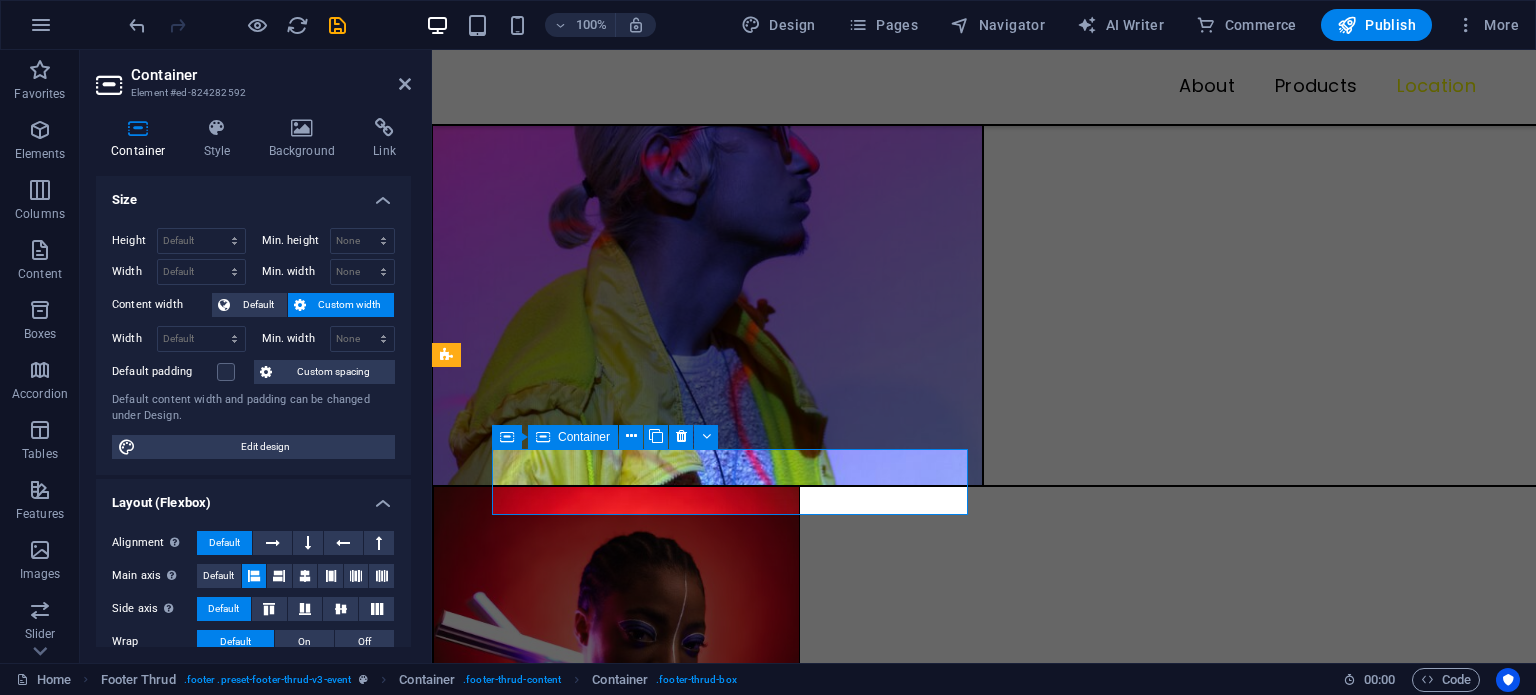 click at bounding box center (734, 6700) 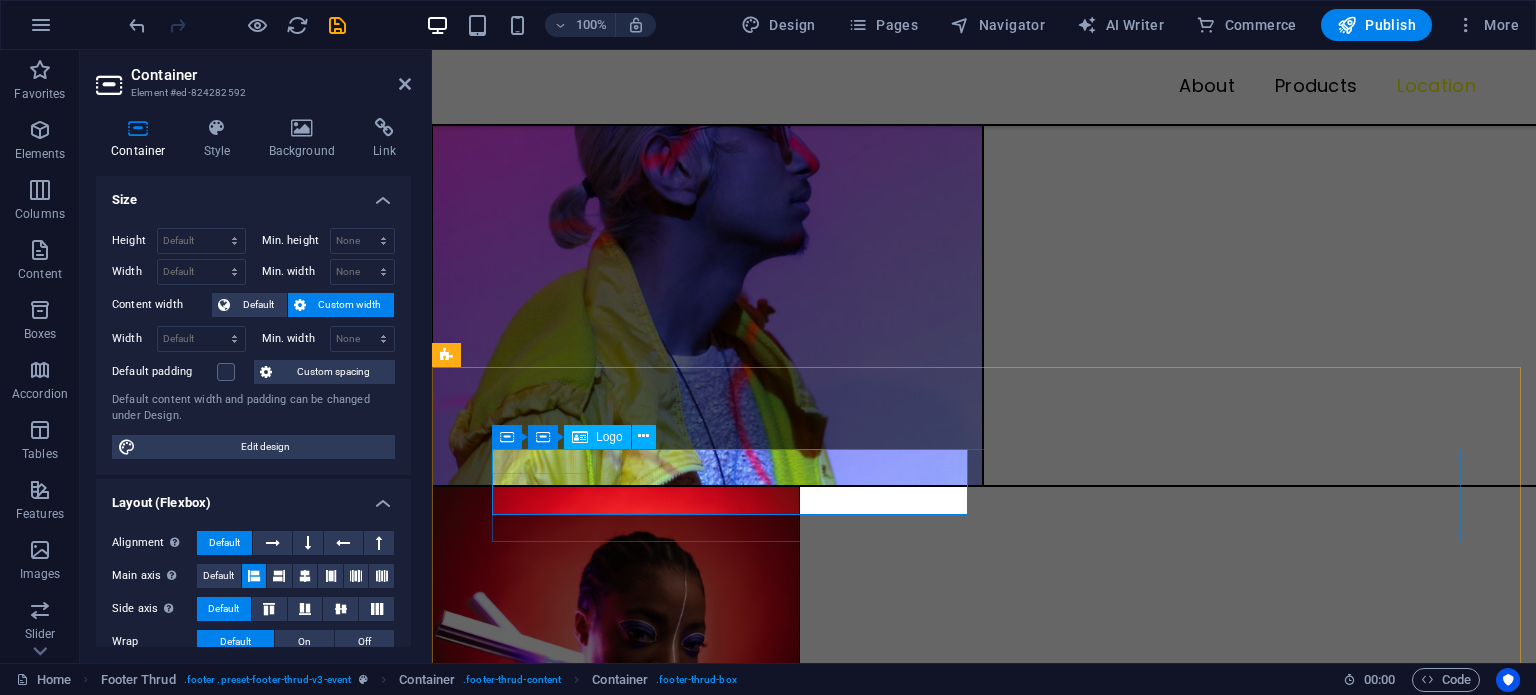 click at bounding box center (734, 6680) 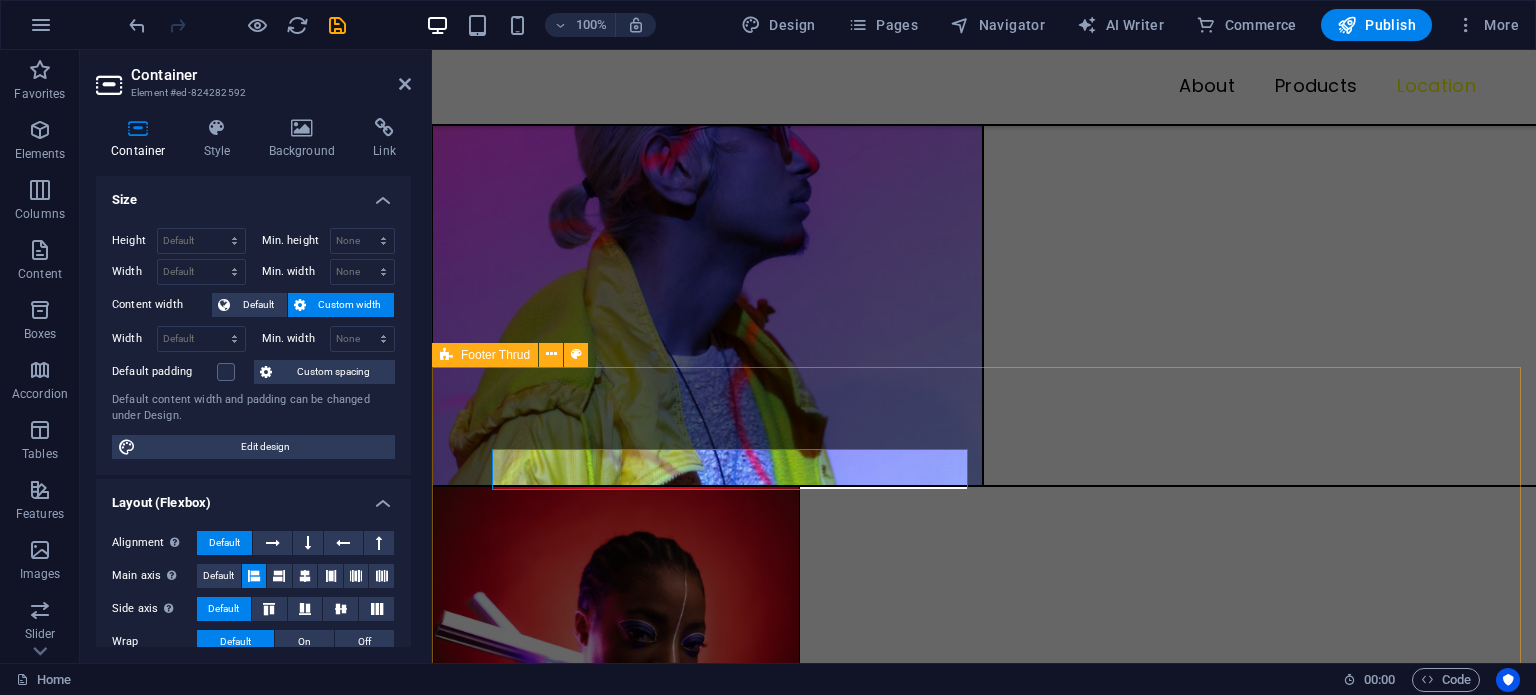 click on "About Products Location
Privacy Policy Legal Notice  2023  marie23.com . All rights reserved" at bounding box center [984, 6884] 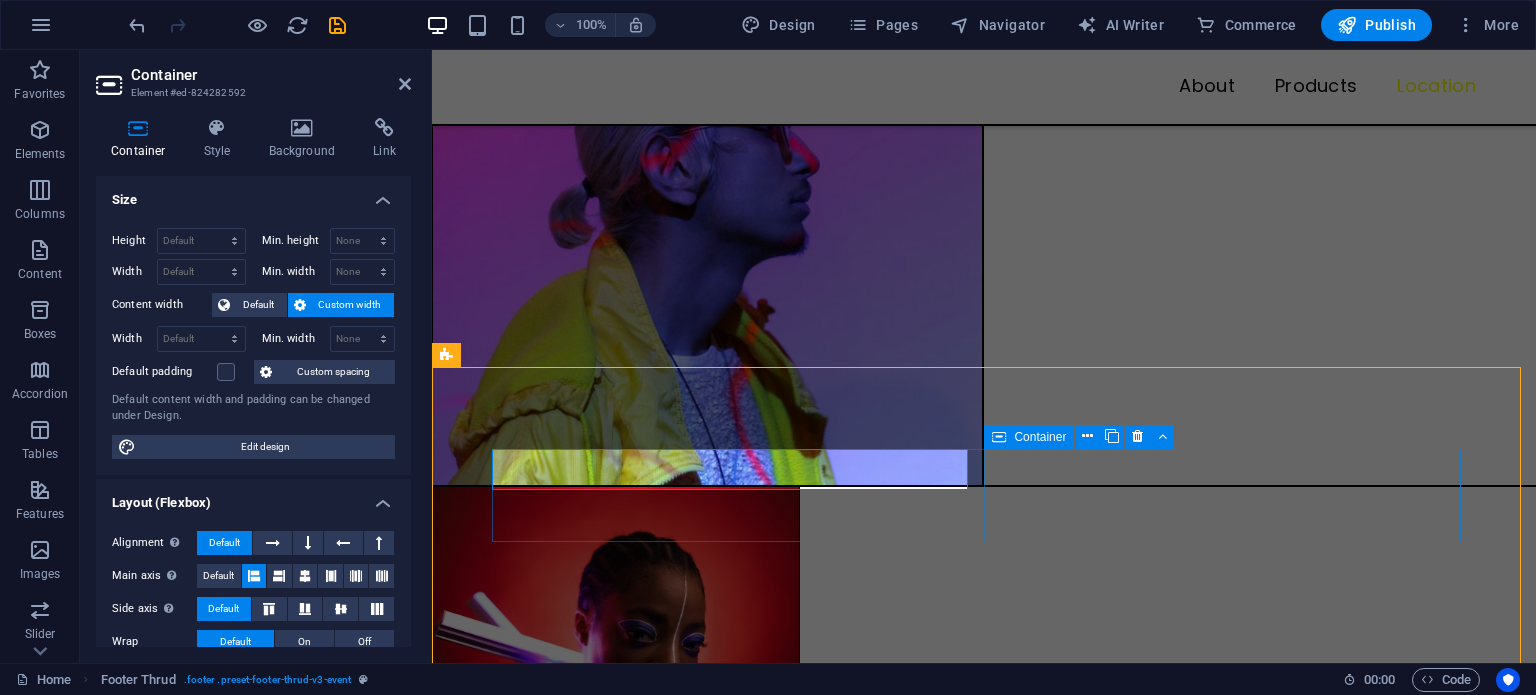 scroll, scrollTop: 3224, scrollLeft: 0, axis: vertical 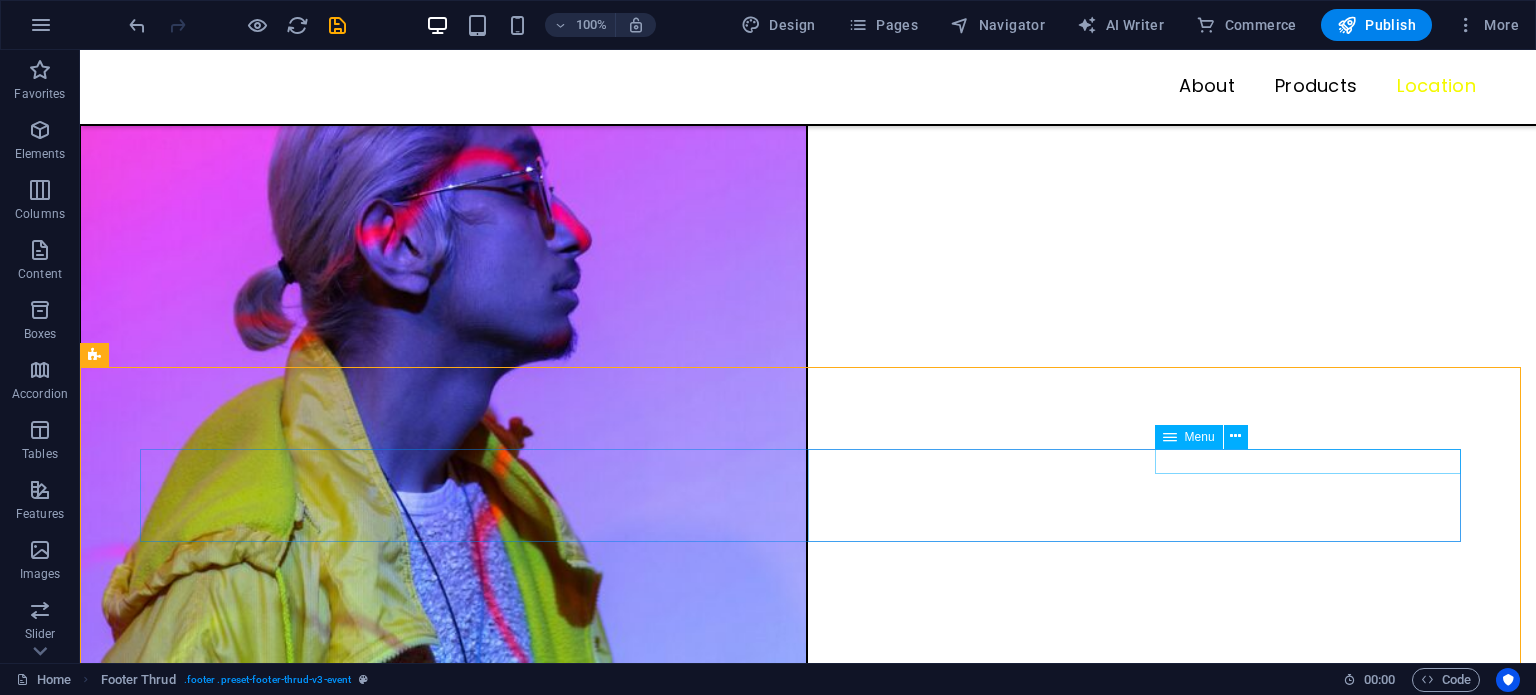 click on "About Products Location" at bounding box center (470, 8607) 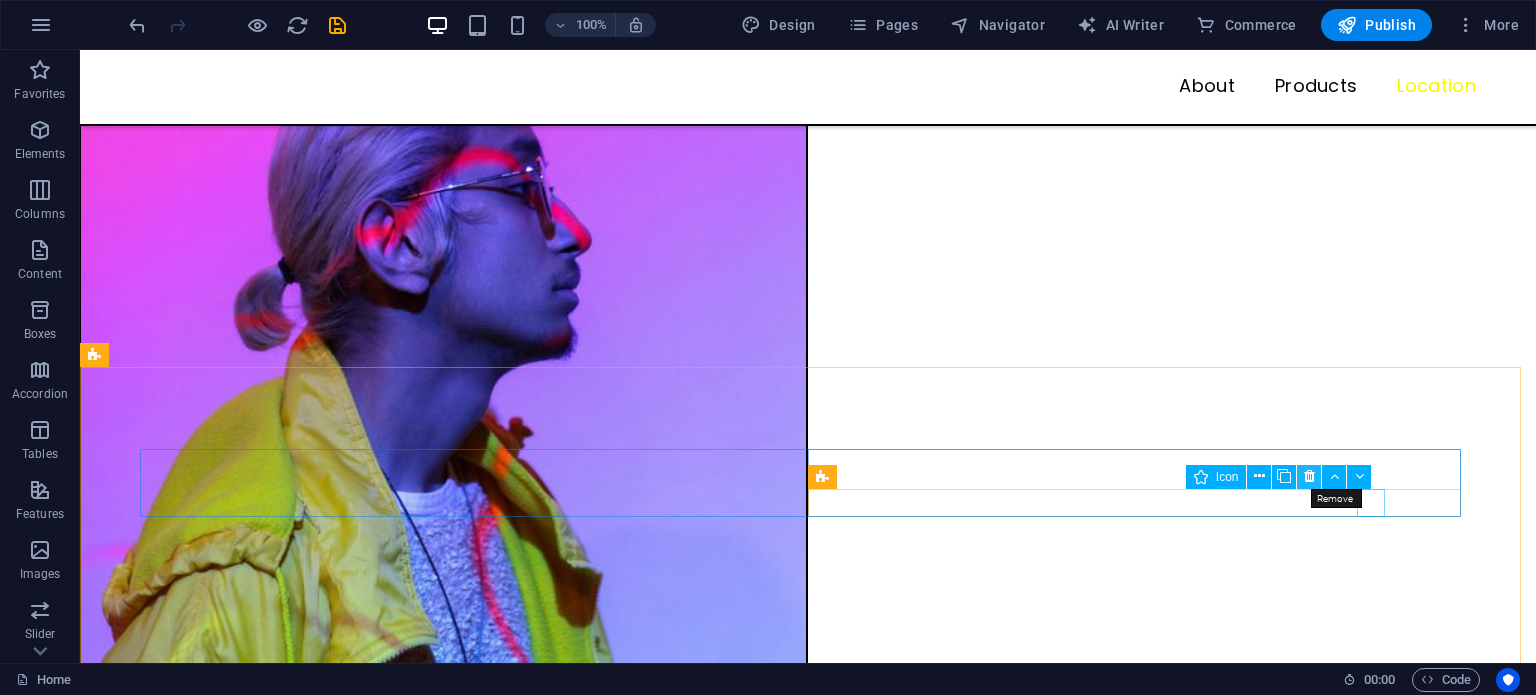 click at bounding box center (1309, 477) 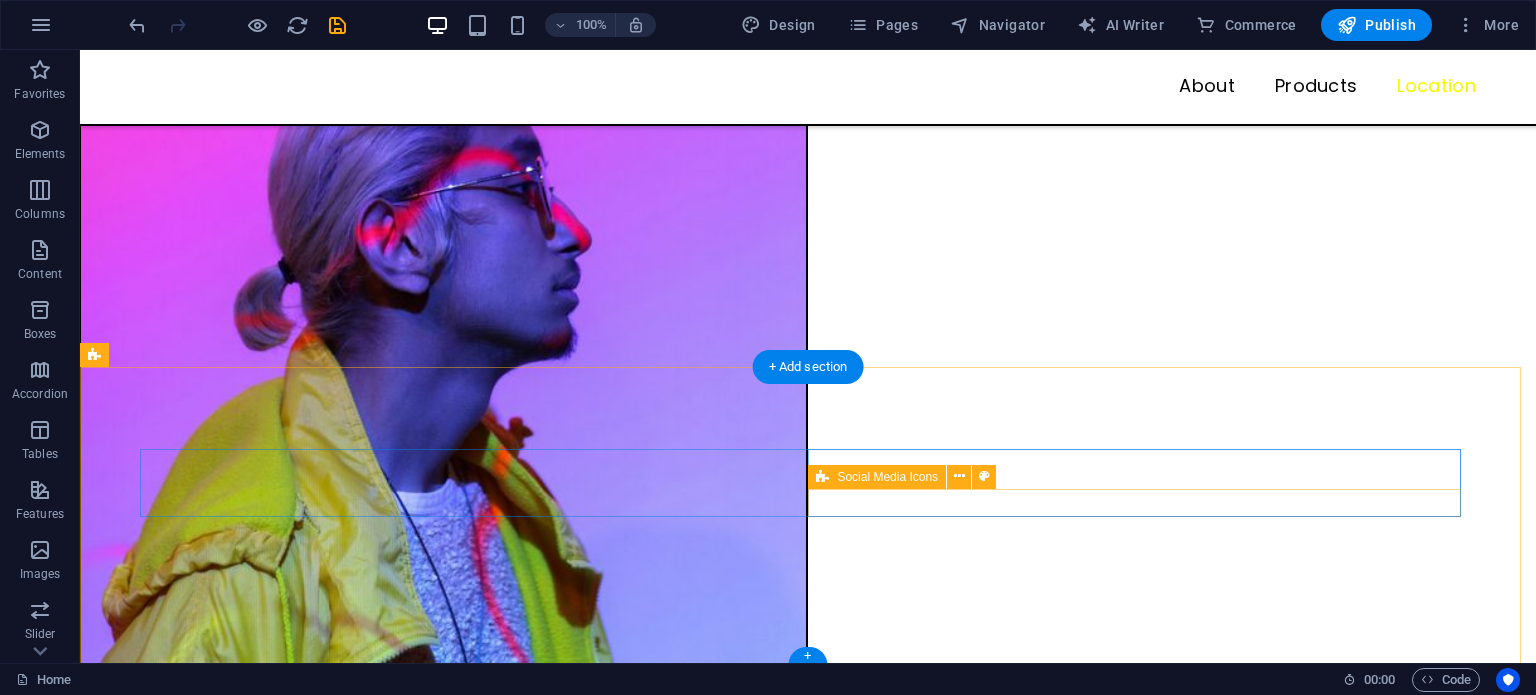 click at bounding box center (470, 8726) 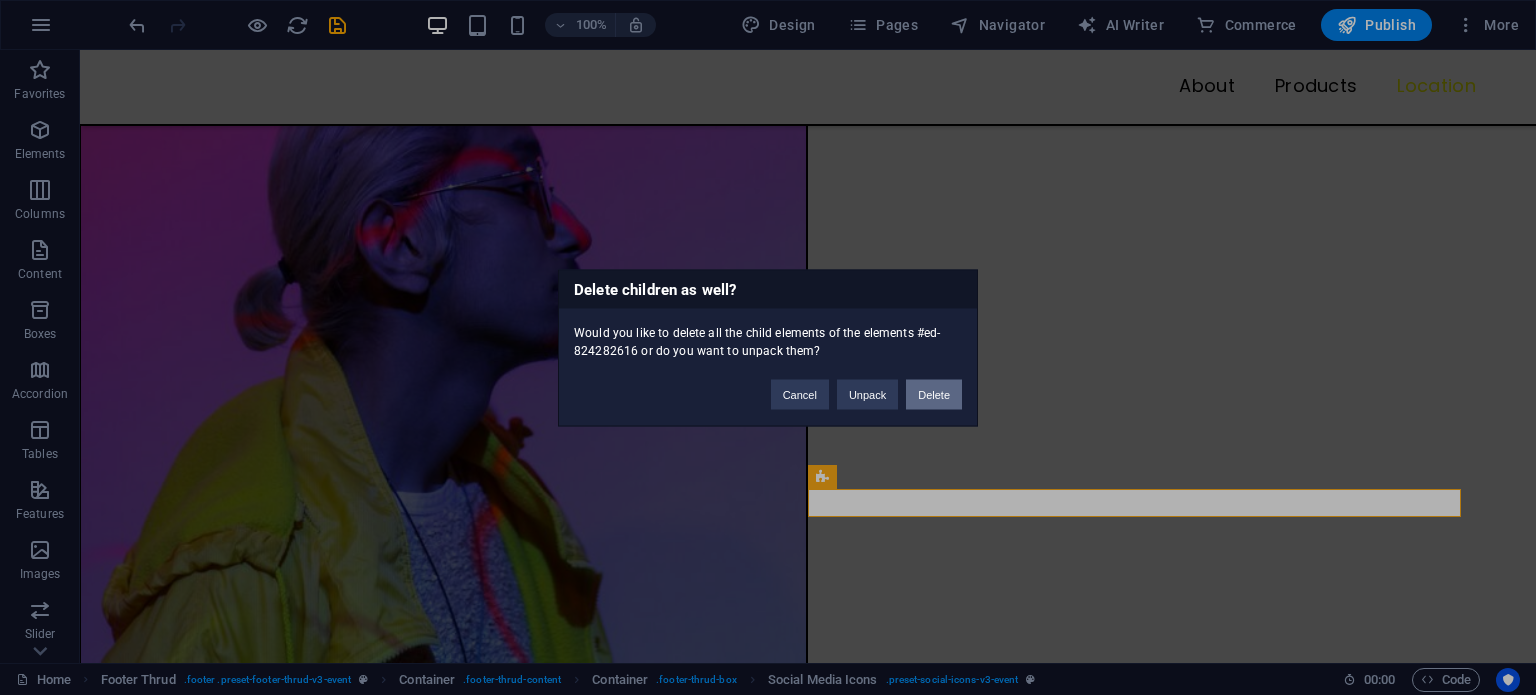 click on "Delete" at bounding box center (934, 394) 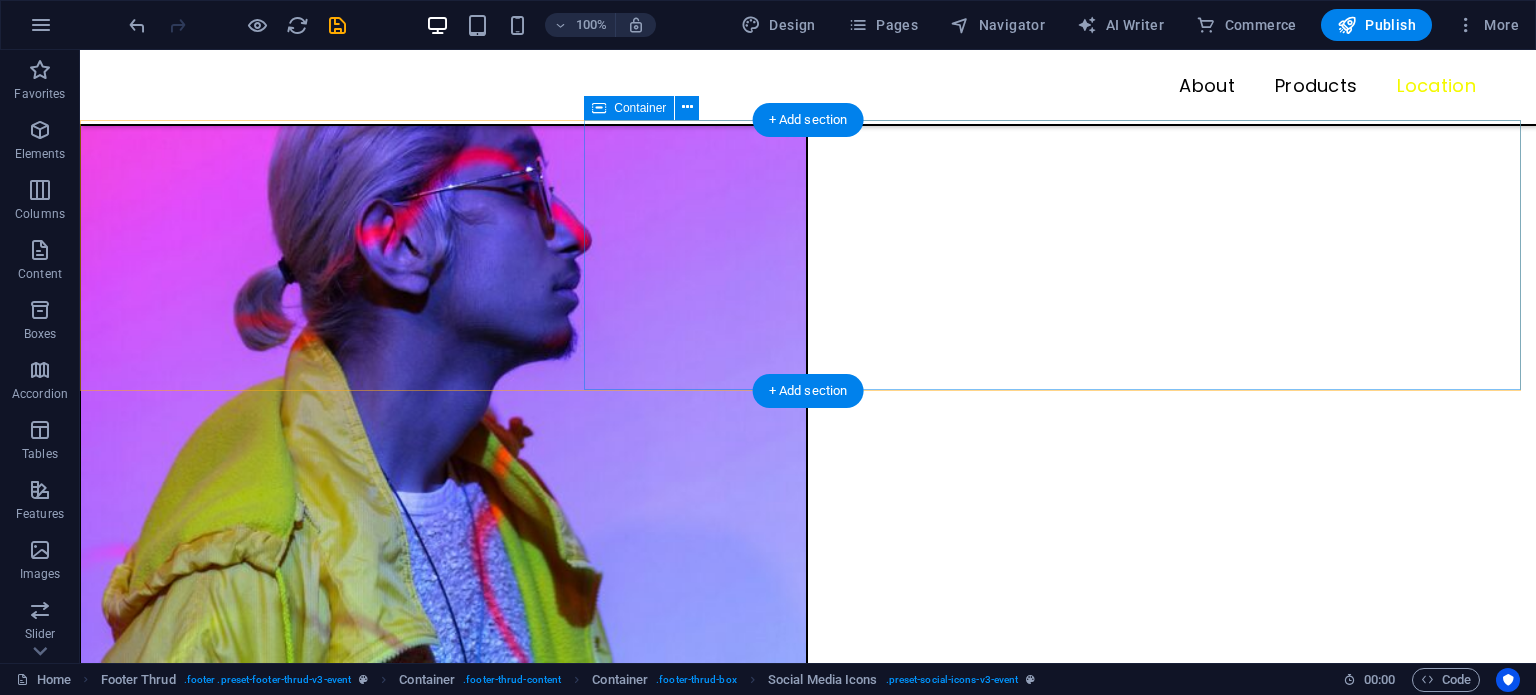 scroll, scrollTop: 3199, scrollLeft: 0, axis: vertical 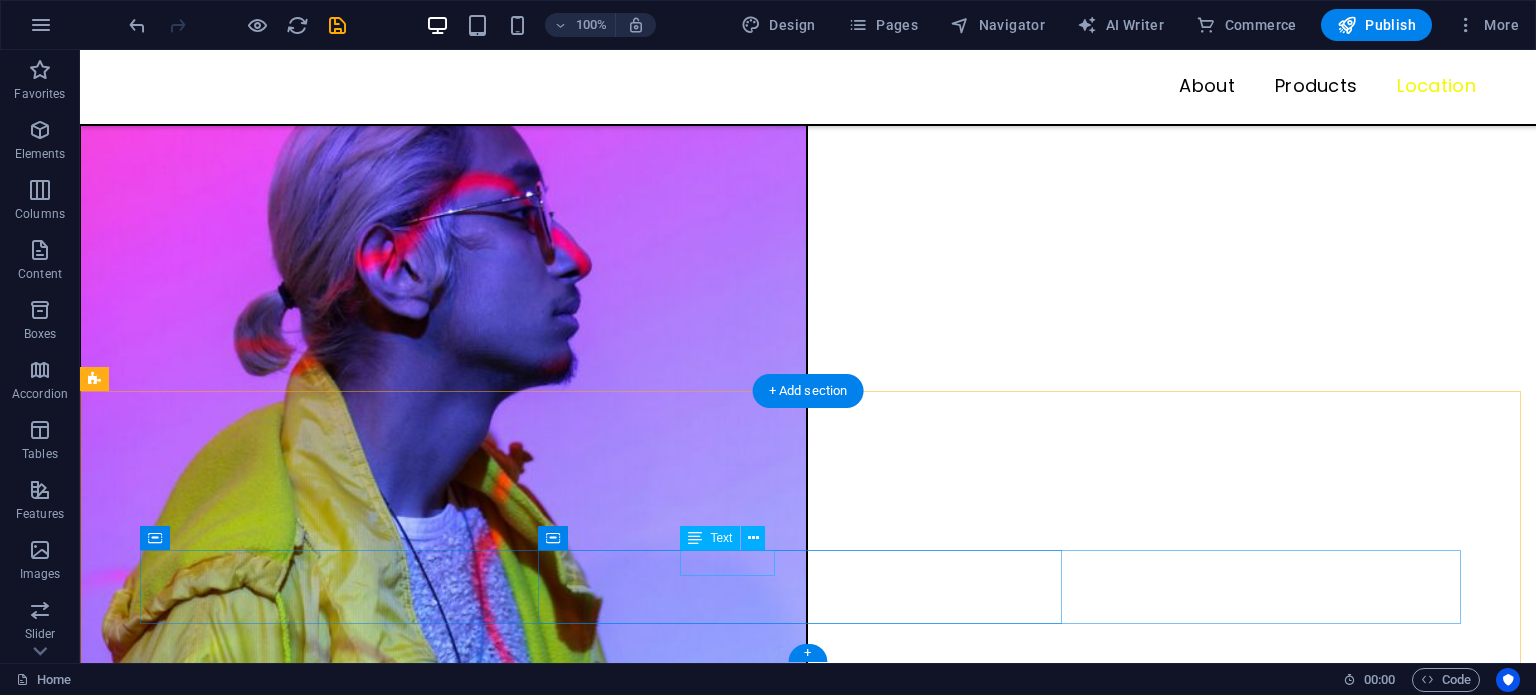 click on "Privacy Policy" at bounding box center (793, 8708) 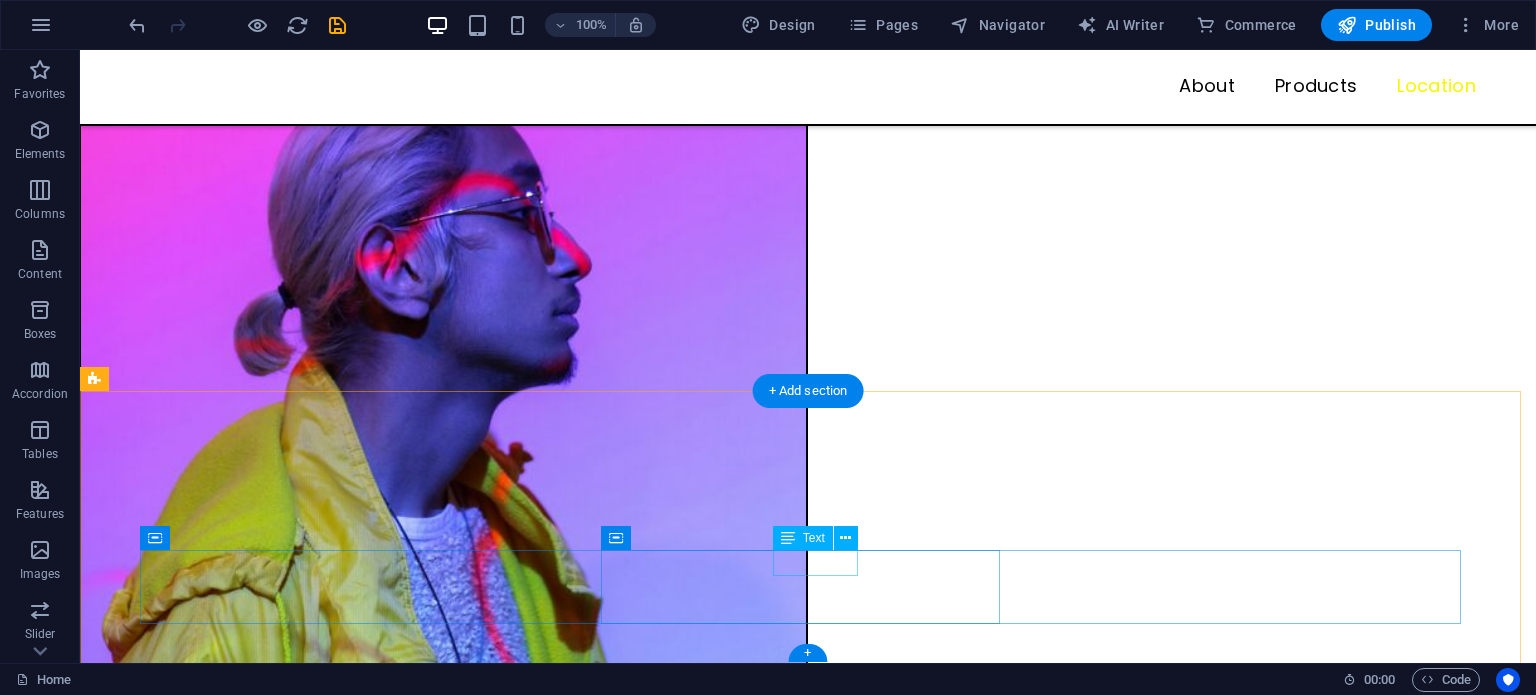 click on "Legal Notice" at bounding box center (823, 8708) 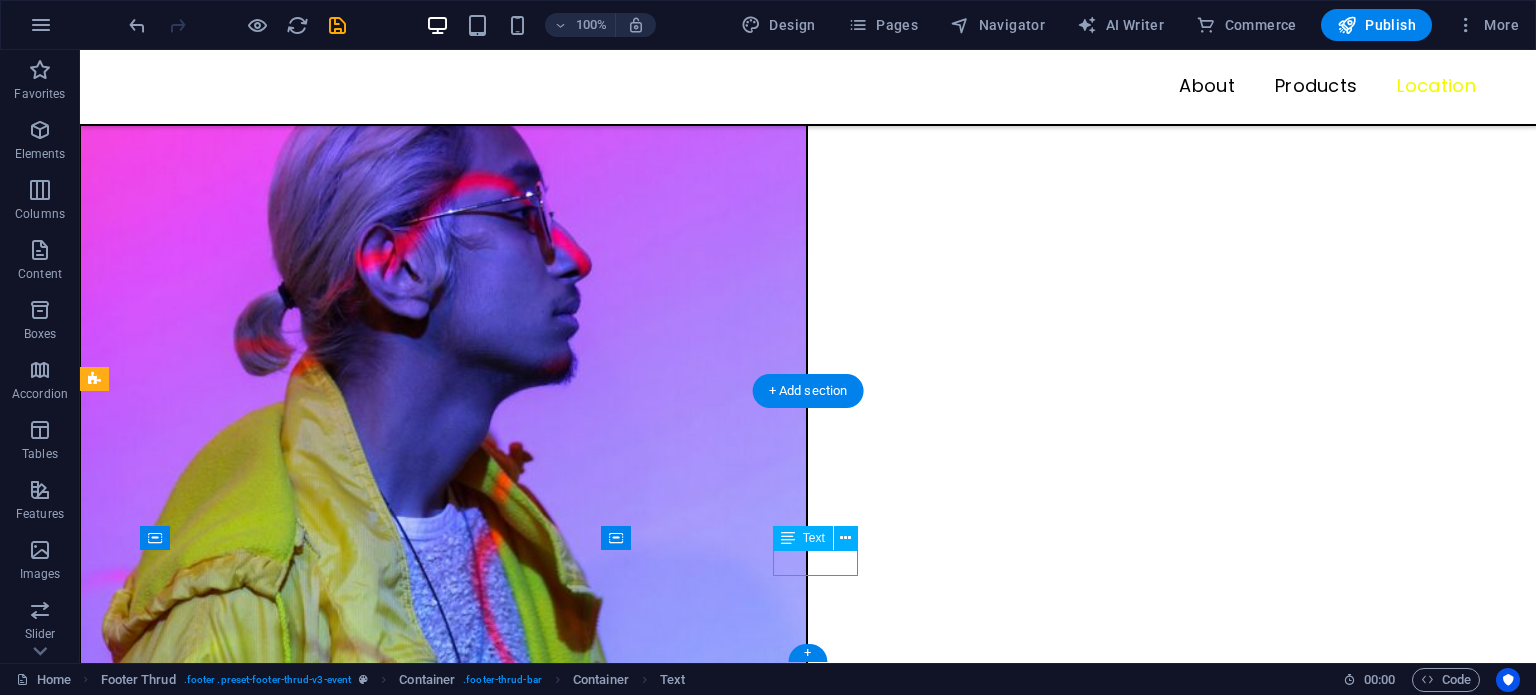 scroll, scrollTop: 3173, scrollLeft: 0, axis: vertical 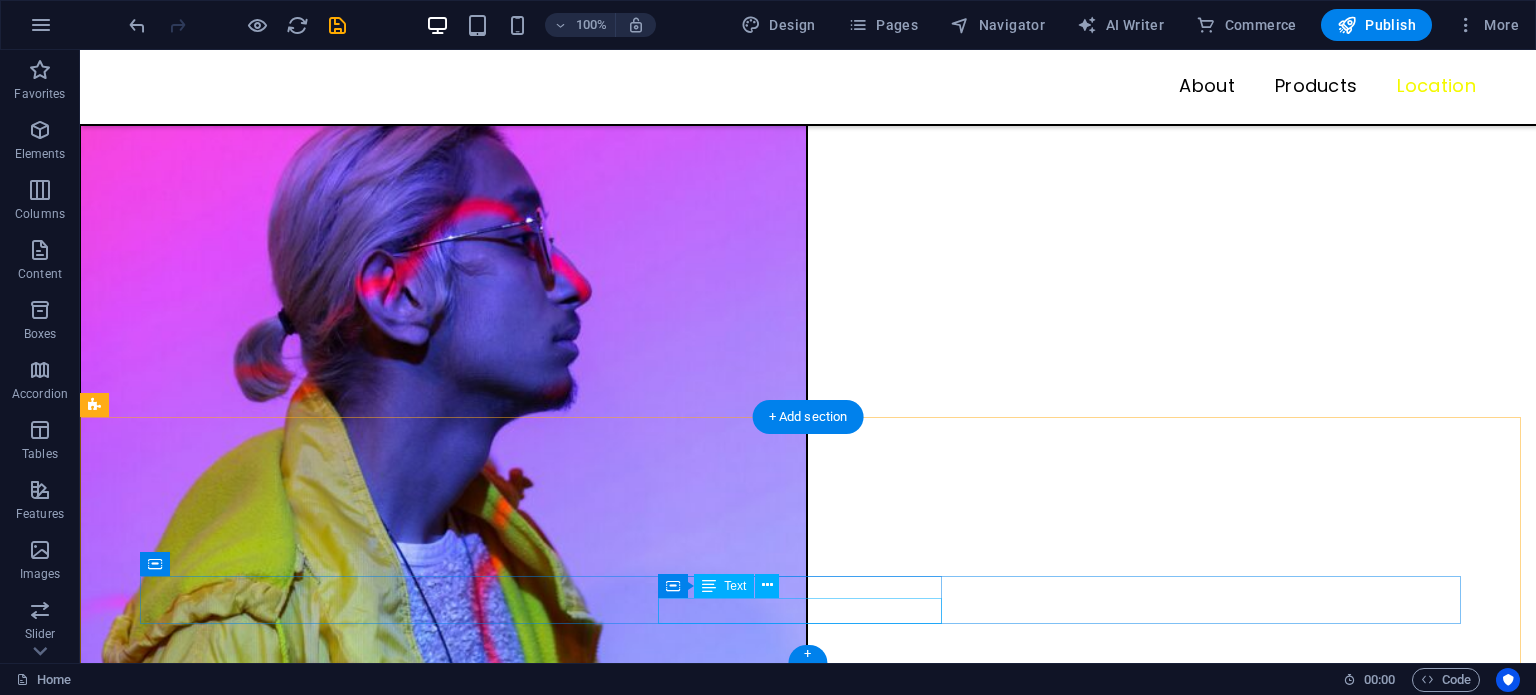 click on "2023  marie23.com . All rights reserved" at bounding box center (808, 8756) 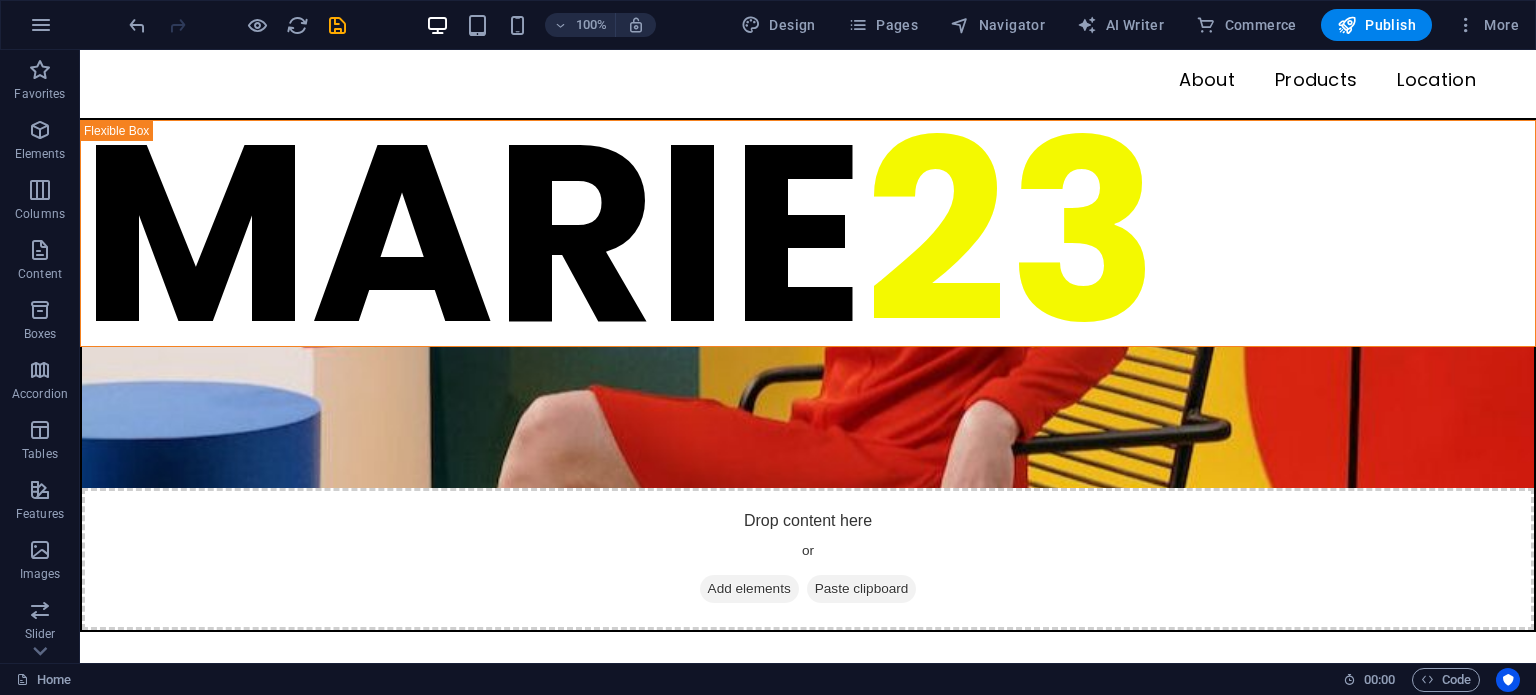 scroll, scrollTop: 0, scrollLeft: 0, axis: both 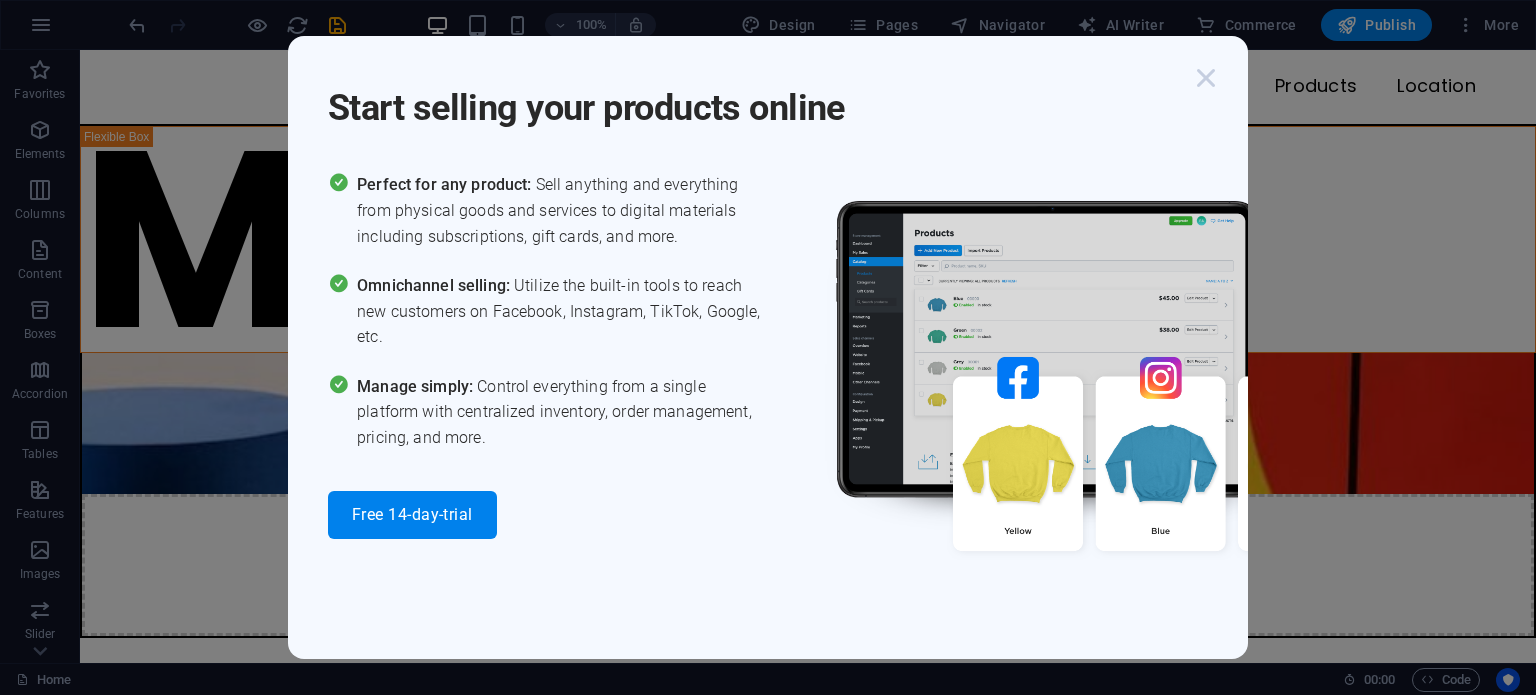 click at bounding box center [1206, 78] 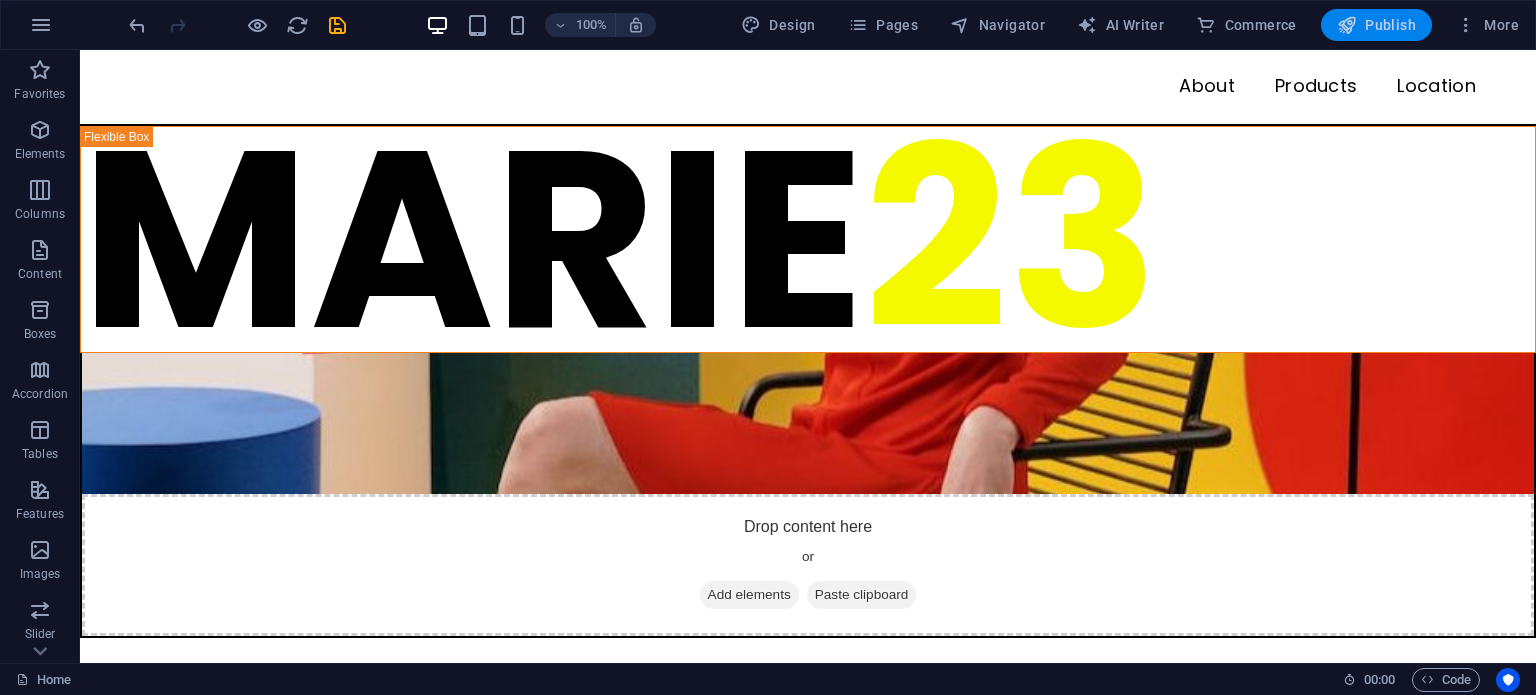 click on "Publish" at bounding box center (1376, 25) 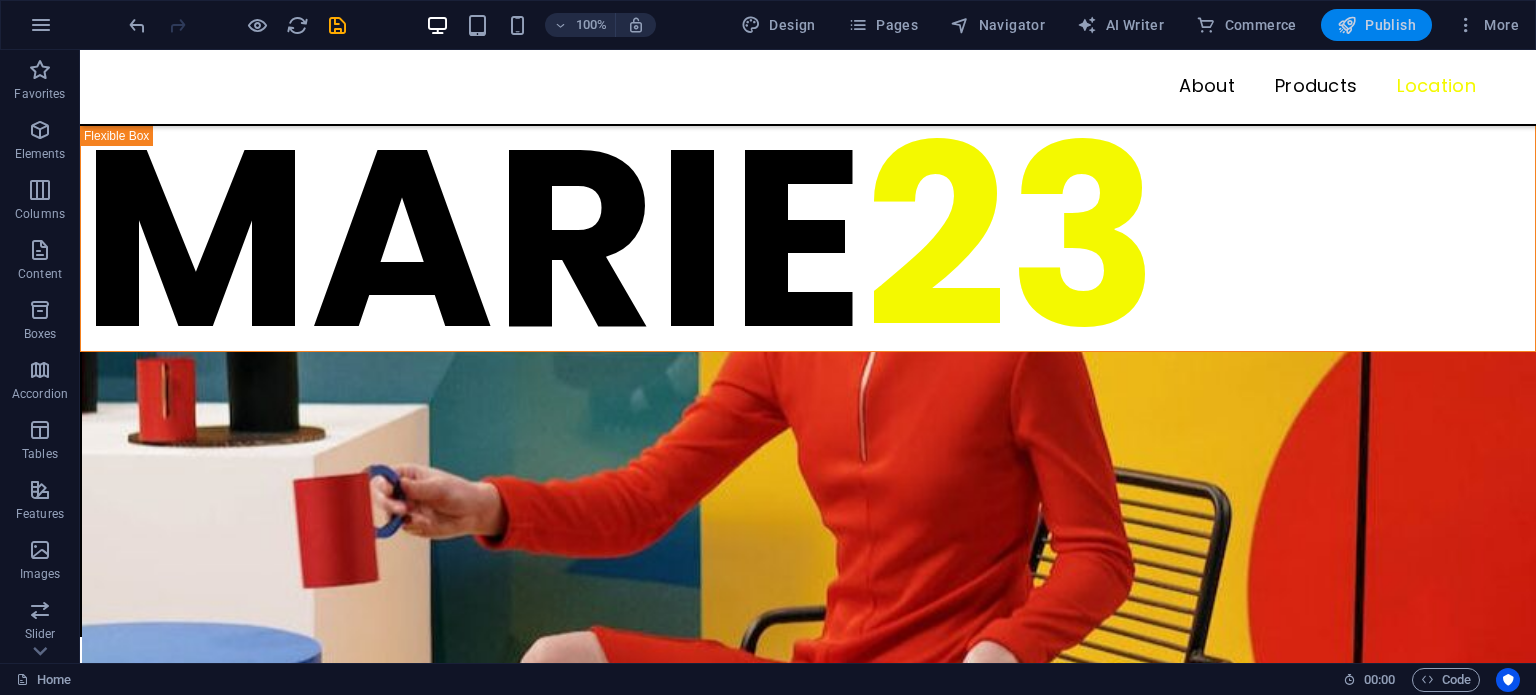scroll, scrollTop: 3148, scrollLeft: 0, axis: vertical 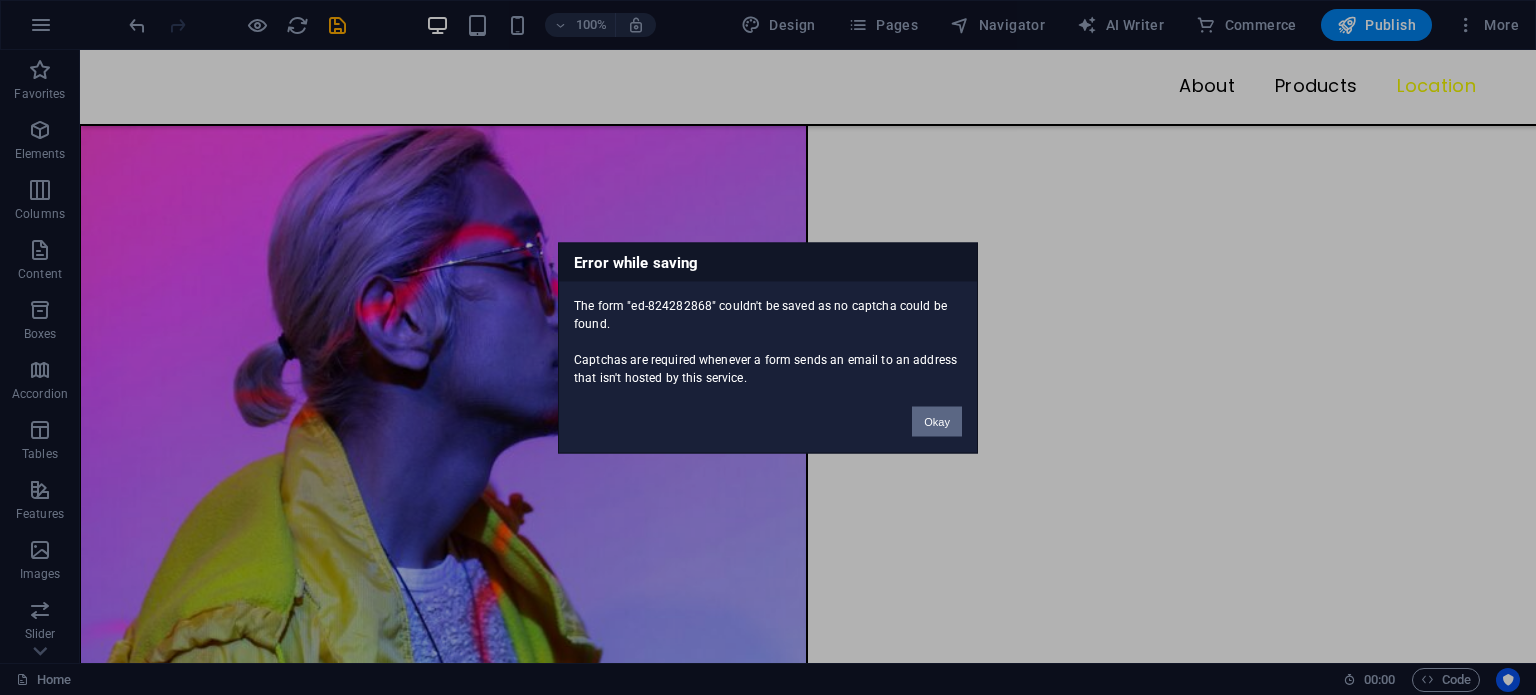 click on "Okay" at bounding box center [937, 421] 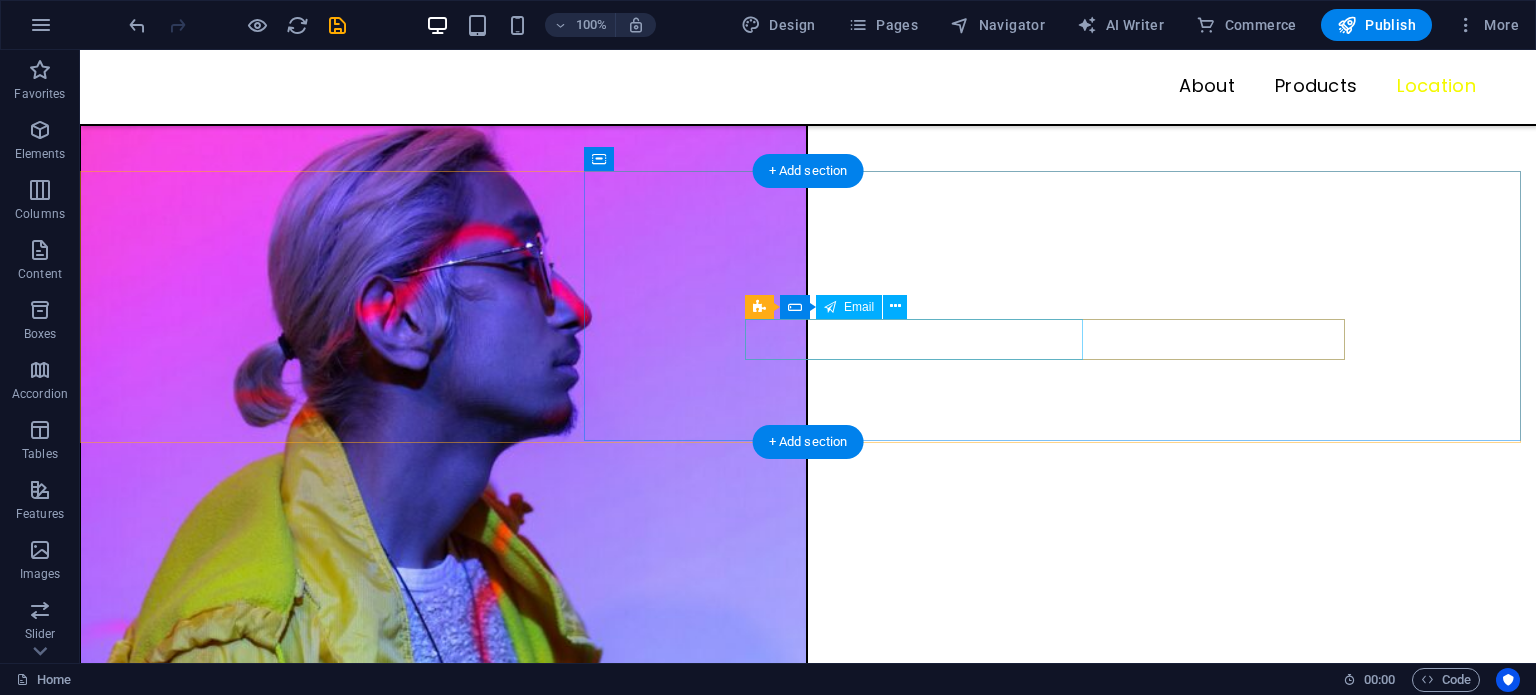 click at bounding box center [610, 8435] 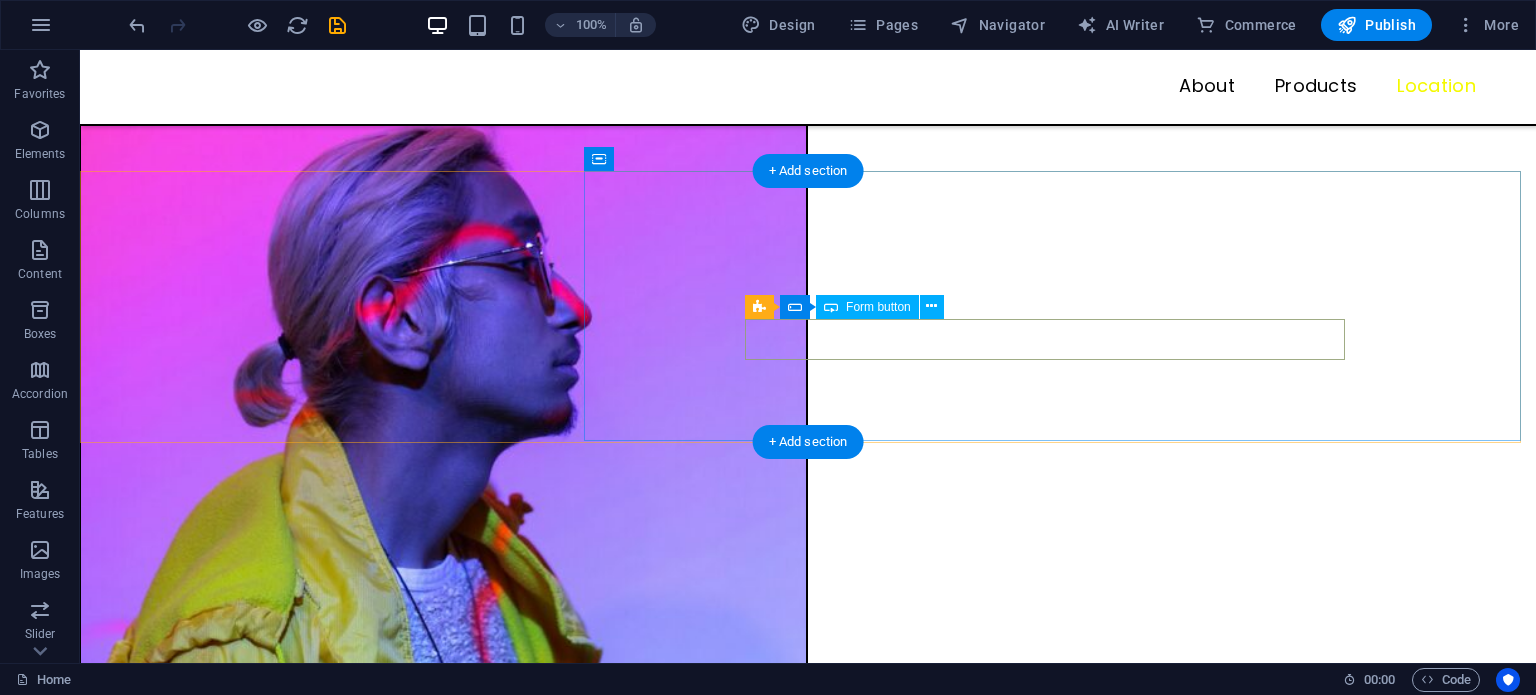 click on "Subscribe" at bounding box center (808, 8435) 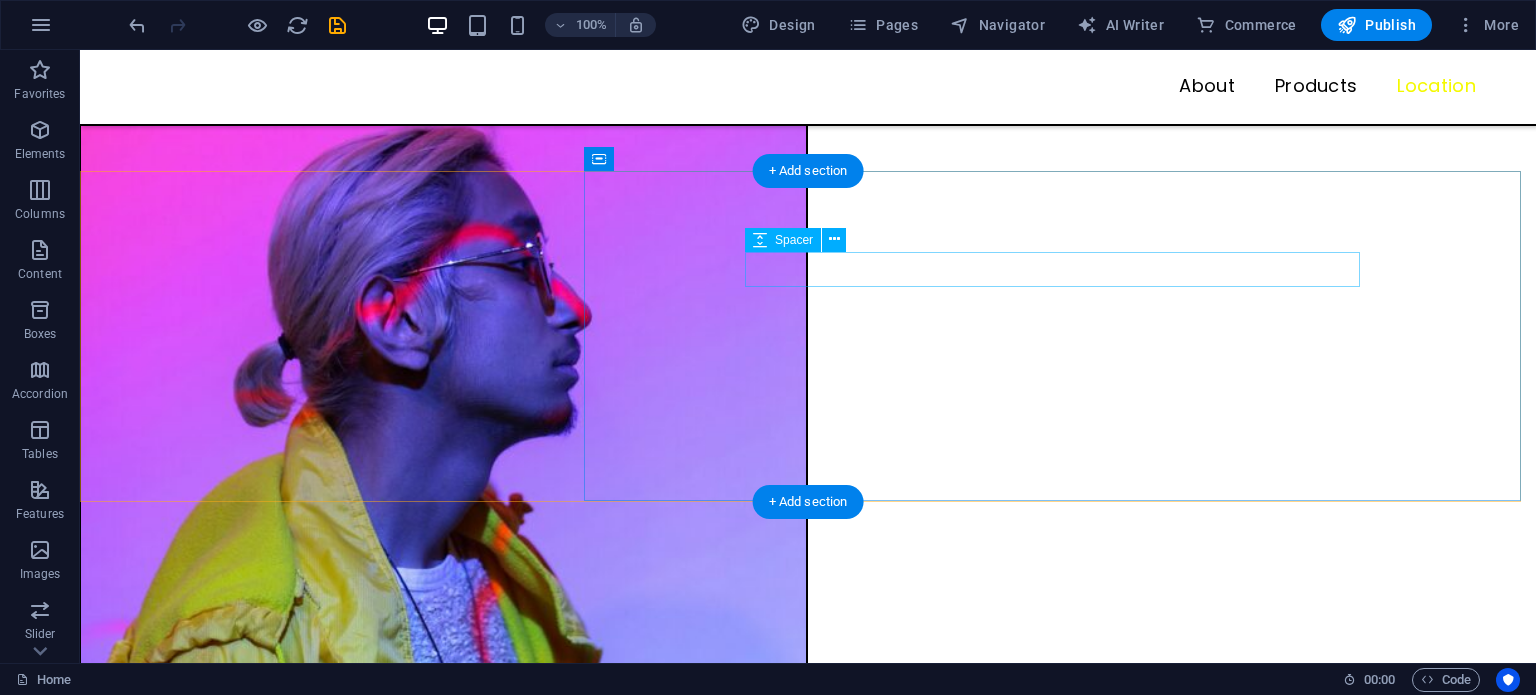 click at bounding box center (808, 8423) 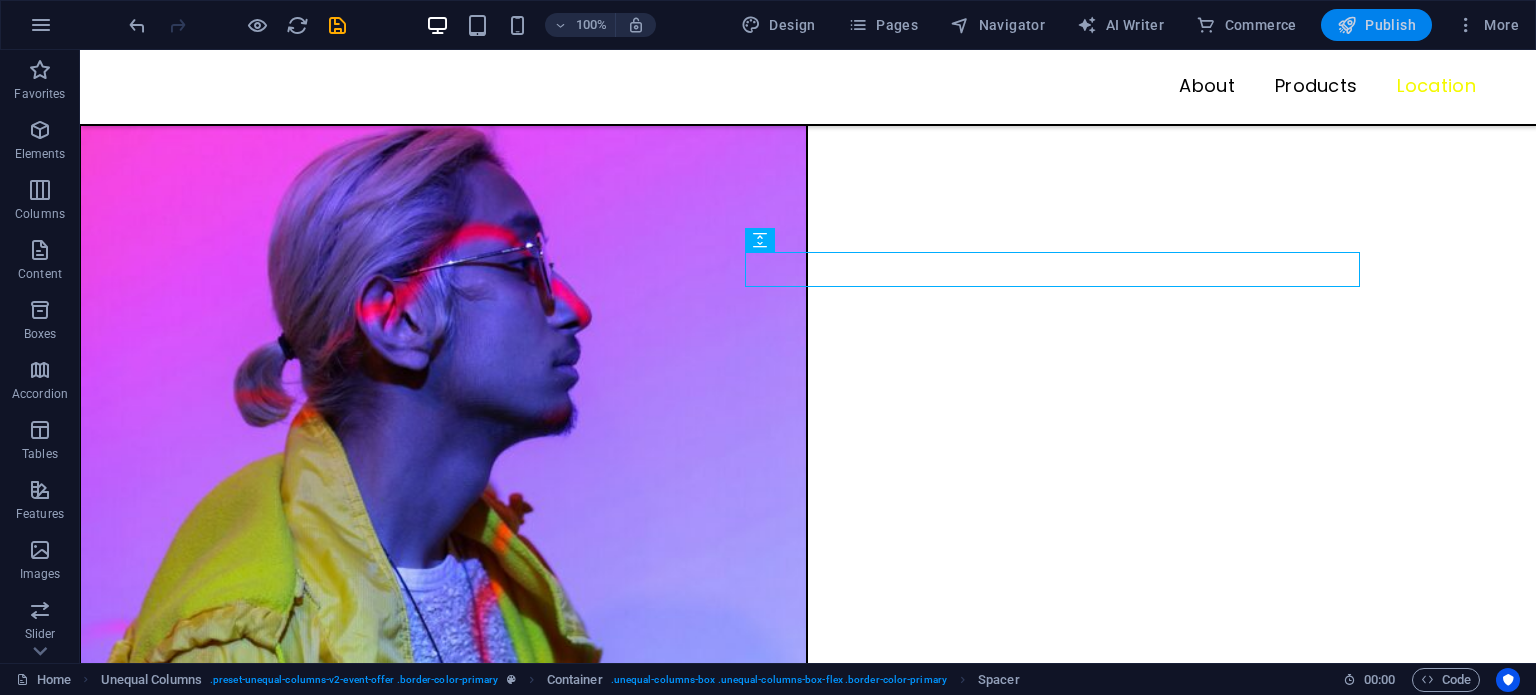 click on "Publish" at bounding box center (1376, 25) 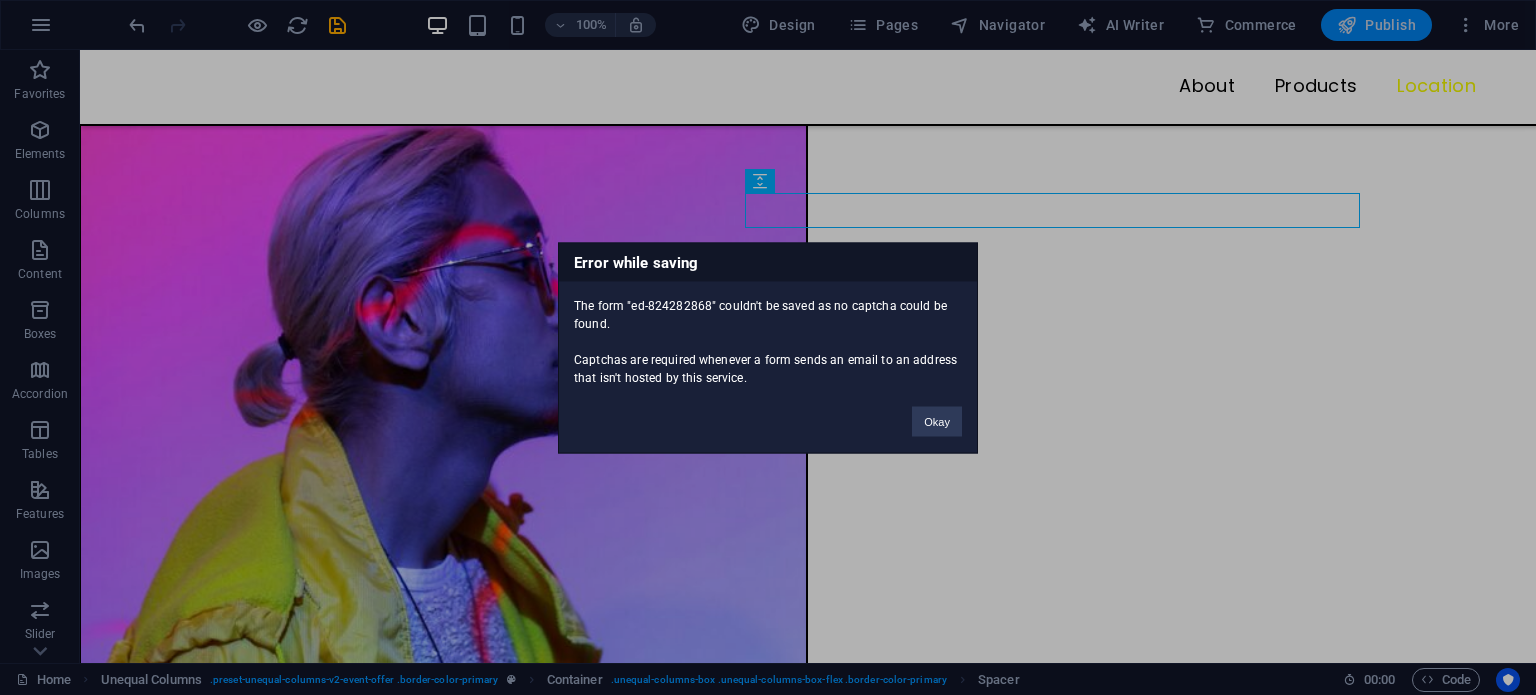 scroll, scrollTop: 3207, scrollLeft: 0, axis: vertical 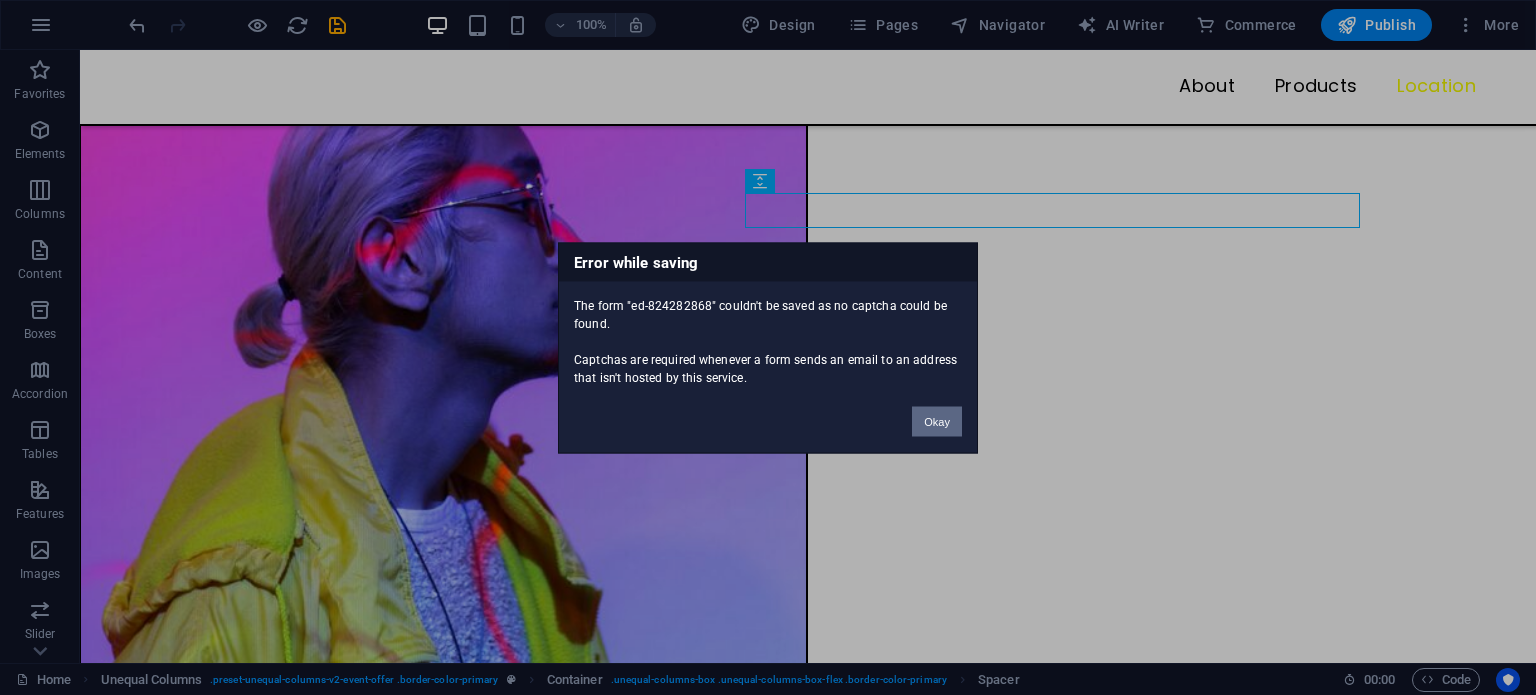 click on "Okay" at bounding box center (937, 421) 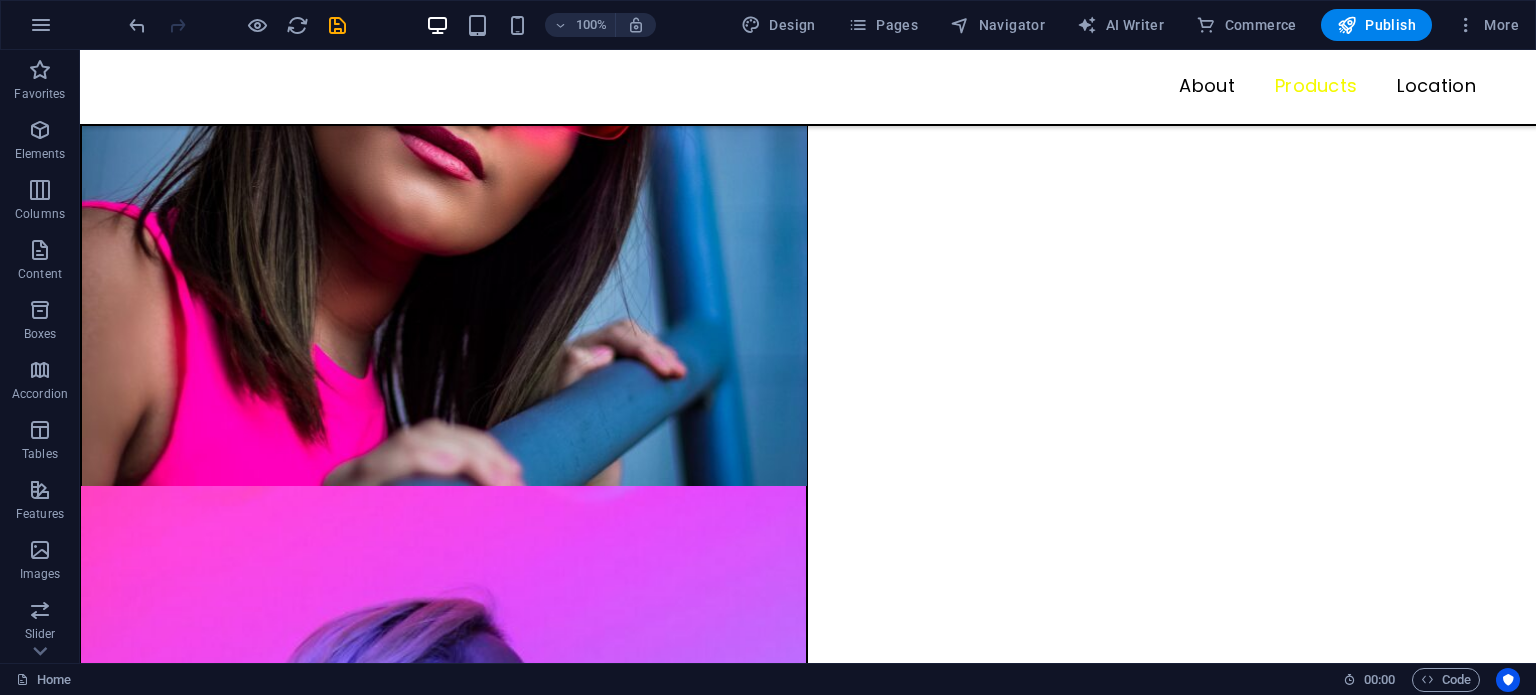 scroll, scrollTop: 3053, scrollLeft: 0, axis: vertical 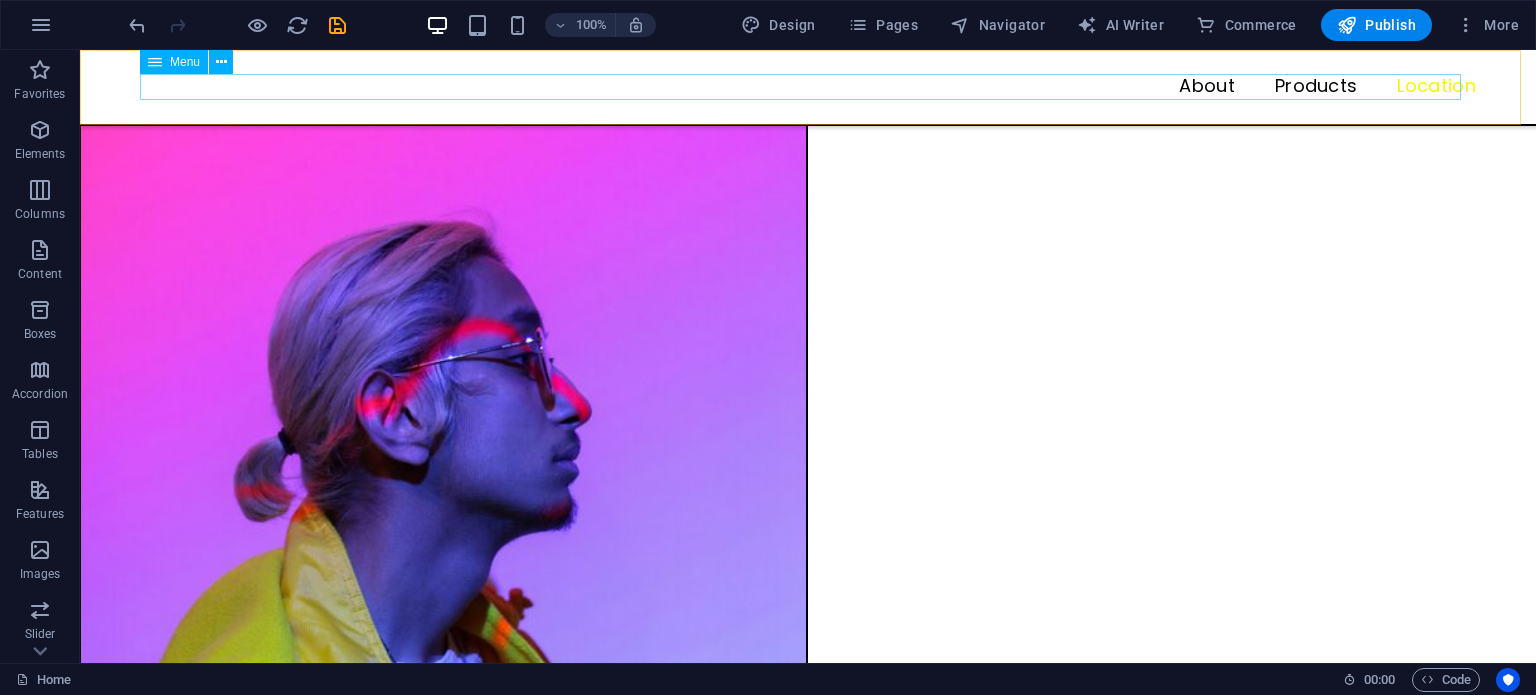 click on "About Products Location" at bounding box center [808, 87] 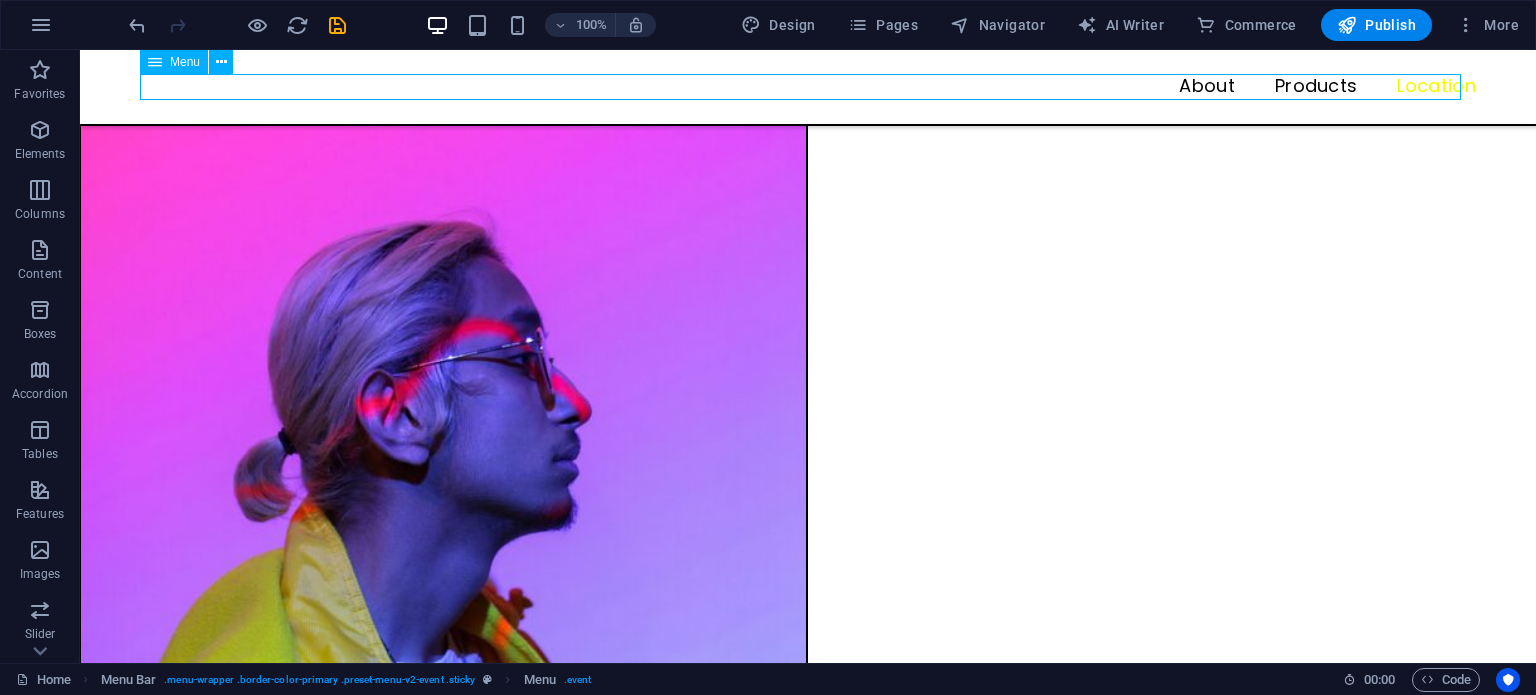 click on "About Products Location" at bounding box center [808, 87] 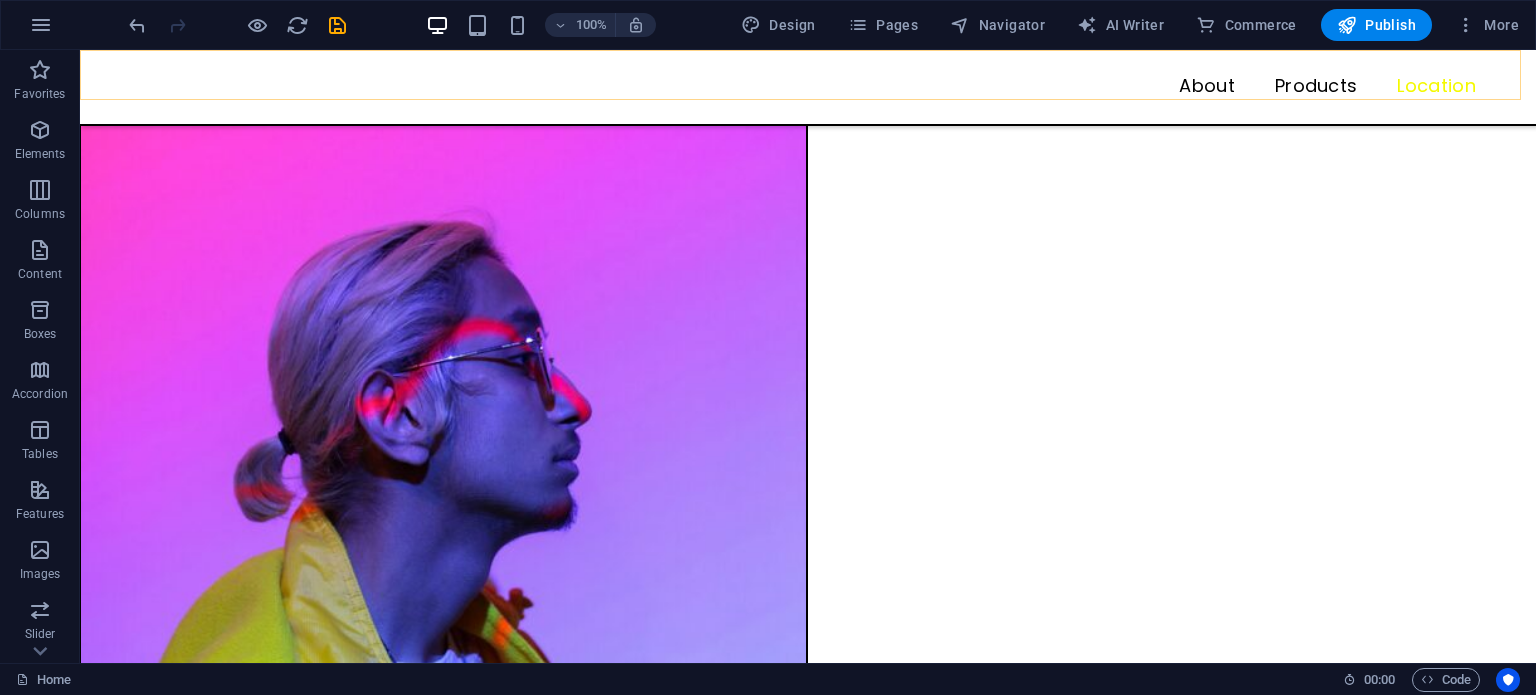 scroll, scrollTop: 3028, scrollLeft: 0, axis: vertical 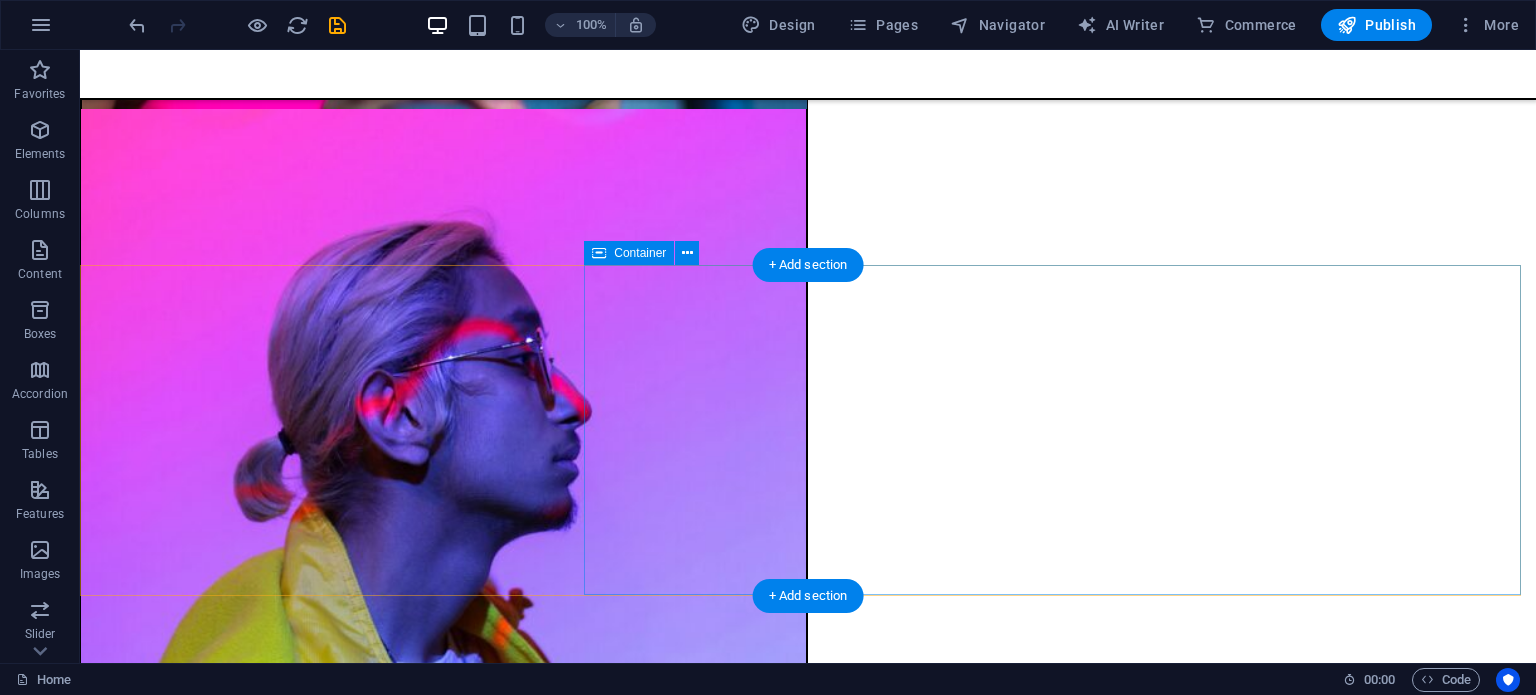 click on "Drop content here or  Add elements  Paste clipboard" at bounding box center (808, 8585) 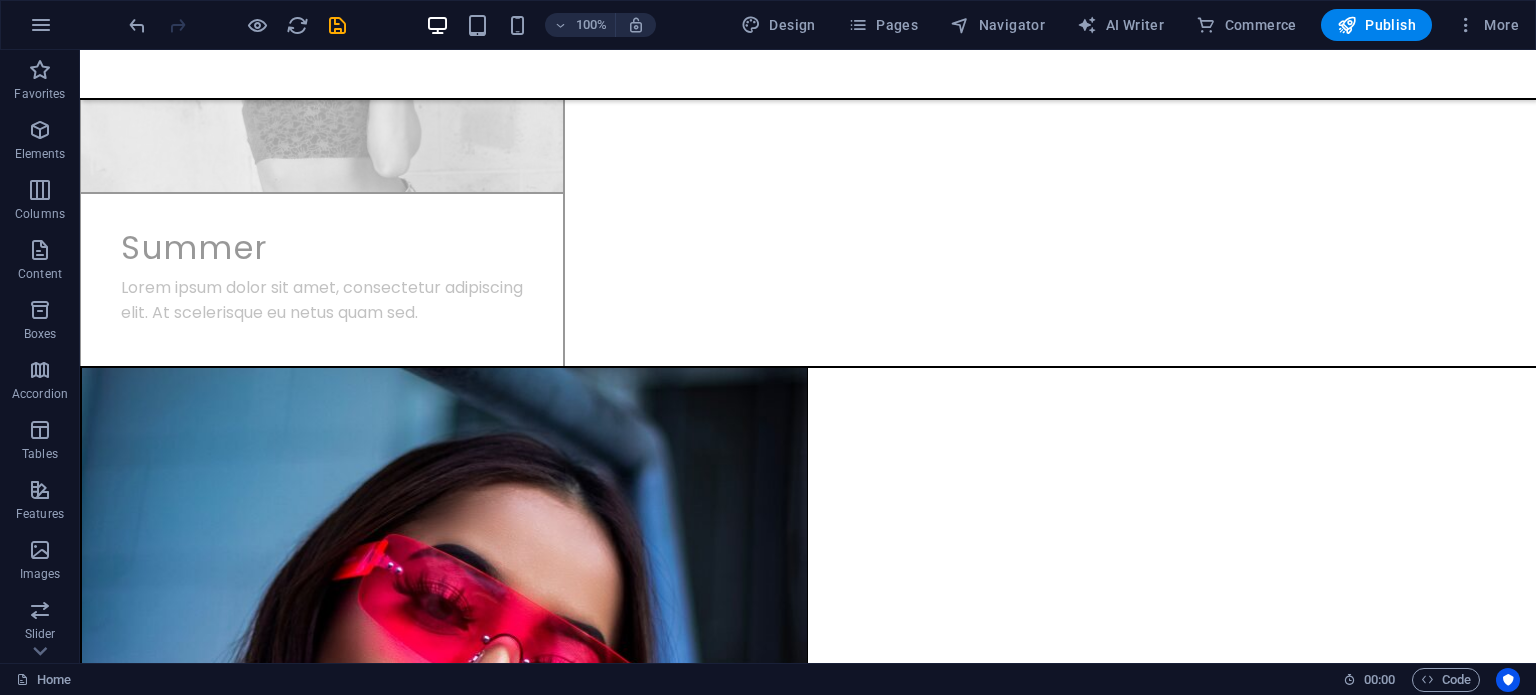scroll, scrollTop: 3182, scrollLeft: 0, axis: vertical 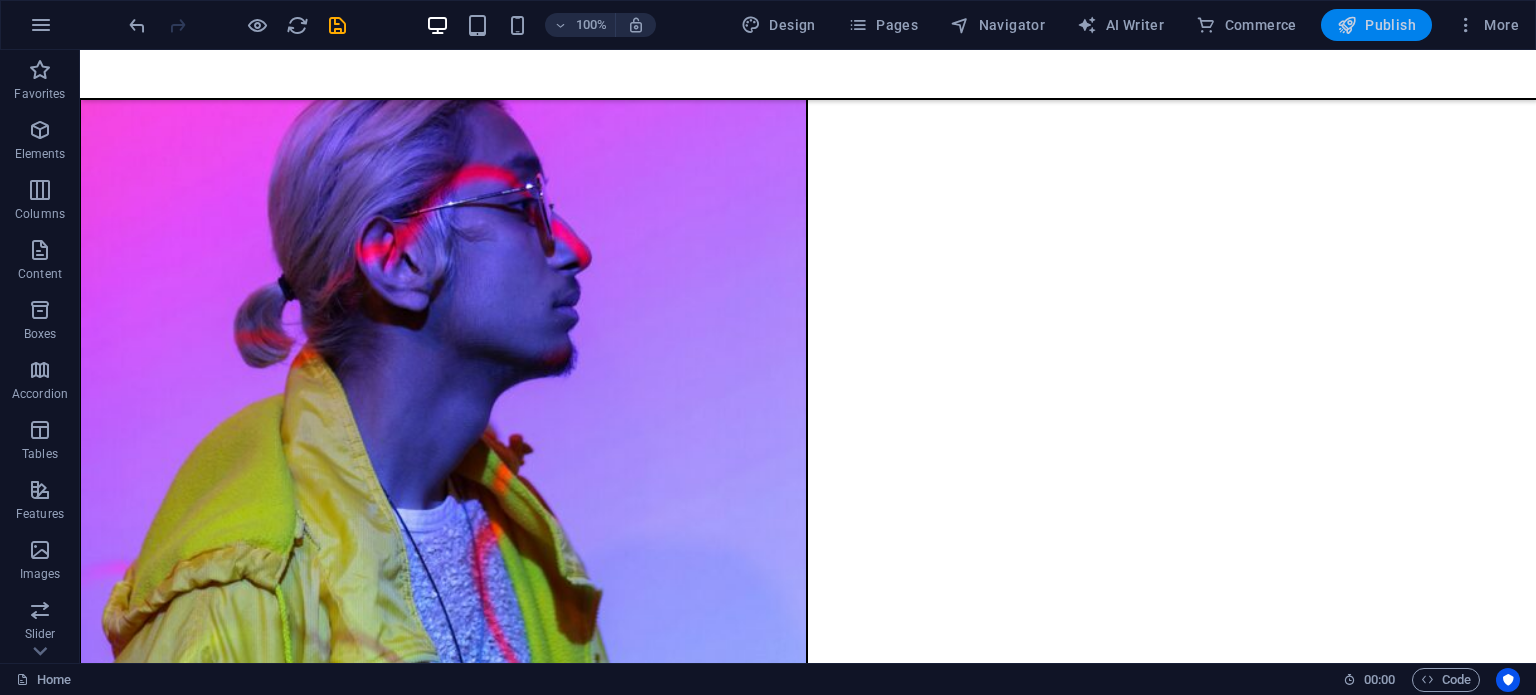 click on "Publish" at bounding box center [1376, 25] 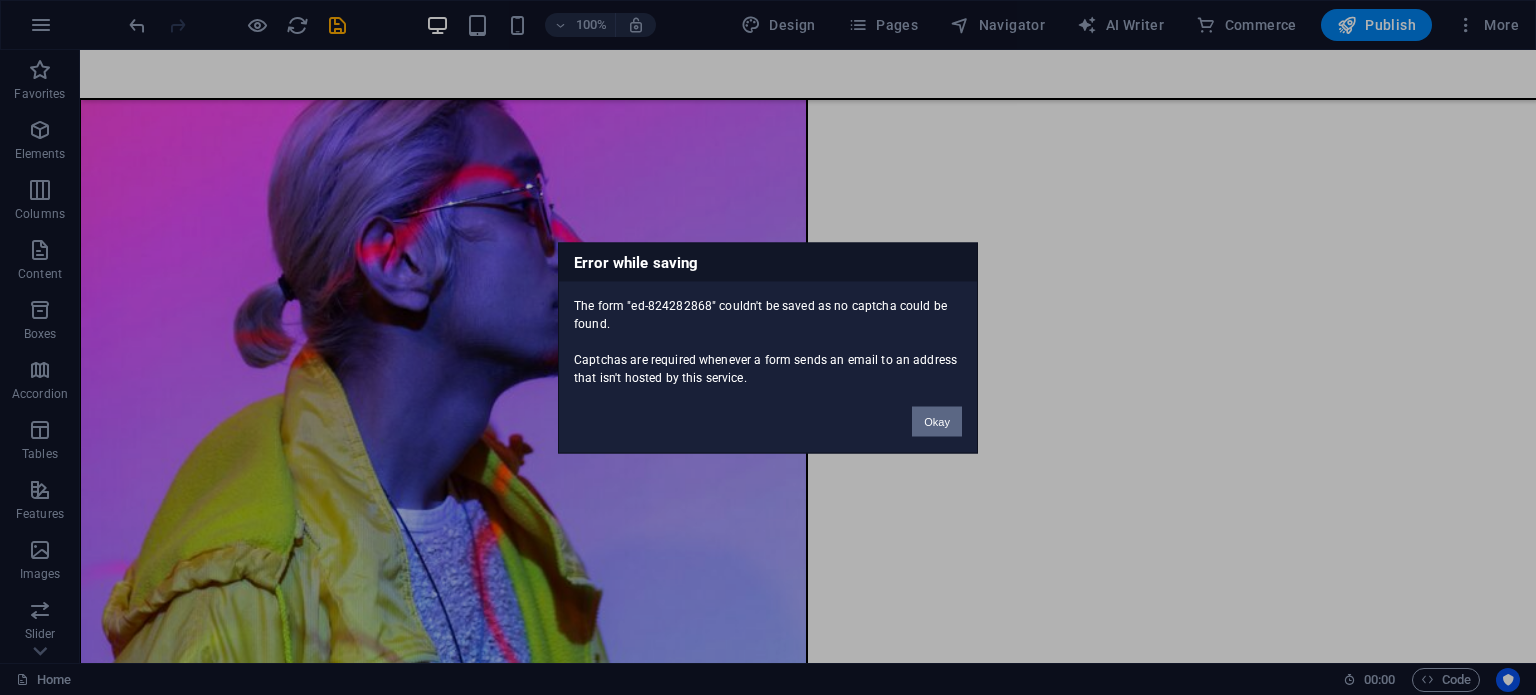 click on "Okay" at bounding box center (937, 421) 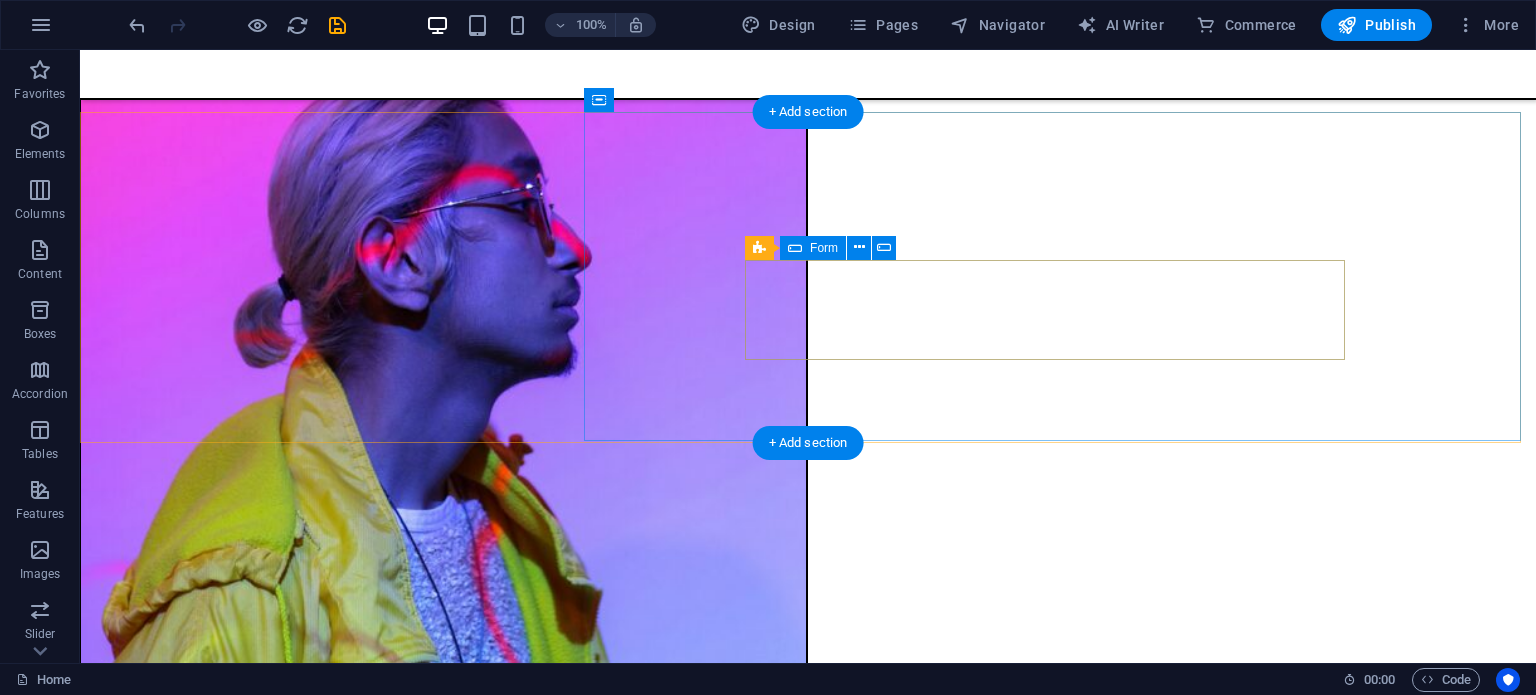 click on "Drop content here or  Add elements  Paste clipboard" at bounding box center [808, 8465] 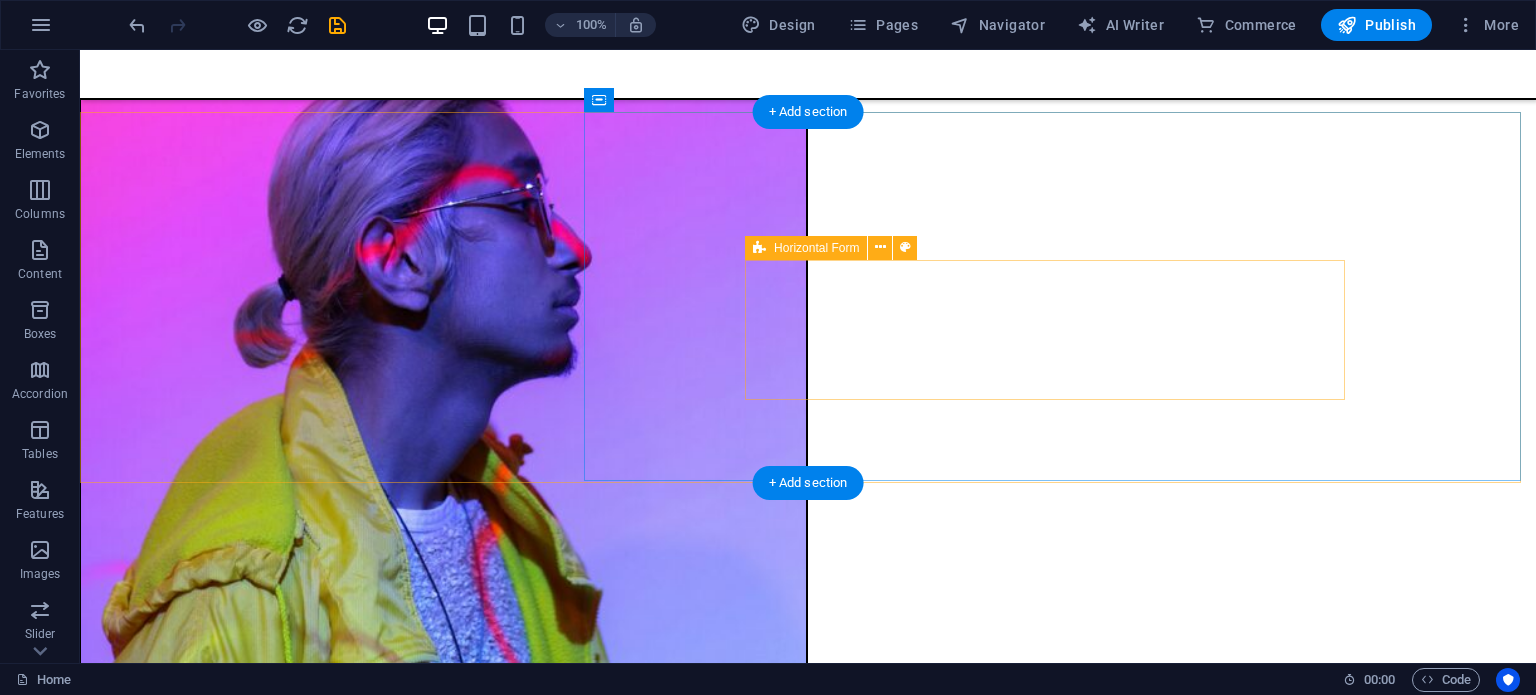 click on "Drop content here or  Add elements  Paste clipboard" at bounding box center [808, 8525] 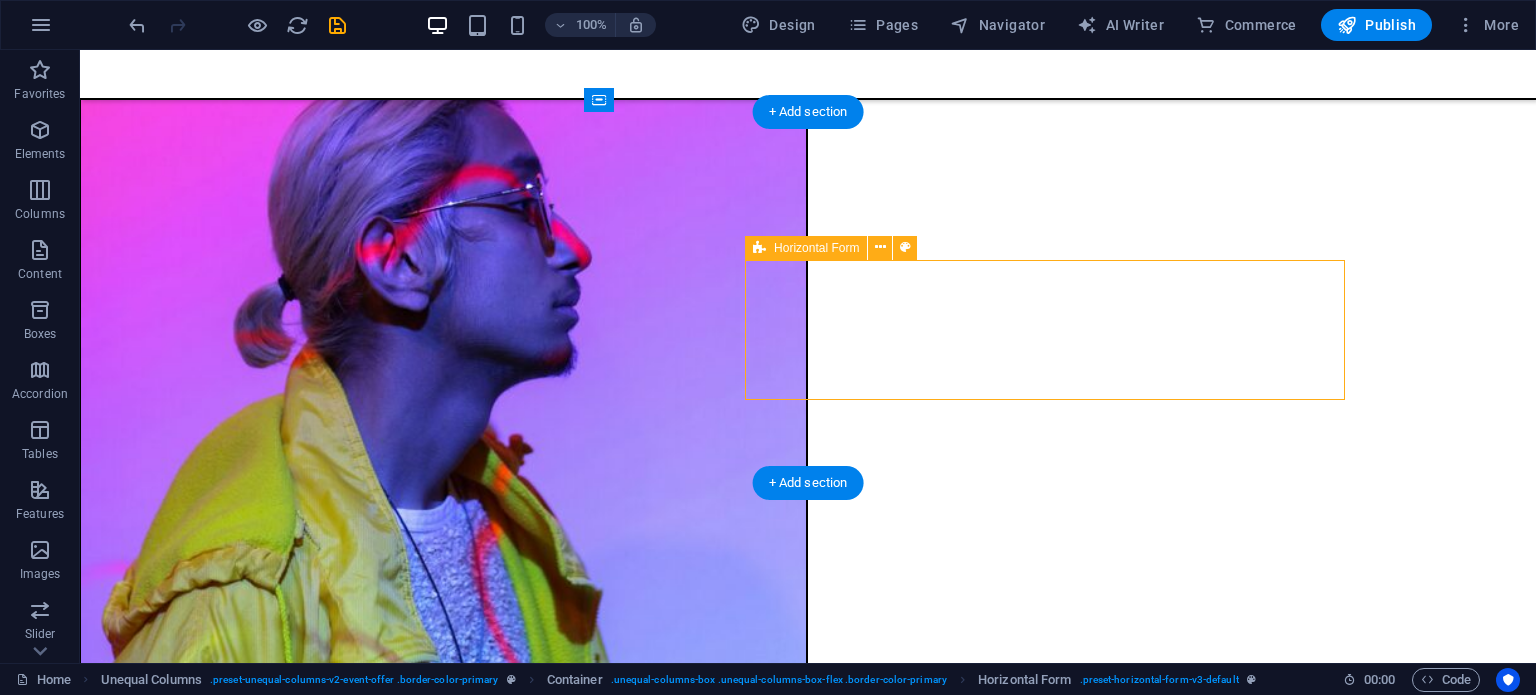scroll, scrollTop: 3081, scrollLeft: 0, axis: vertical 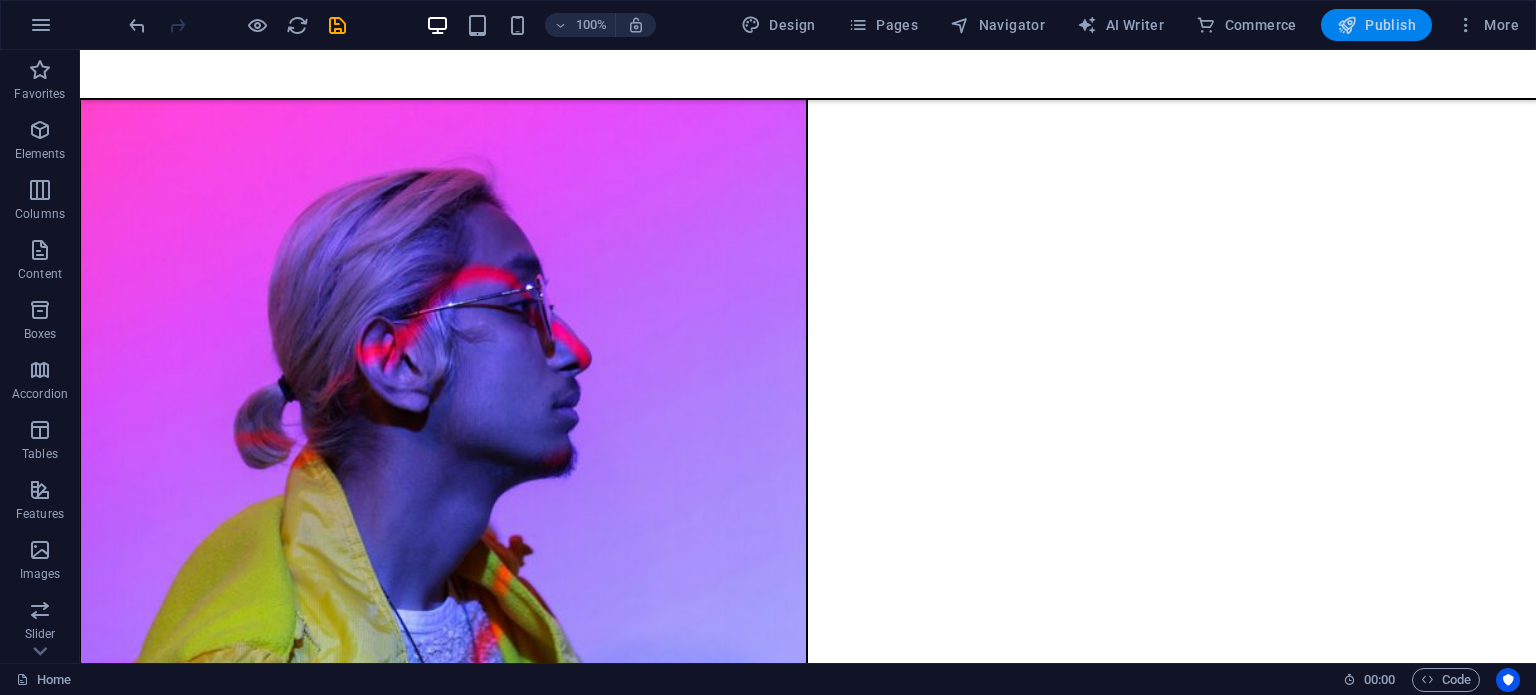 click on "Publish" at bounding box center (1376, 25) 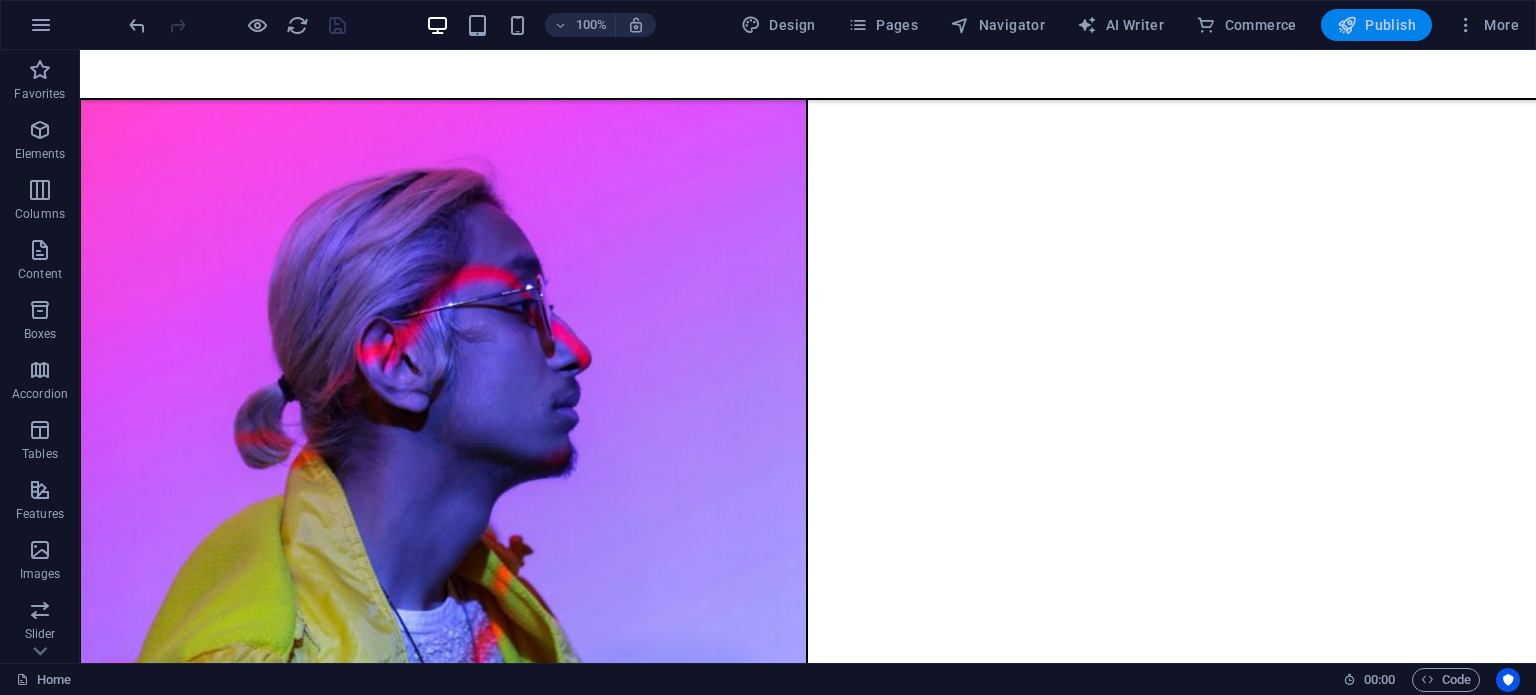 click on "Publish" at bounding box center [1376, 25] 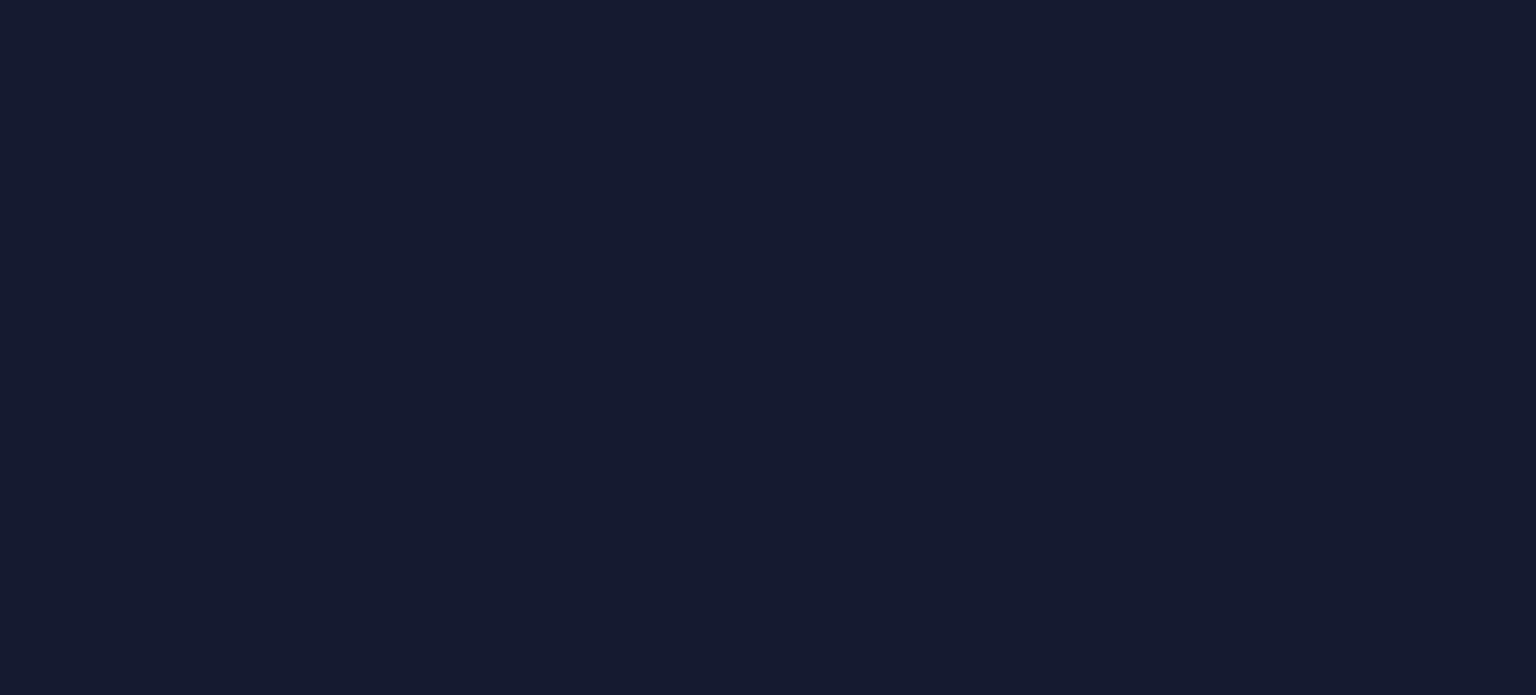 scroll, scrollTop: 0, scrollLeft: 0, axis: both 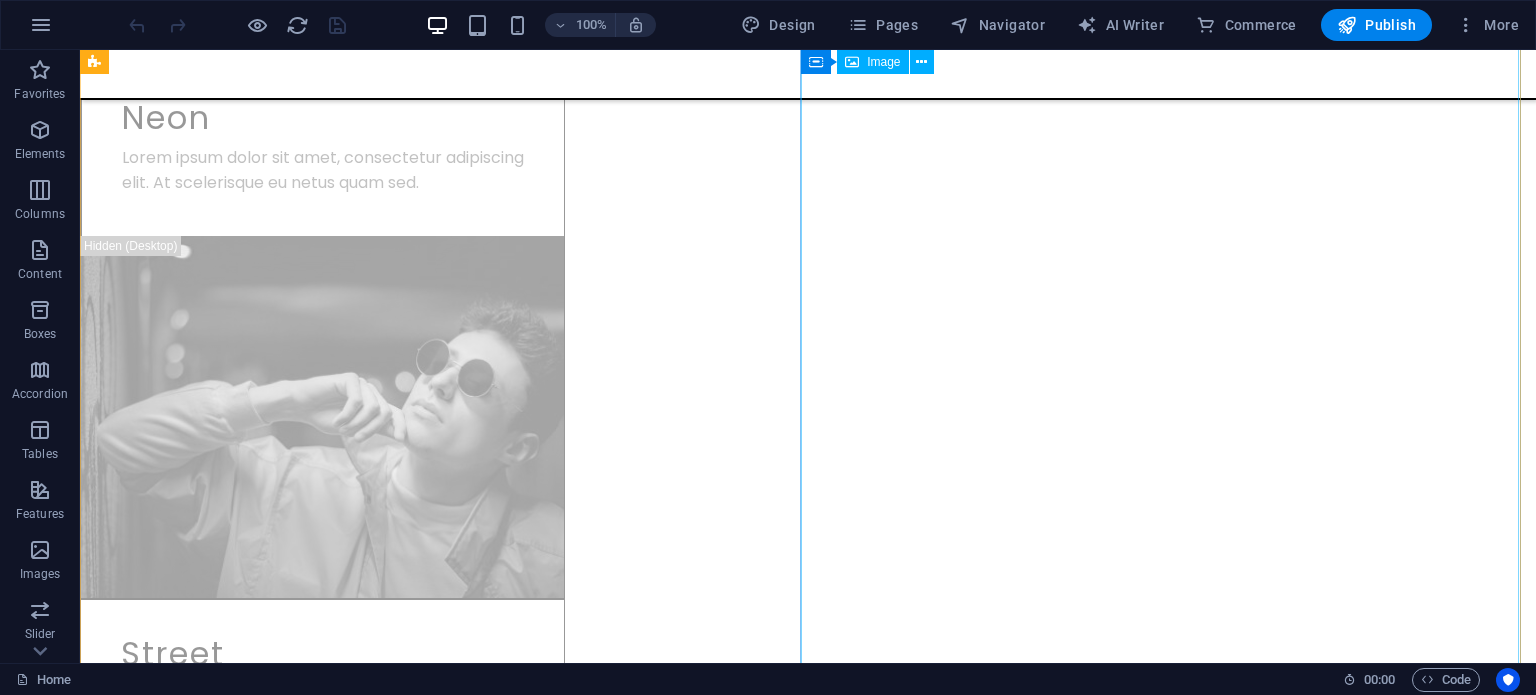click at bounding box center [443, 2397] 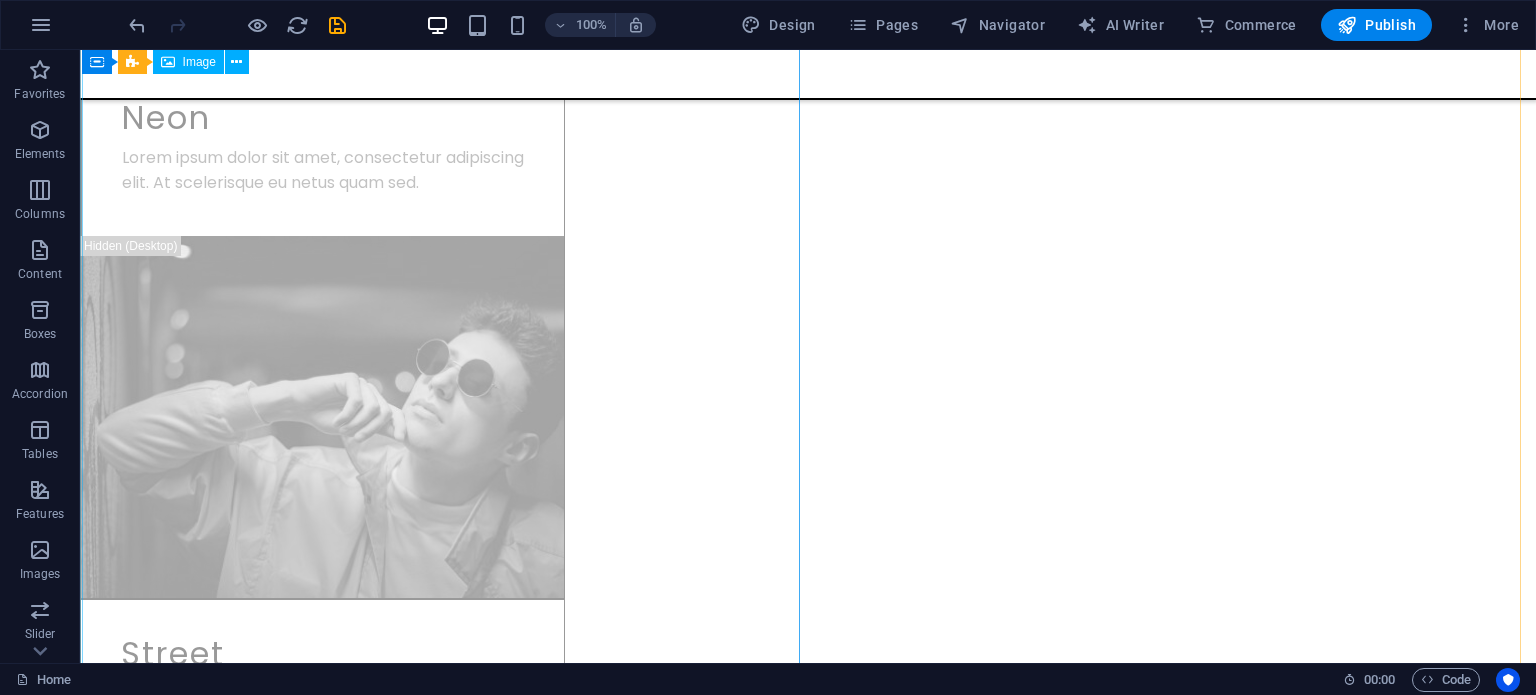 click at bounding box center [444, 1672] 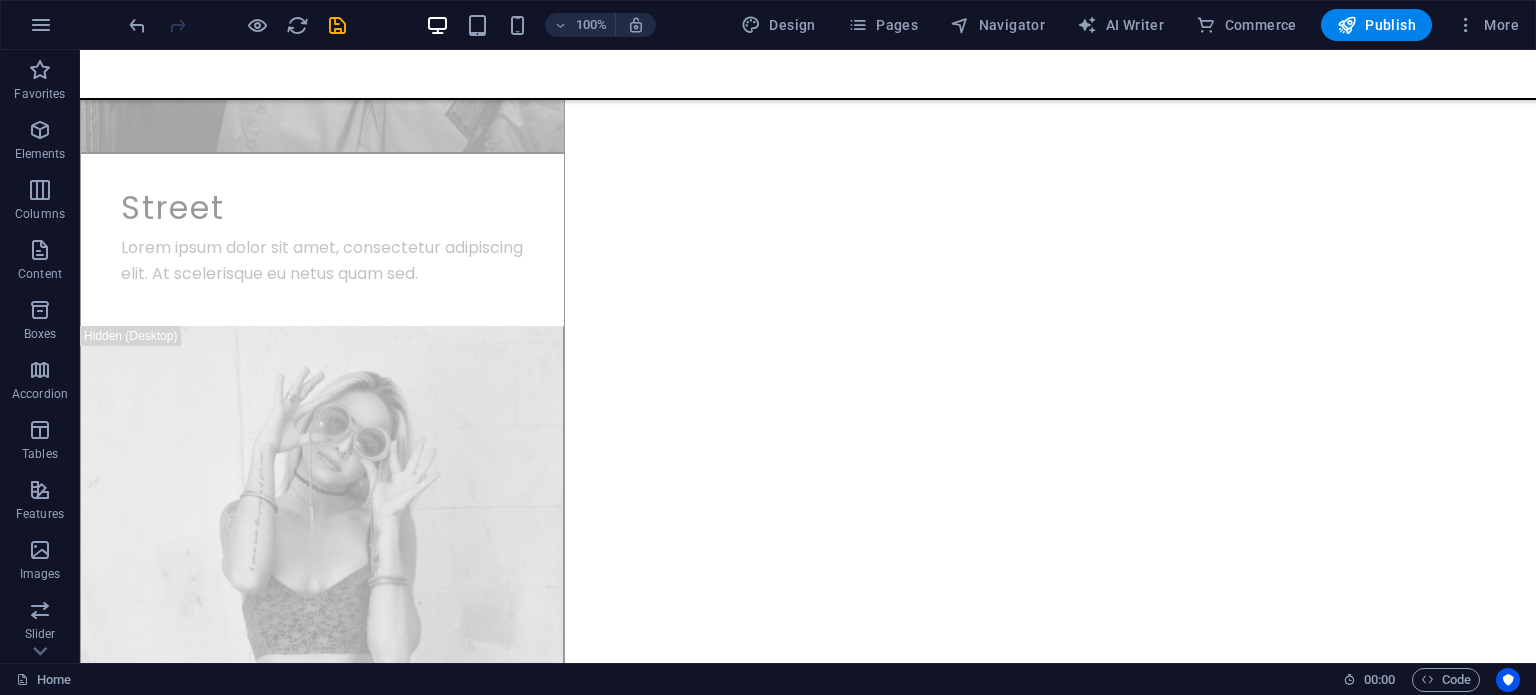 scroll, scrollTop: 0, scrollLeft: 0, axis: both 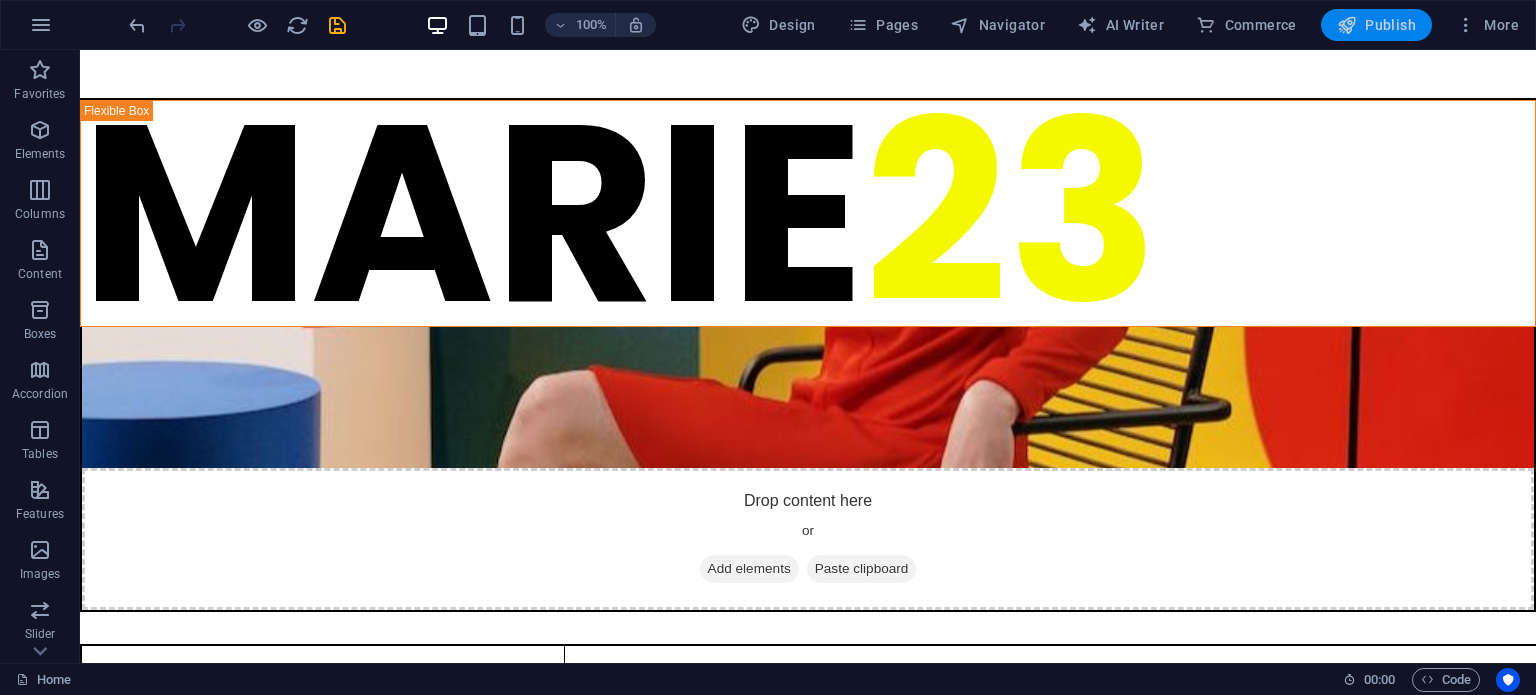 click on "Publish" at bounding box center [1376, 25] 